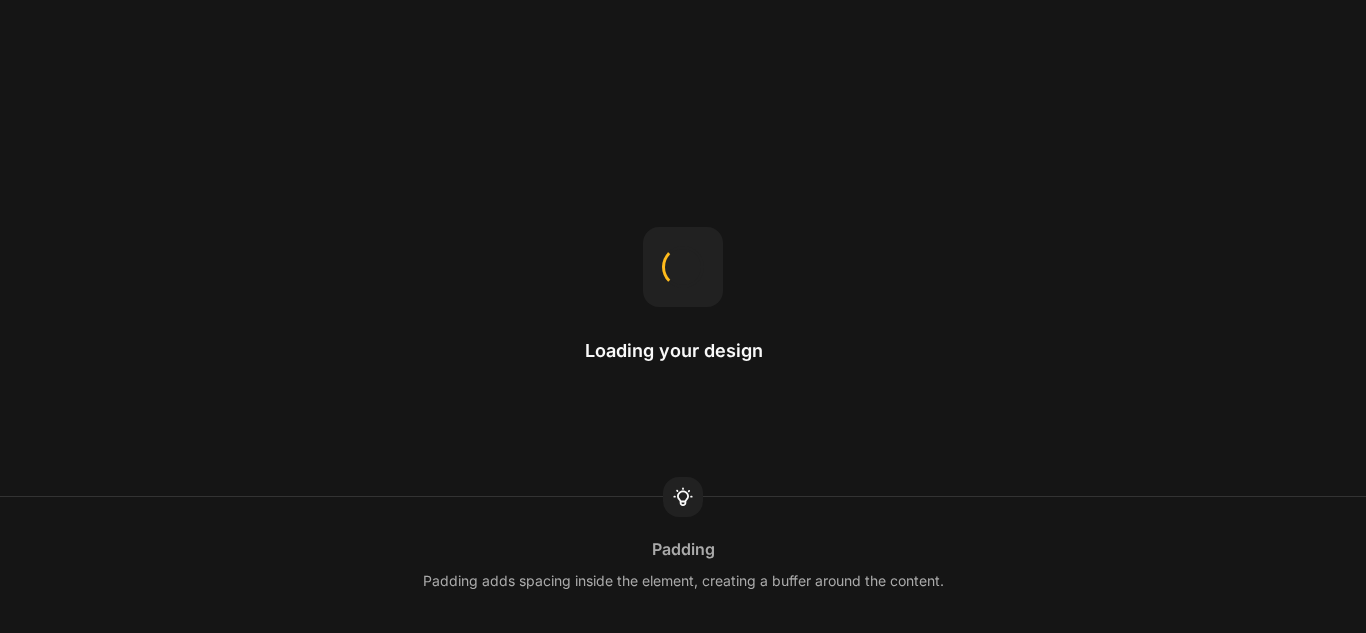 scroll, scrollTop: 0, scrollLeft: 0, axis: both 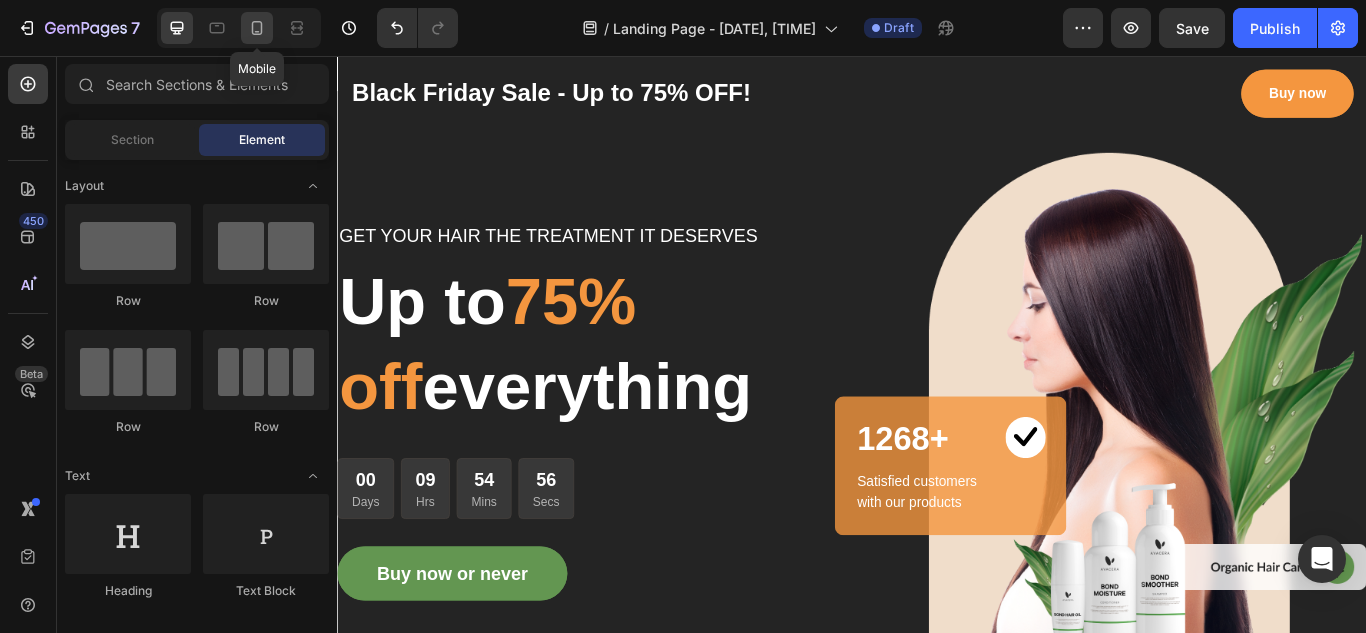 click 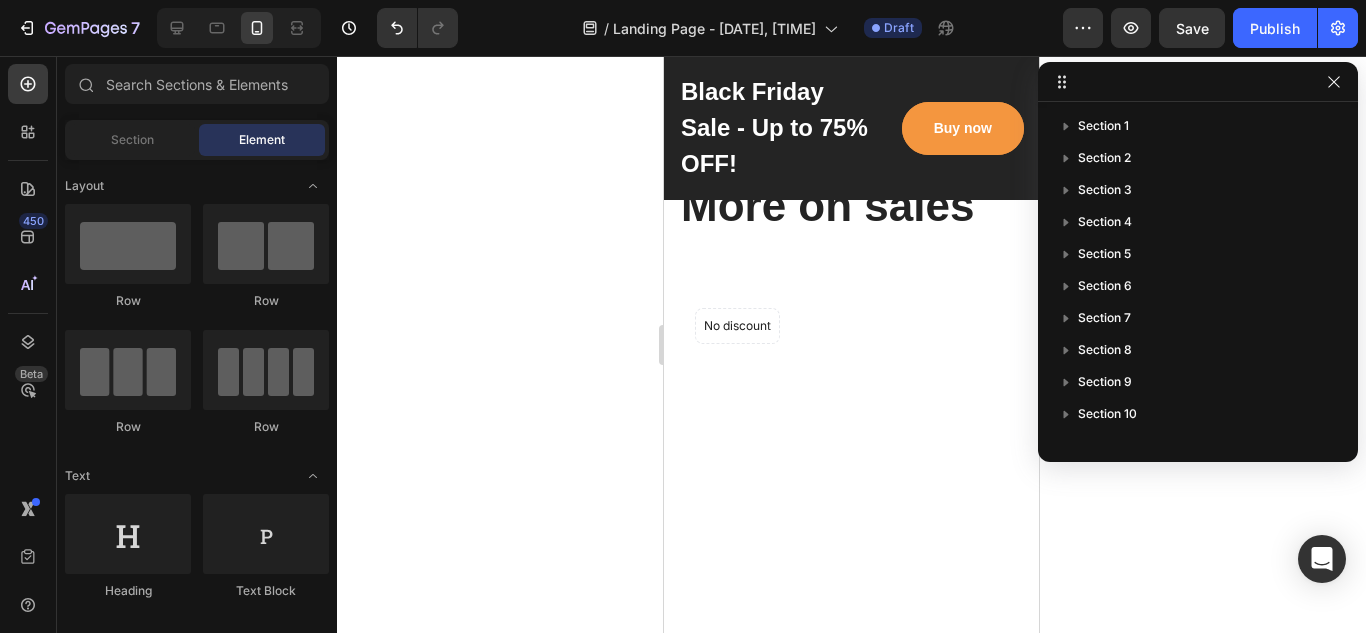 scroll, scrollTop: 5540, scrollLeft: 0, axis: vertical 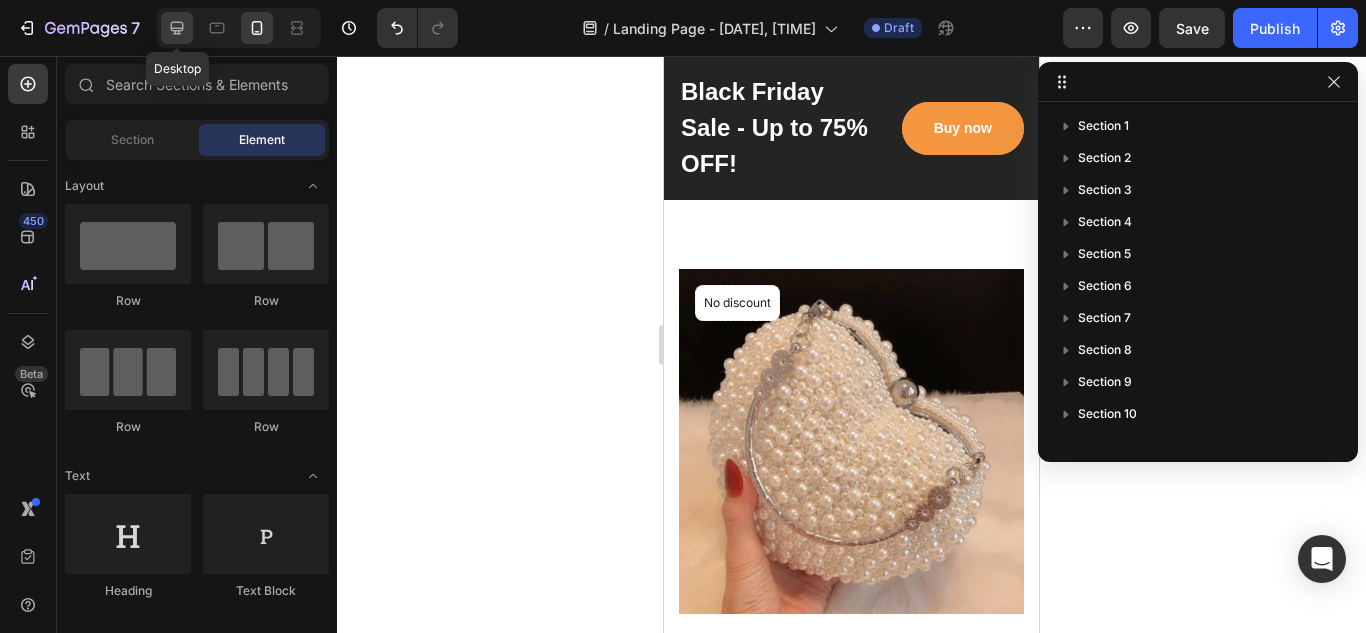 click 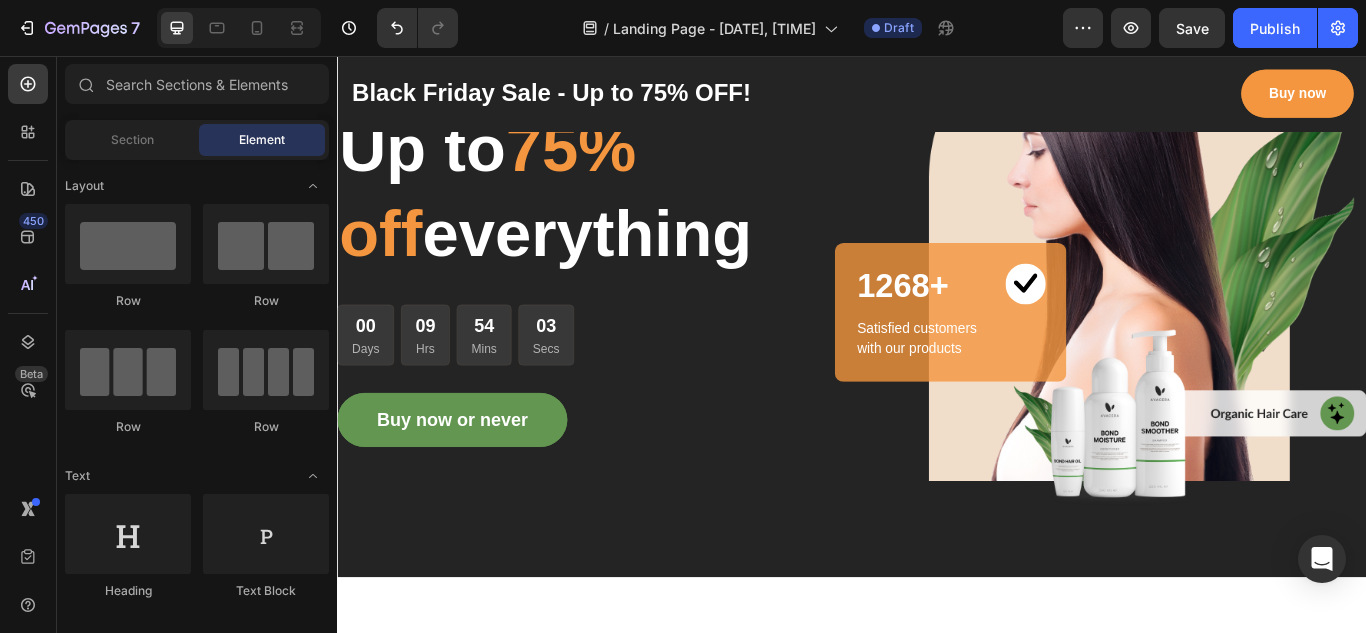 scroll, scrollTop: 0, scrollLeft: 0, axis: both 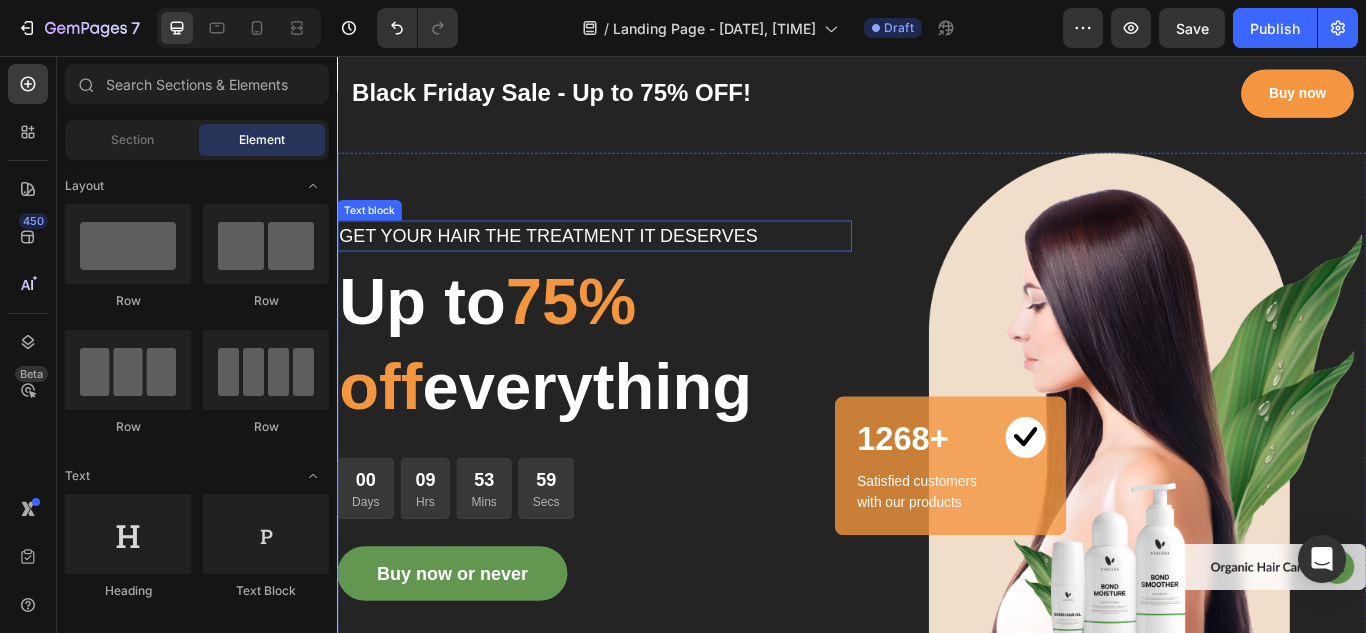 click on "GET YOUR HAIR THE TREATMENT IT DESERVES" at bounding box center (637, 266) 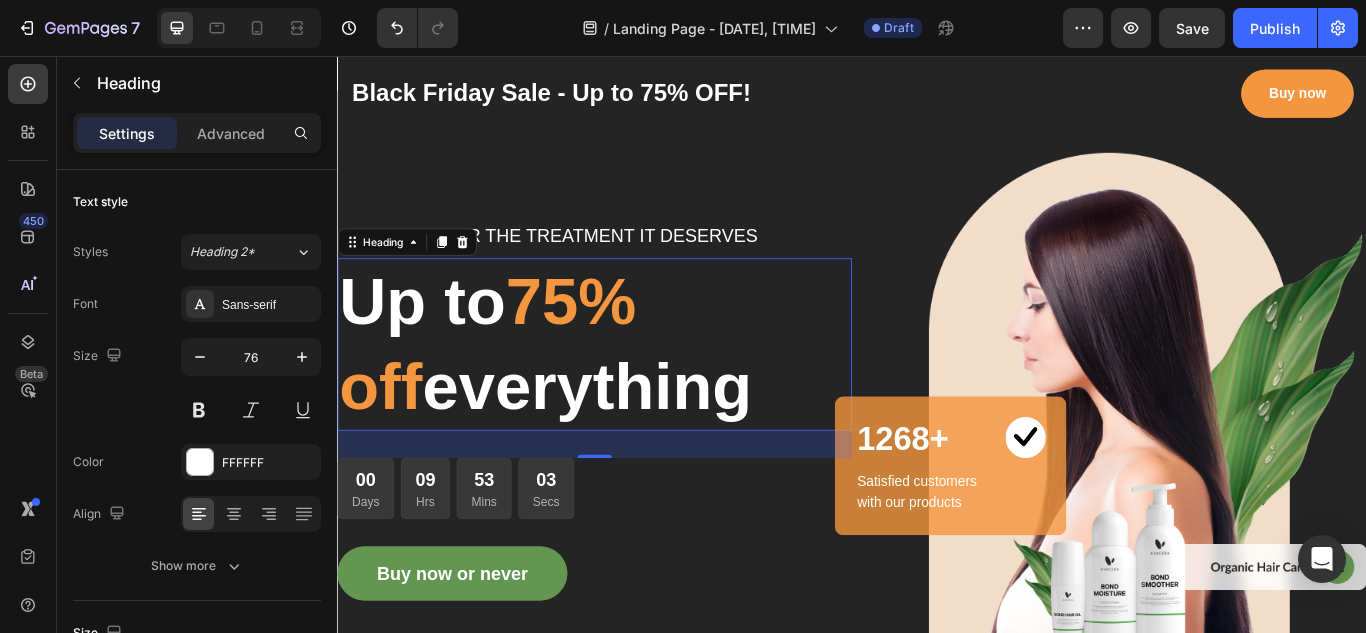 click on "75% off" at bounding box center (512, 392) 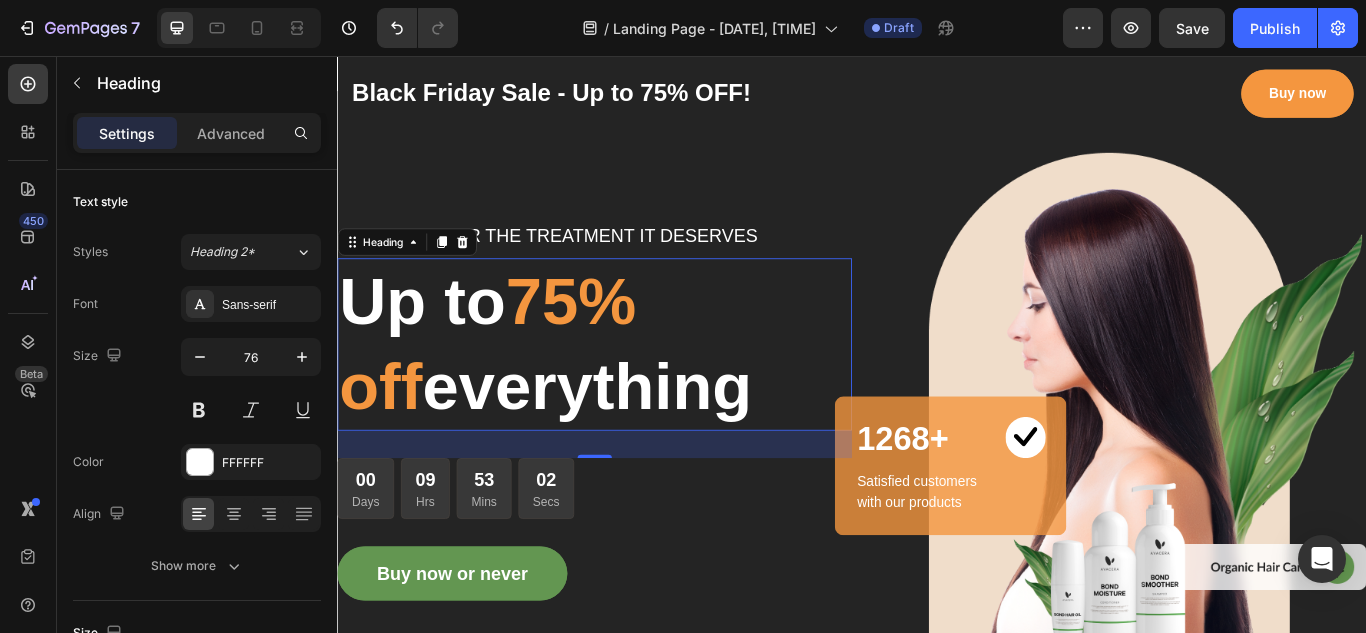 click on "75% off" at bounding box center [512, 392] 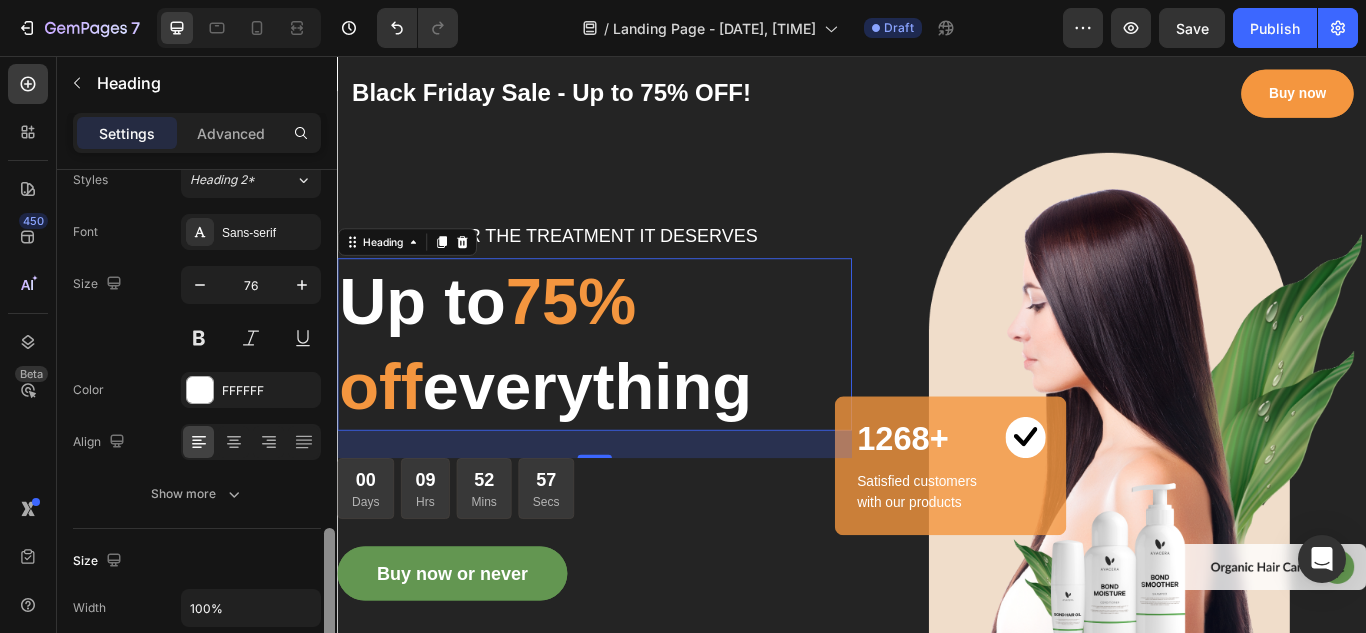 scroll, scrollTop: 0, scrollLeft: 0, axis: both 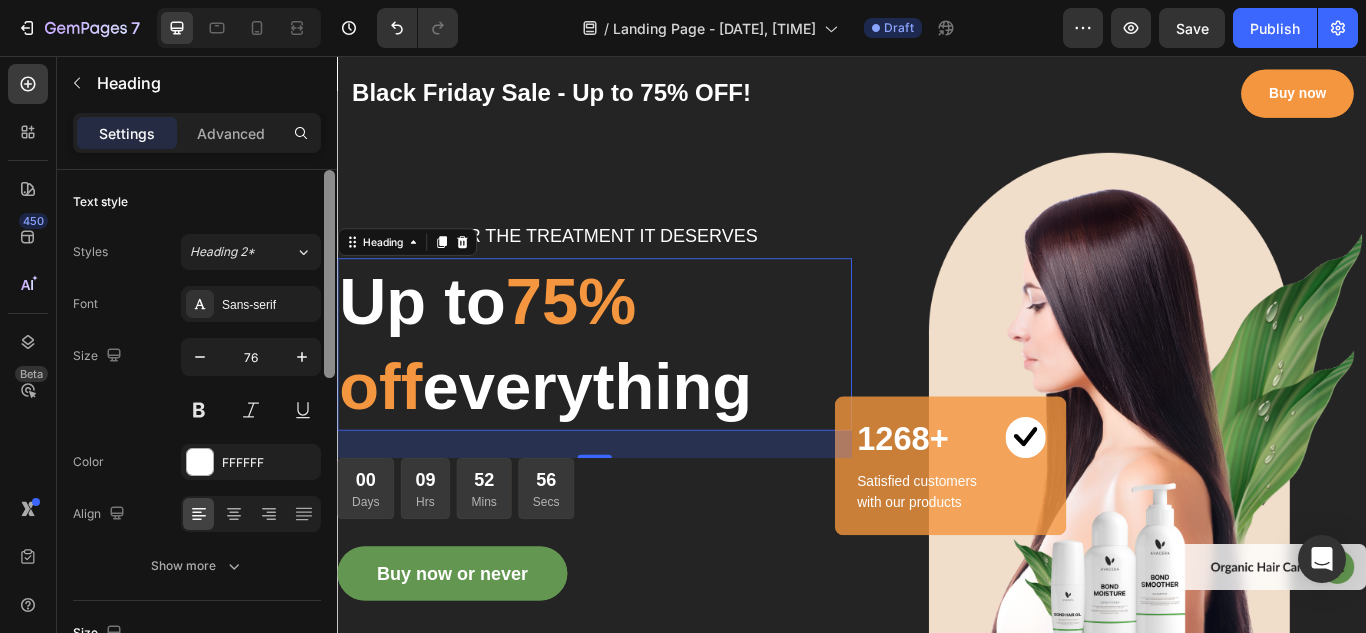 drag, startPoint x: 332, startPoint y: 294, endPoint x: 323, endPoint y: 249, distance: 45.891174 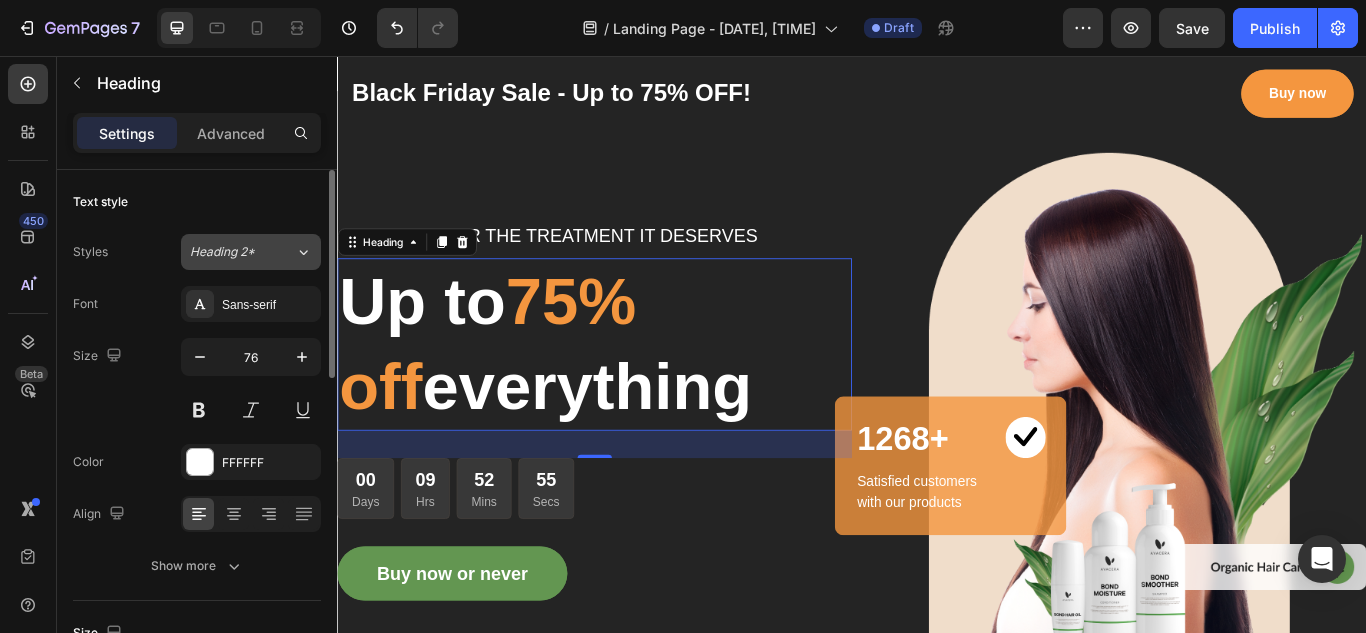 click 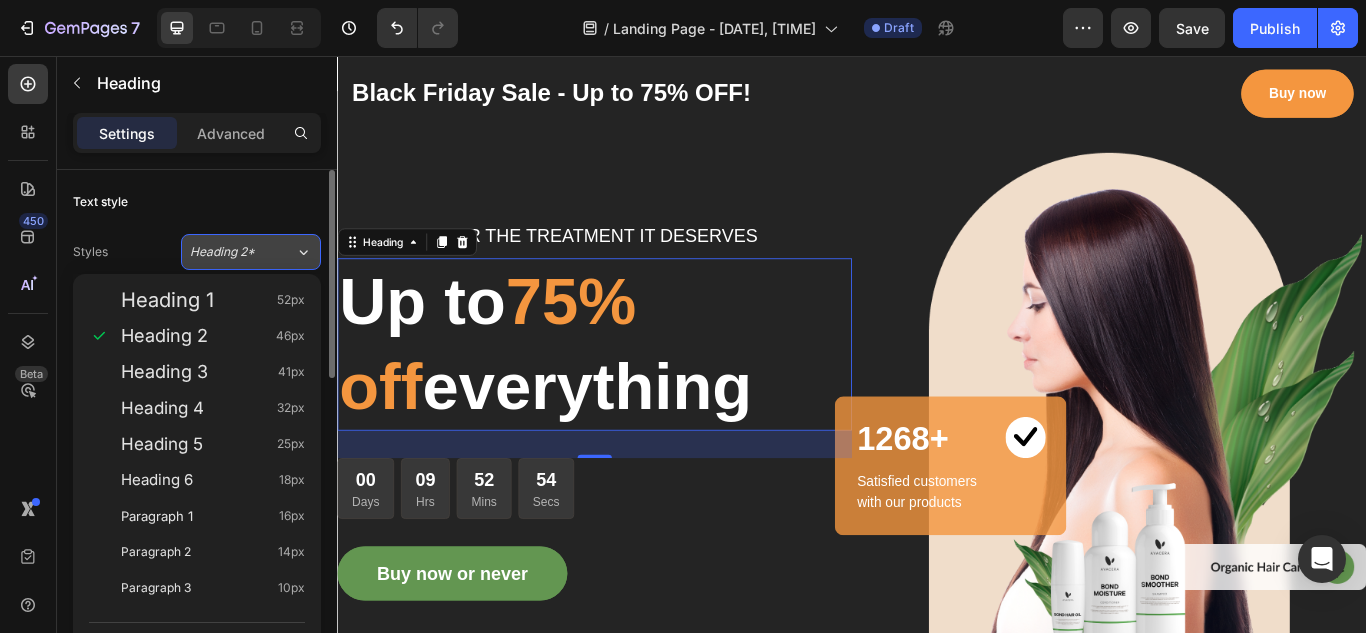 click 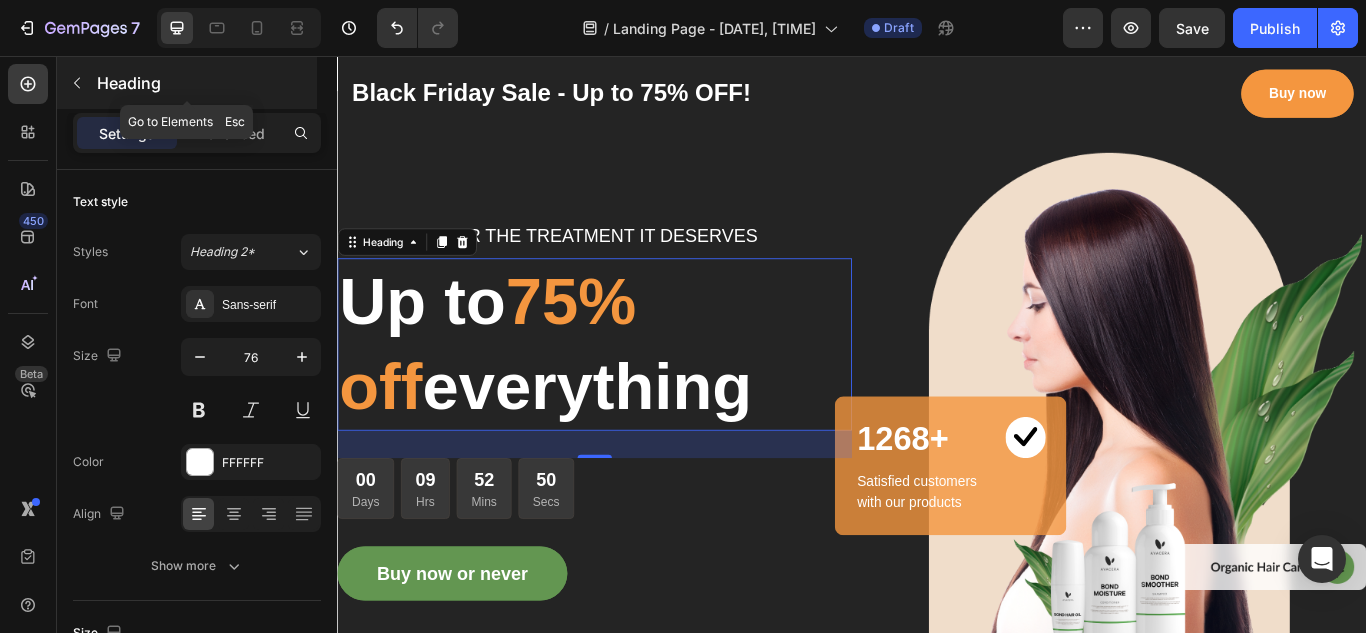 click 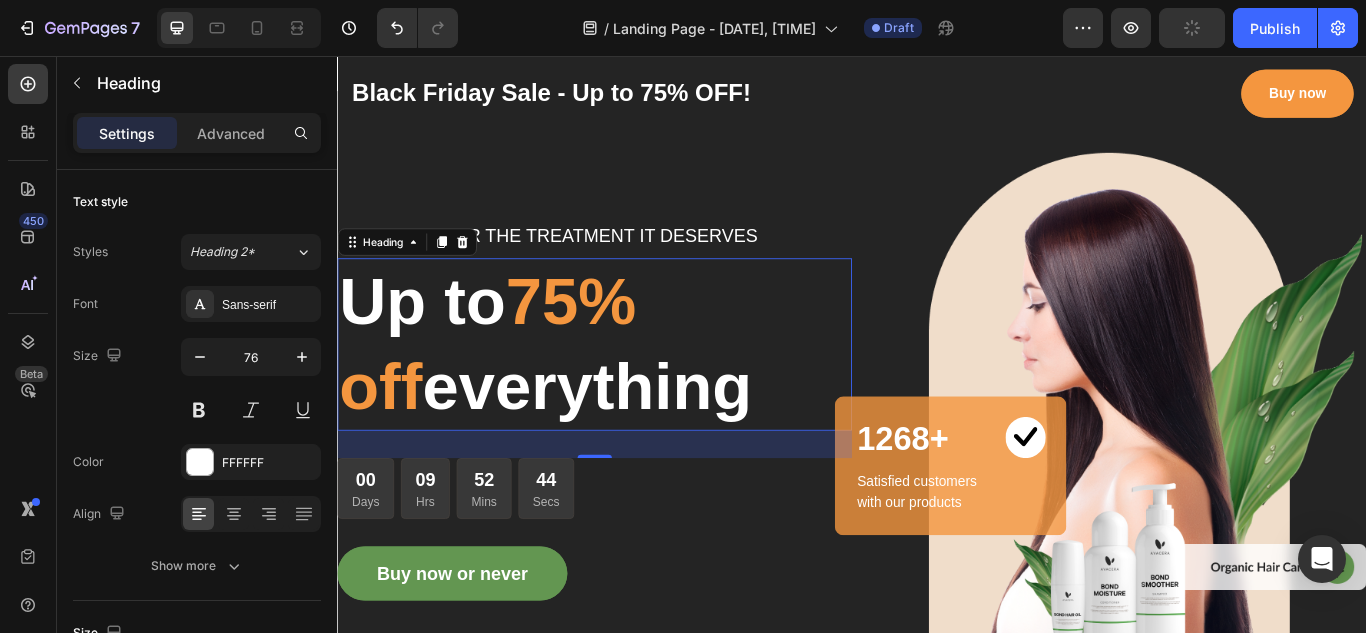 click on "Up to  75% off  everything" at bounding box center [637, 393] 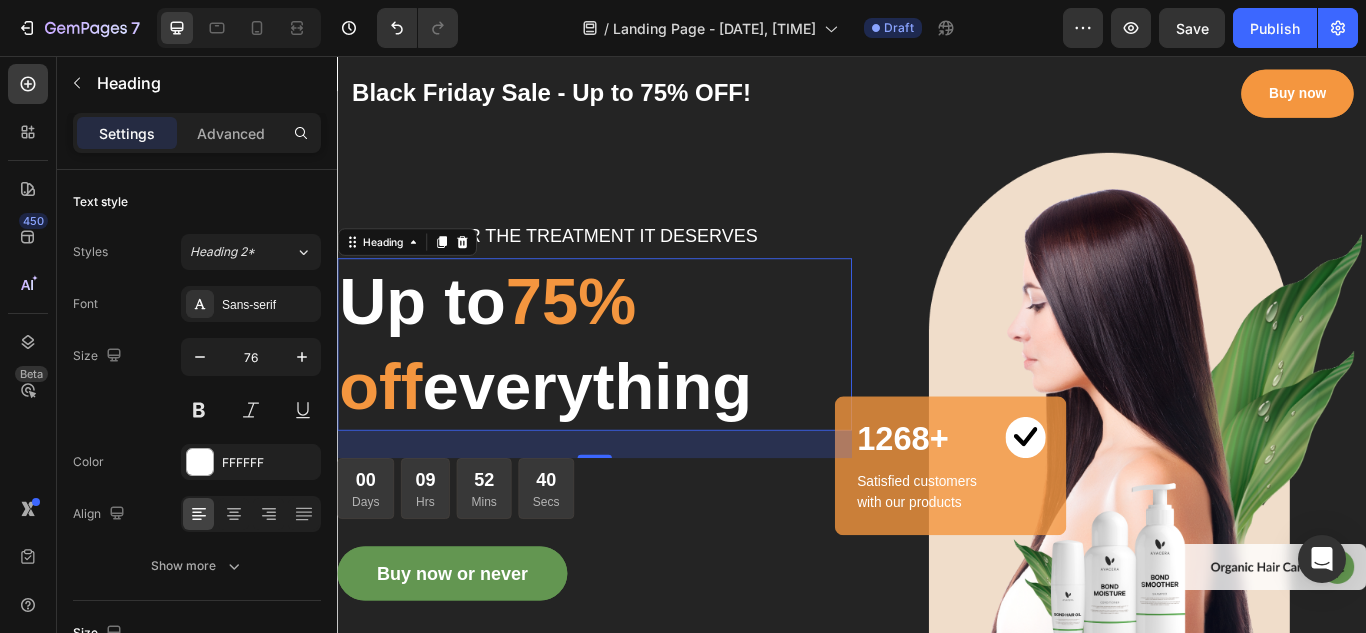 click on "75% off" at bounding box center (512, 392) 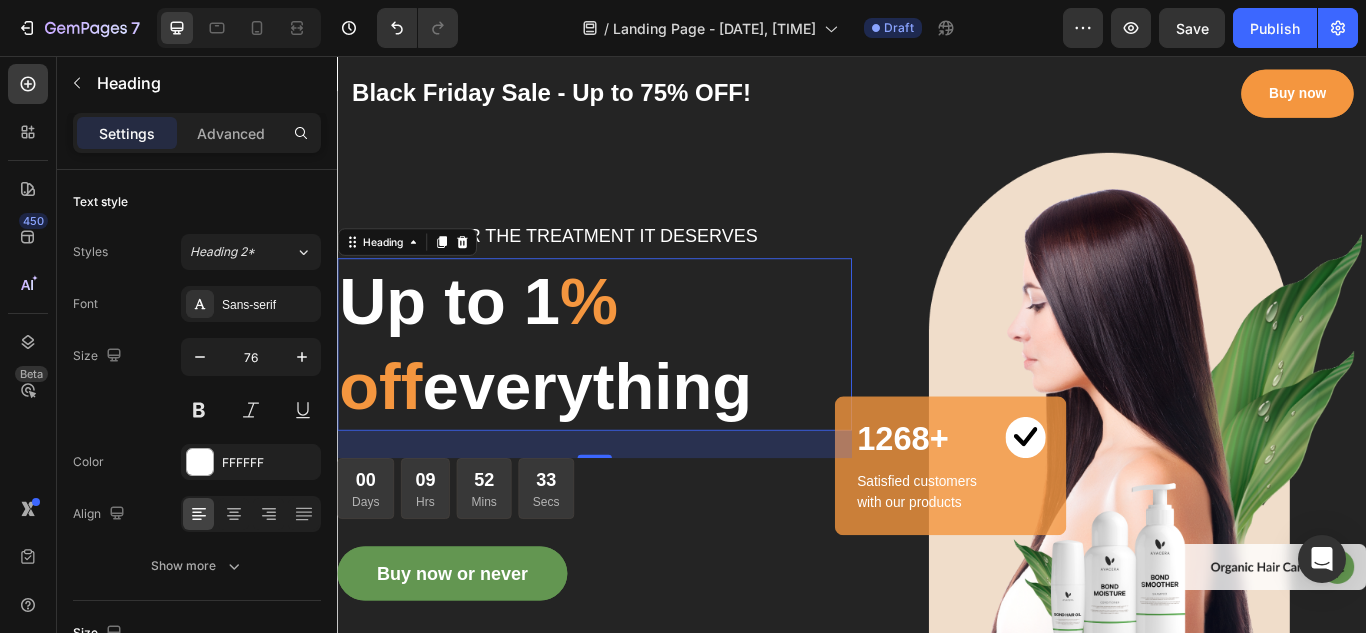click on "% off" at bounding box center (501, 392) 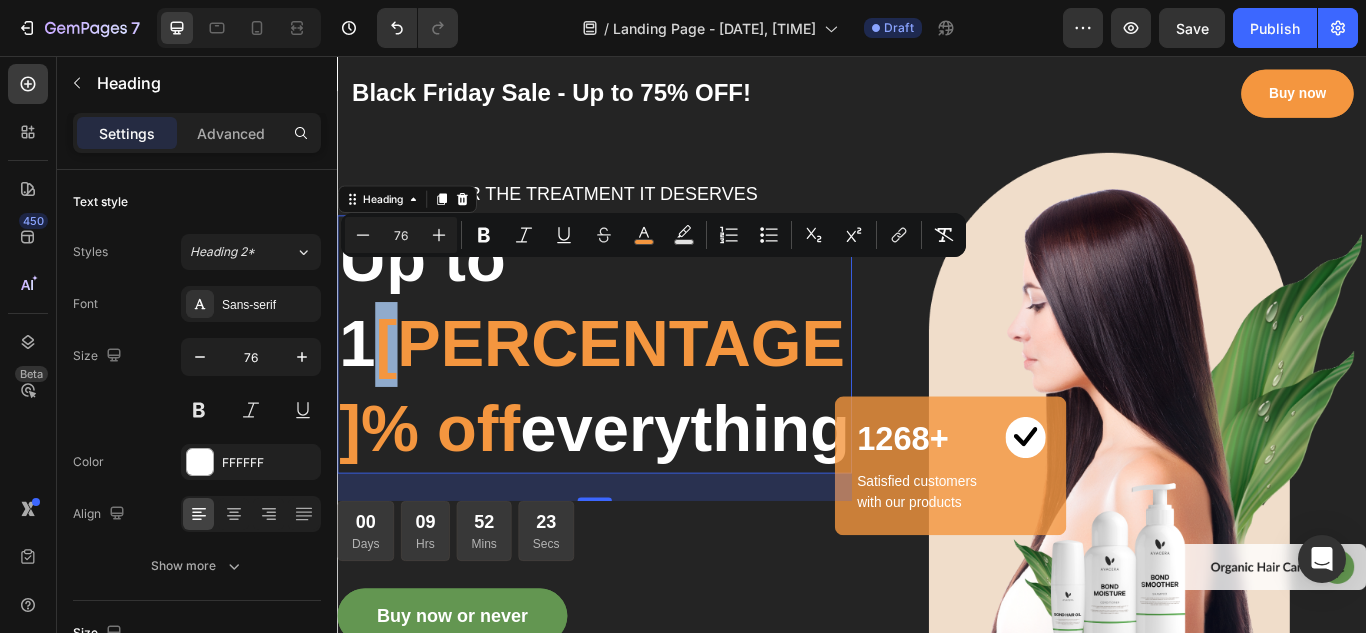 drag, startPoint x: 628, startPoint y: 337, endPoint x: 657, endPoint y: 338, distance: 29.017237 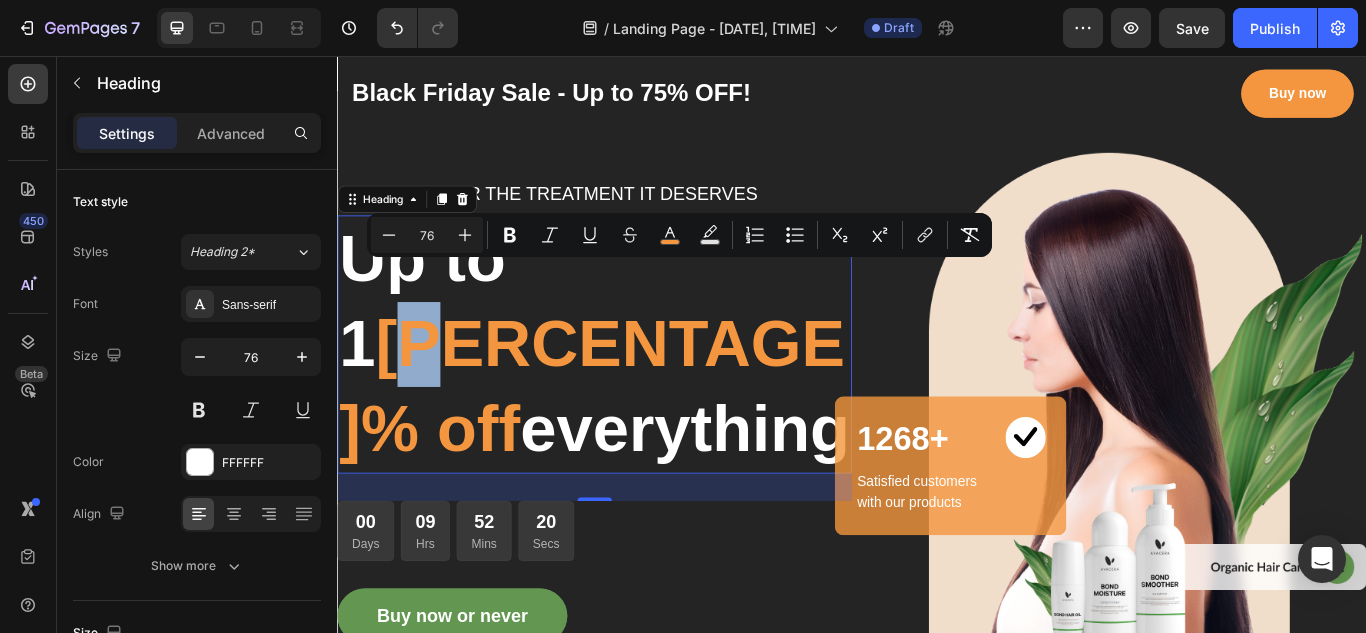 drag, startPoint x: 632, startPoint y: 338, endPoint x: 709, endPoint y: 335, distance: 77.05842 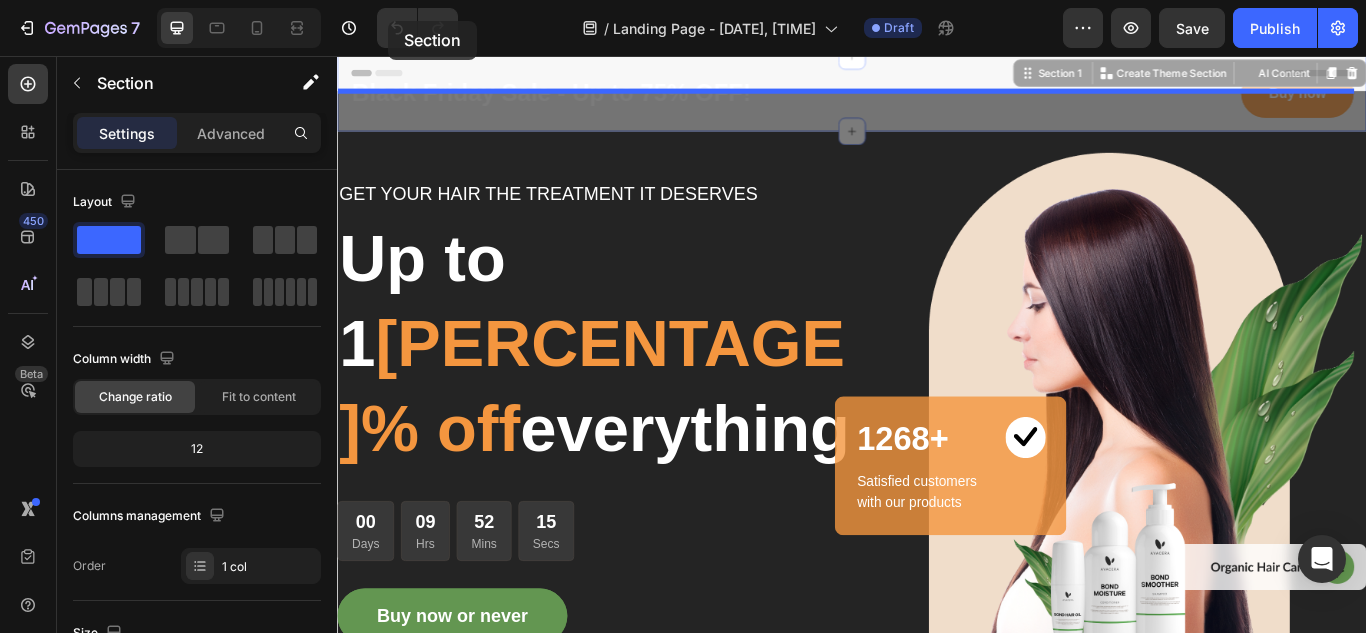 drag, startPoint x: 1215, startPoint y: 128, endPoint x: 406, endPoint y: 28, distance: 815.15704 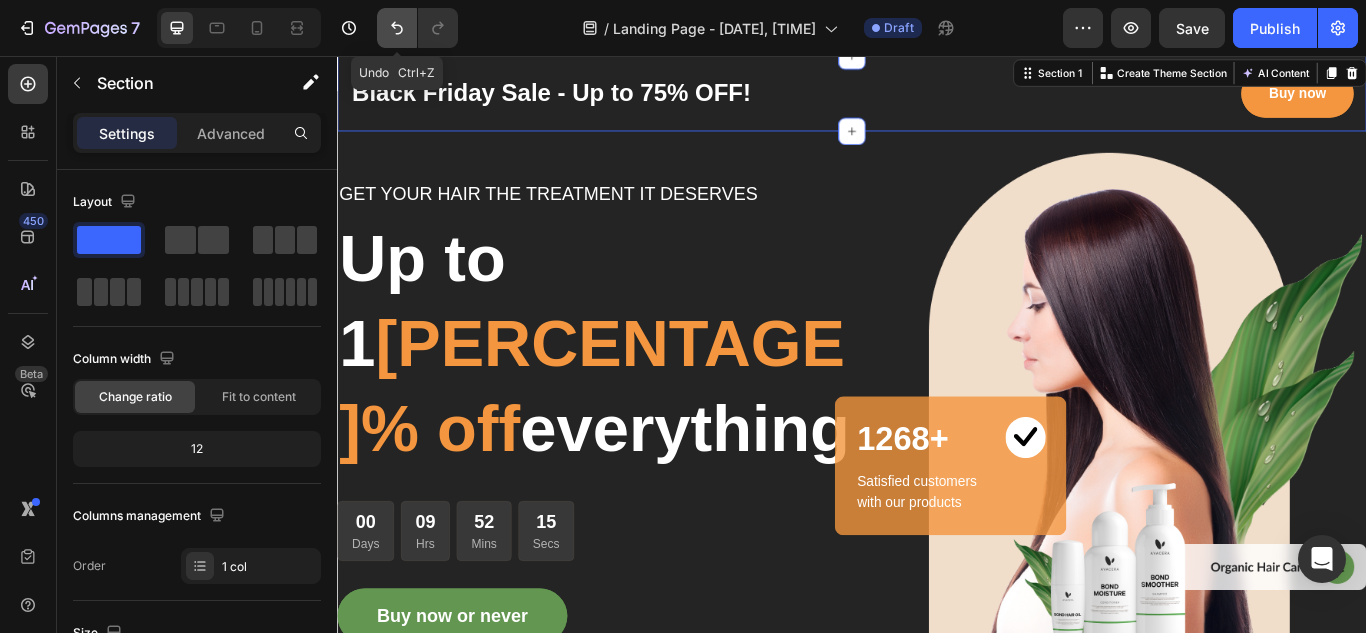 click 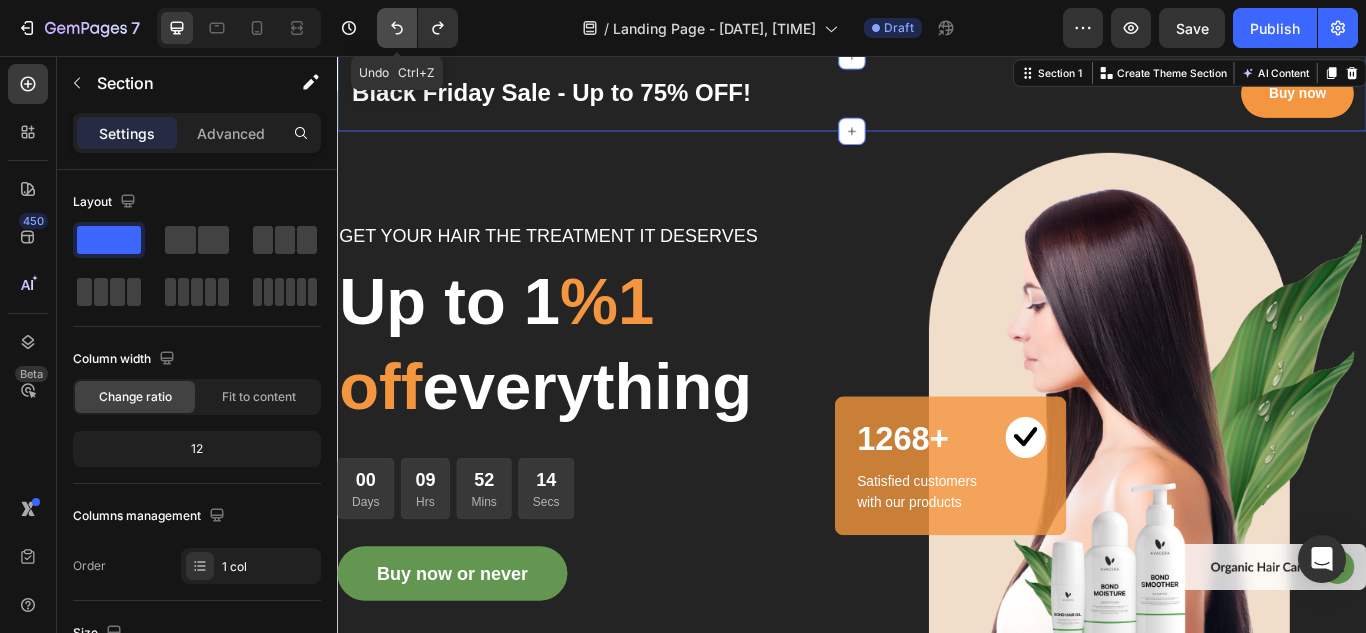 click 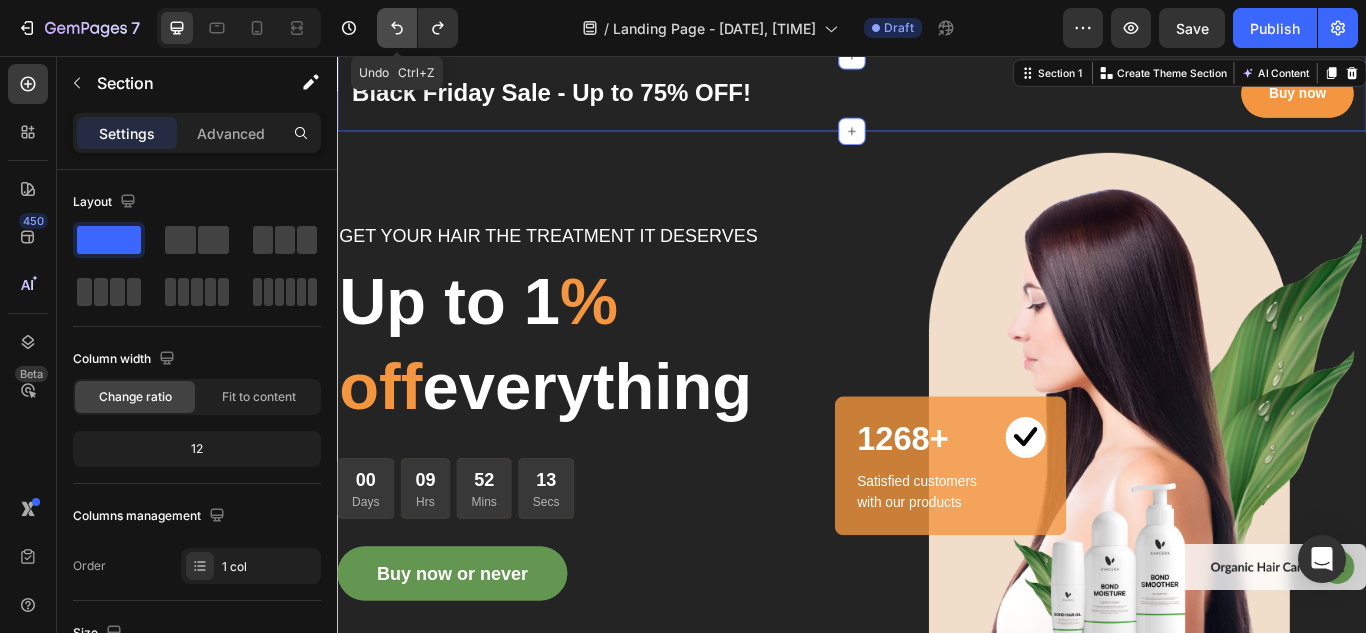 click 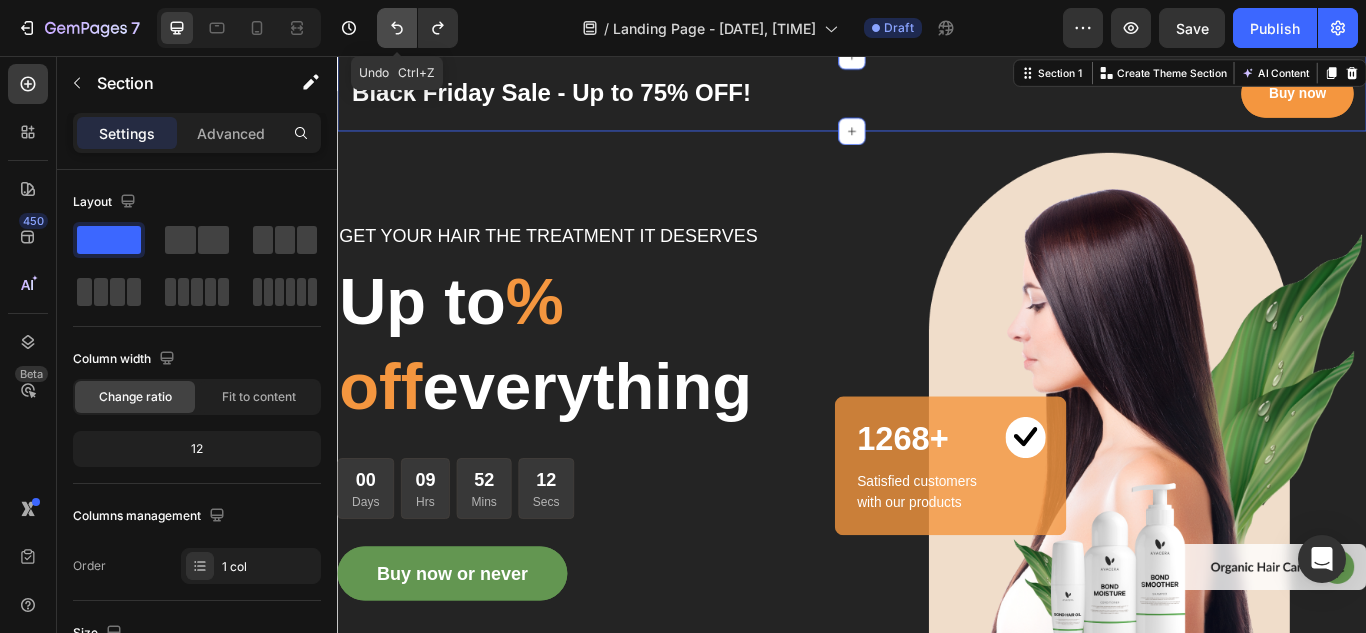 click 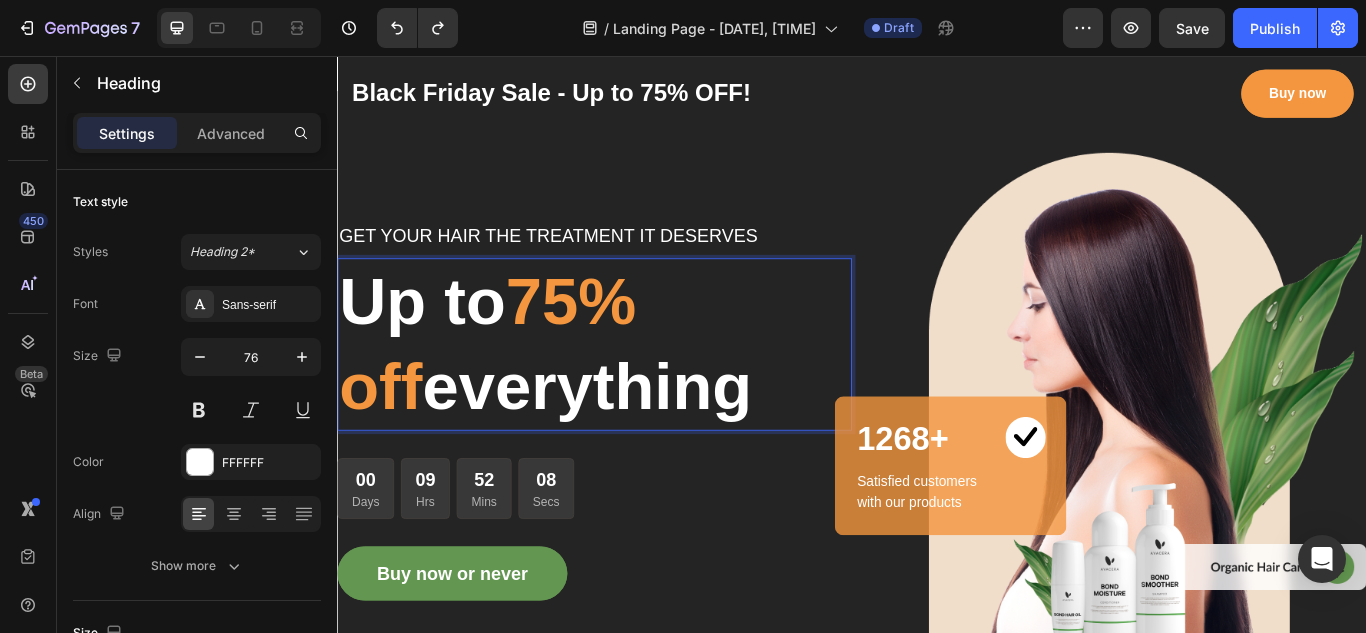 click on "75% off" at bounding box center (512, 392) 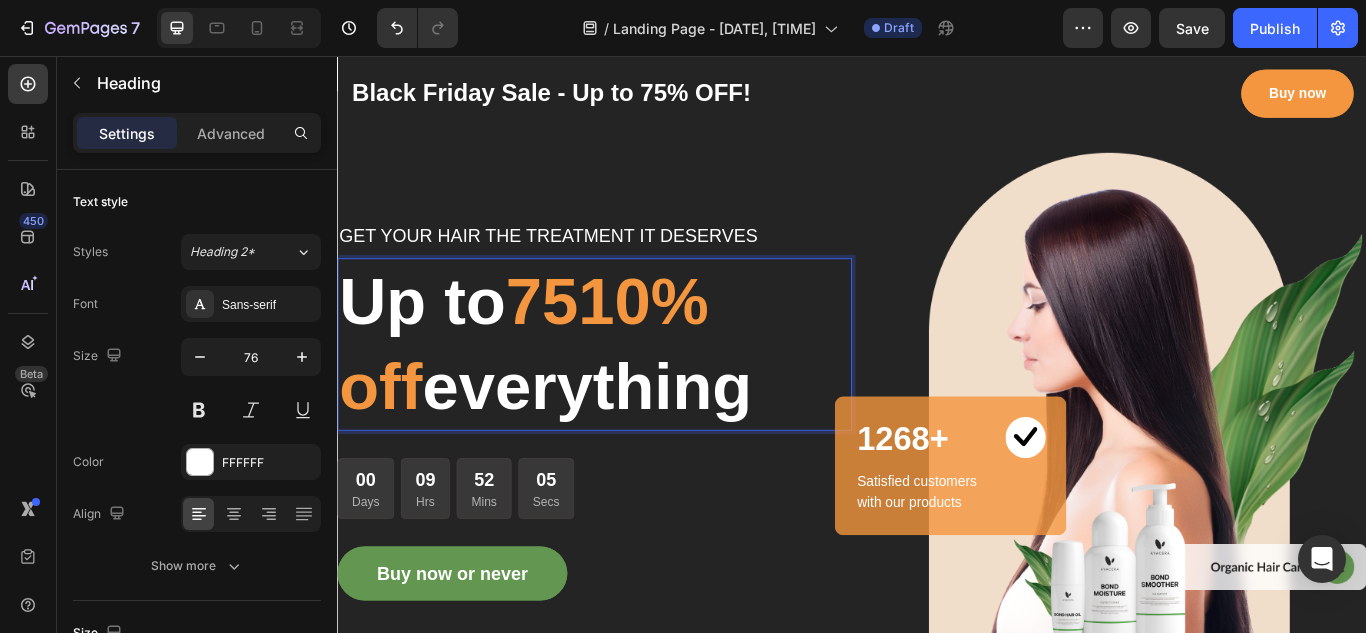 click on "7510% off" at bounding box center (554, 392) 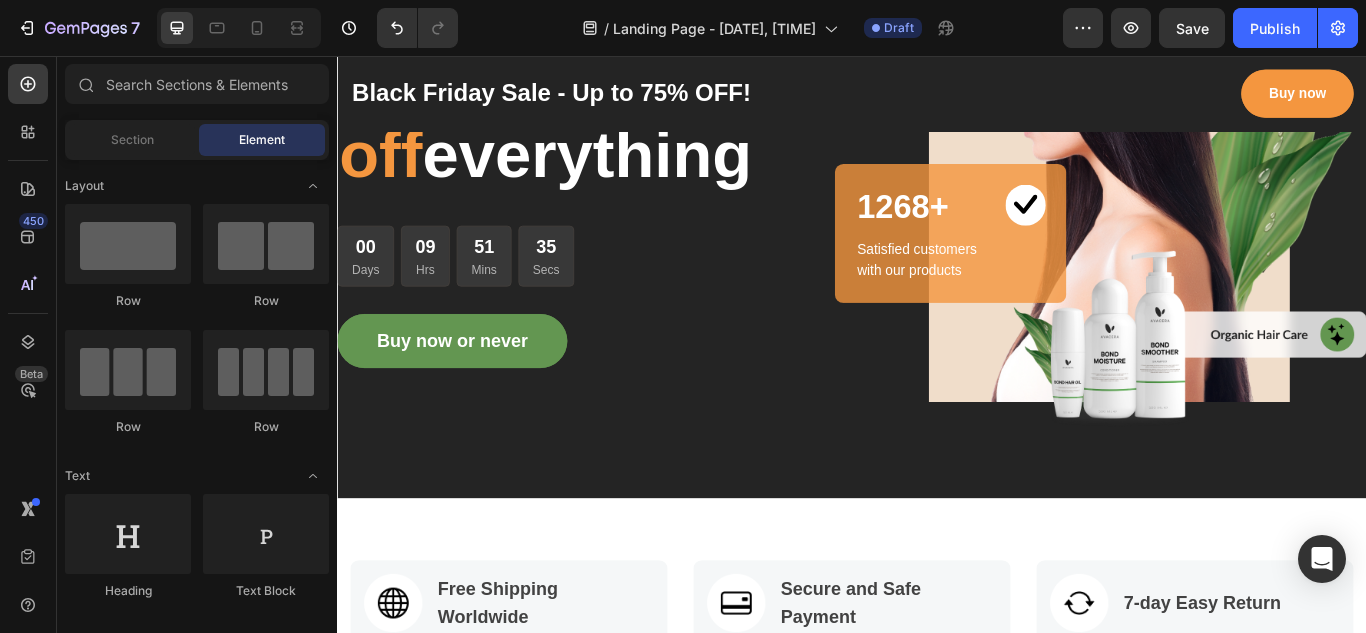 scroll, scrollTop: 0, scrollLeft: 0, axis: both 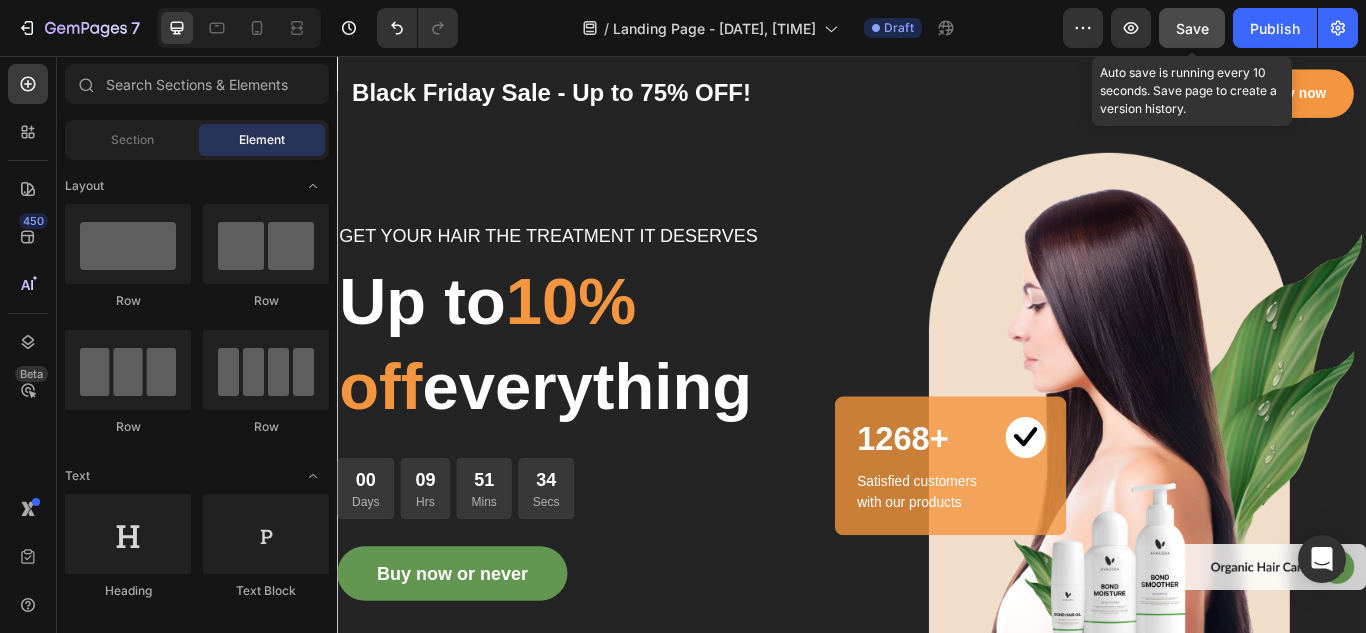 click on "Save" 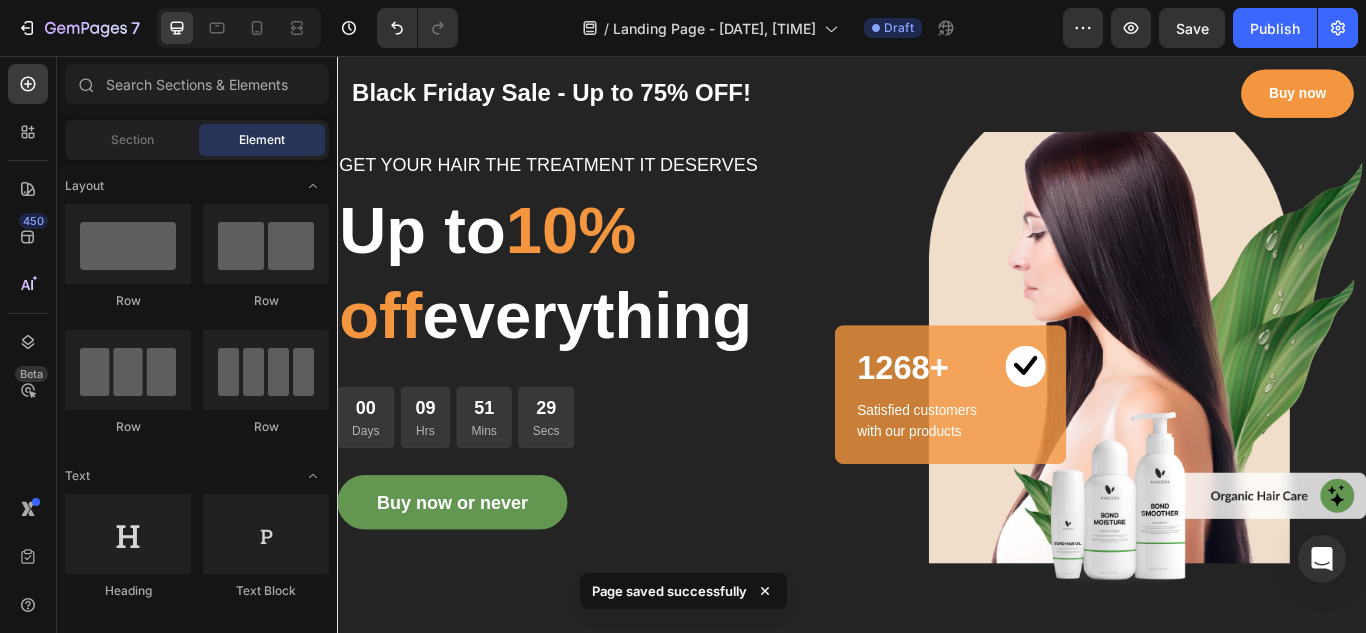 scroll, scrollTop: 0, scrollLeft: 0, axis: both 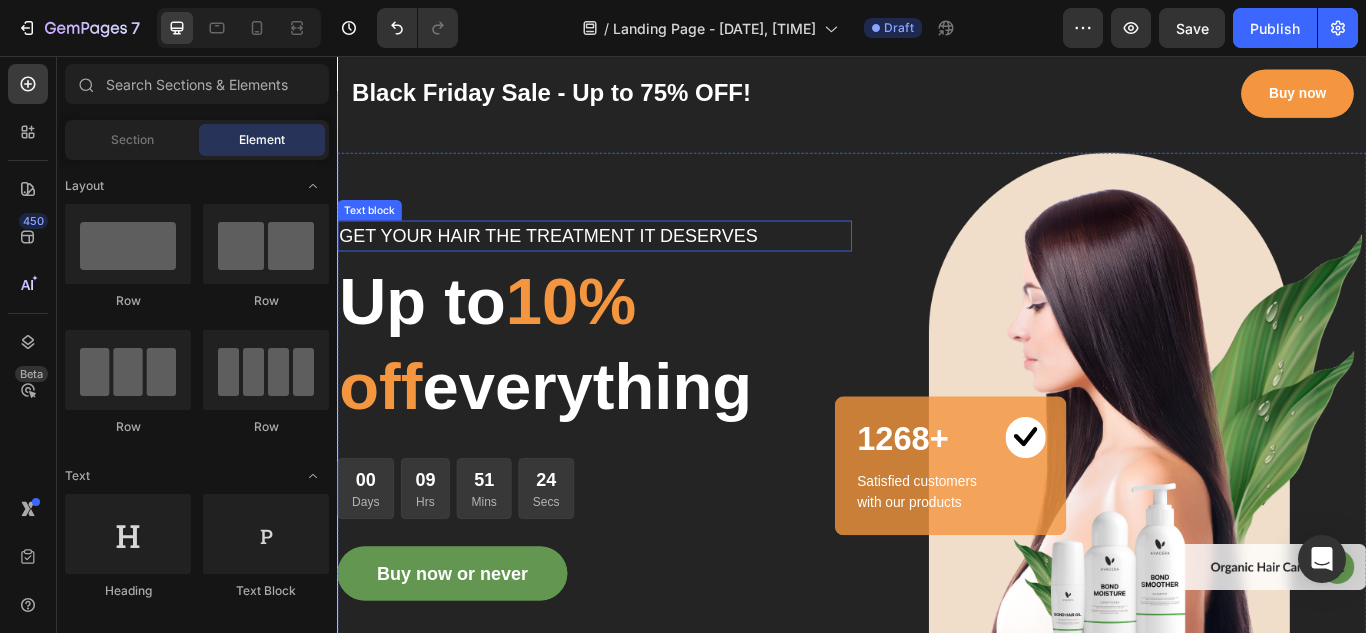 click on "GET YOUR HAIR THE TREATMENT IT DESERVES" at bounding box center (637, 266) 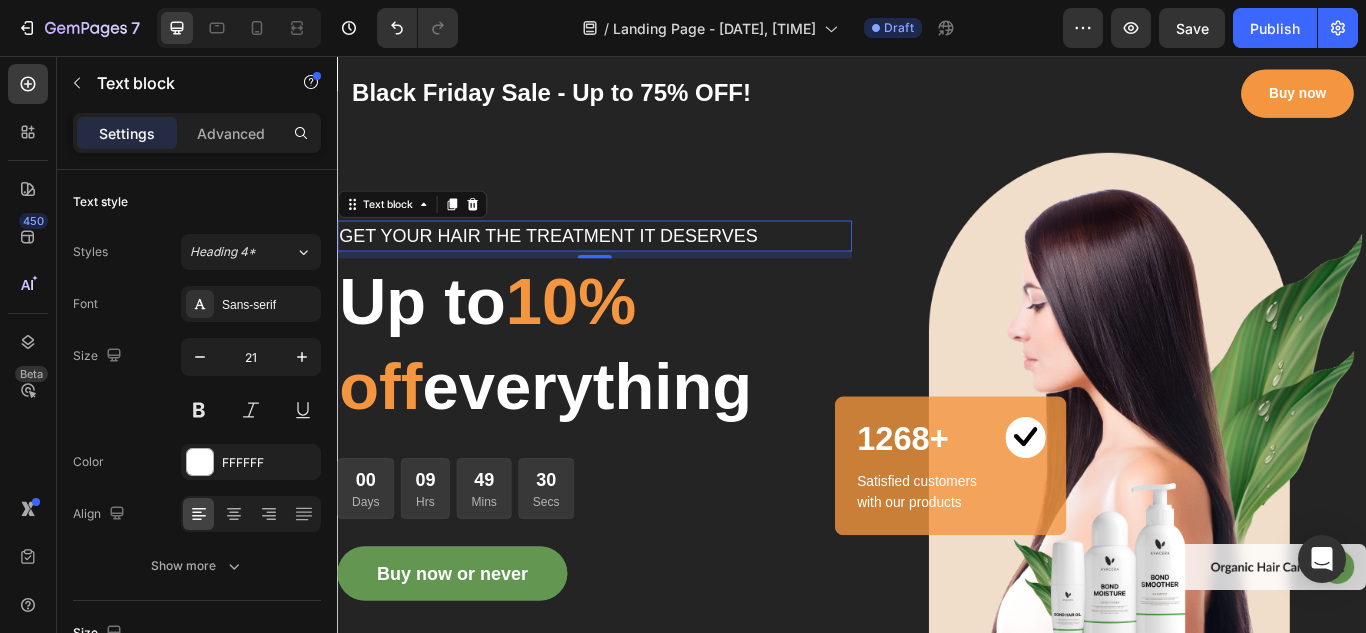 drag, startPoint x: 340, startPoint y: 263, endPoint x: 323, endPoint y: 321, distance: 60.440052 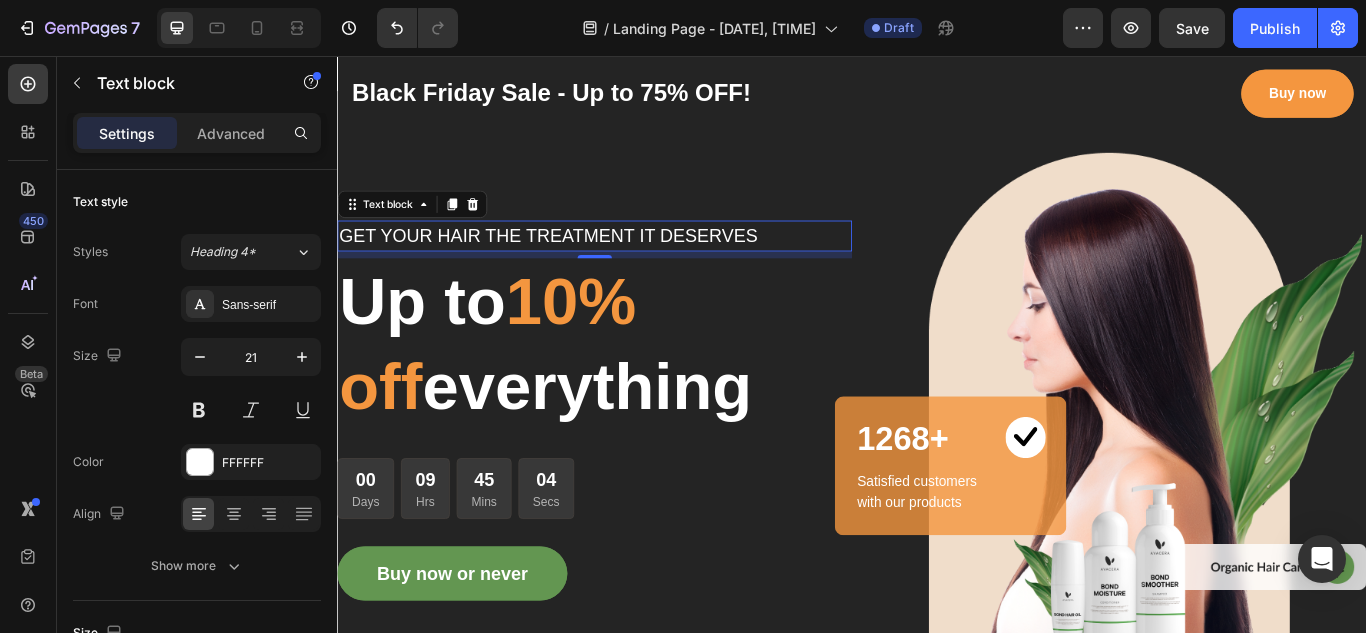 click on "GET YOUR HAIR THE TREATMENT IT DESERVES" at bounding box center (637, 266) 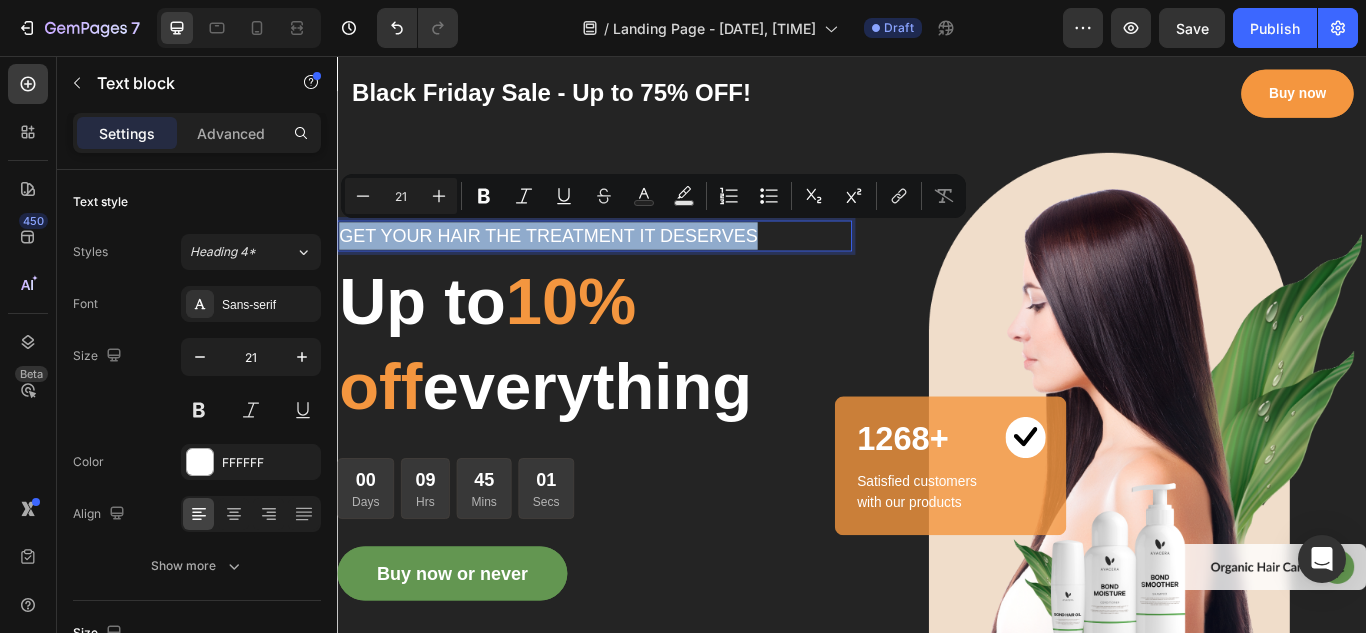 drag, startPoint x: 830, startPoint y: 260, endPoint x: 331, endPoint y: 298, distance: 500.4448 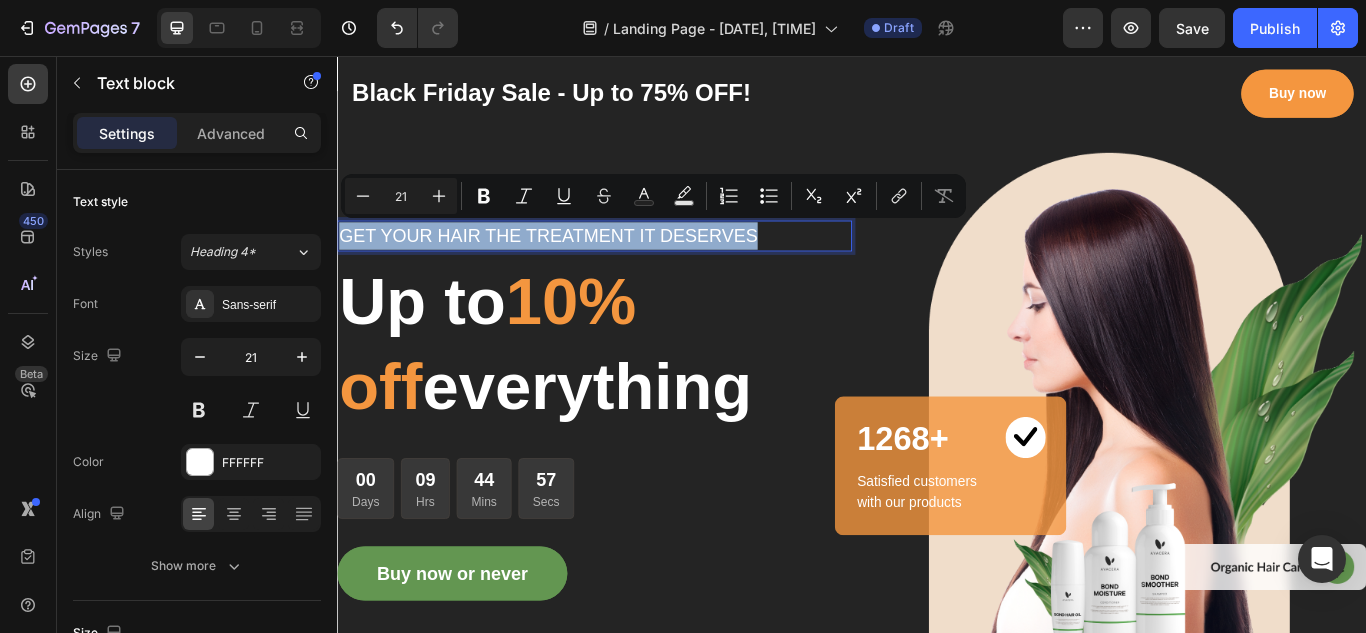 copy on "GET YOUR HAIR THE TREATMENT IT DESERVES" 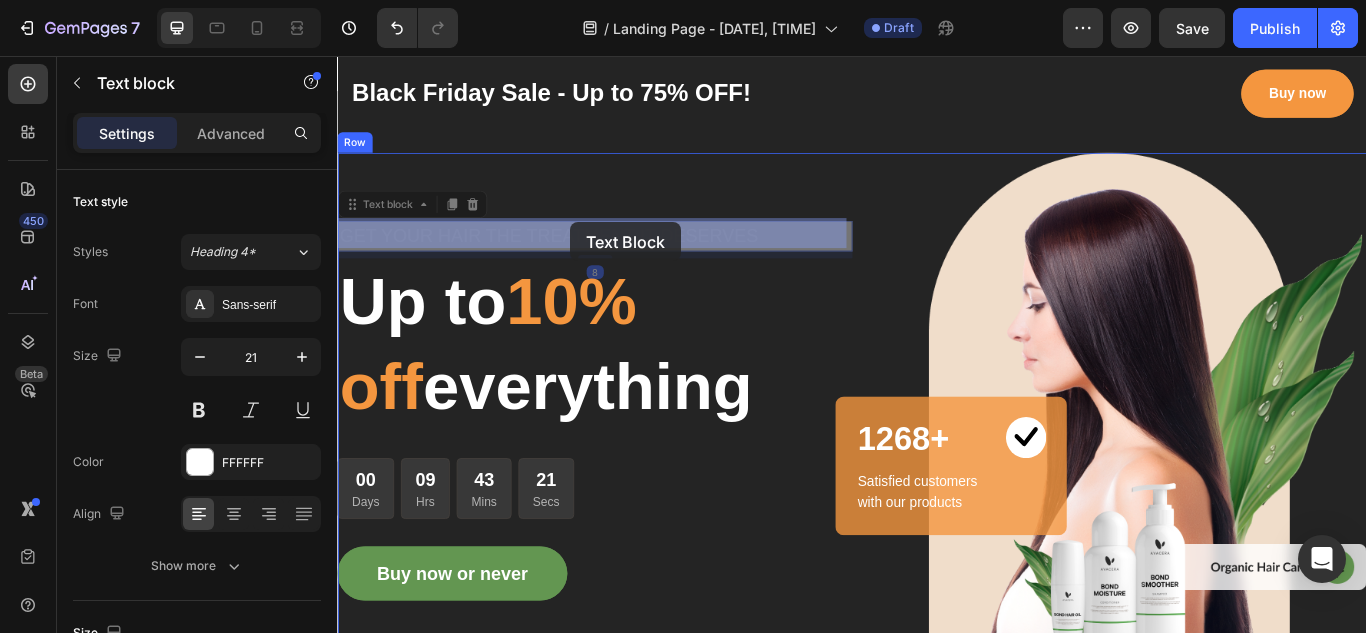 drag, startPoint x: 341, startPoint y: 261, endPoint x: 609, endPoint y: 250, distance: 268.22565 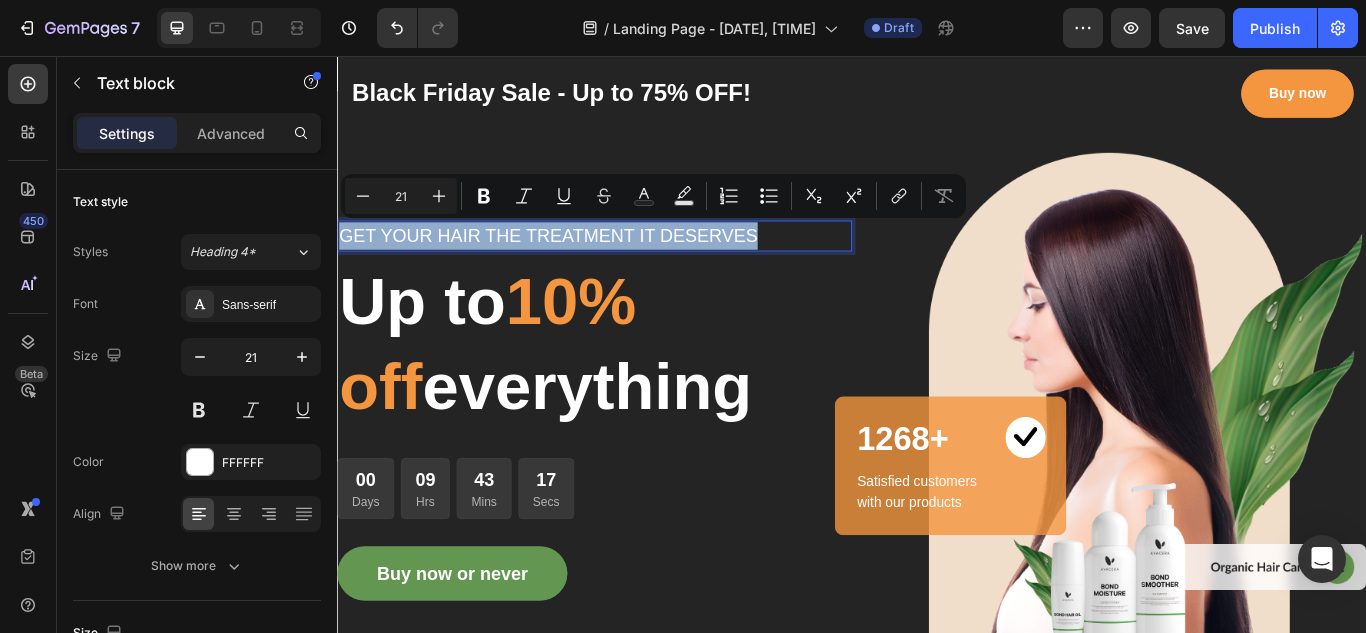 drag, startPoint x: 848, startPoint y: 261, endPoint x: 345, endPoint y: 269, distance: 503.06363 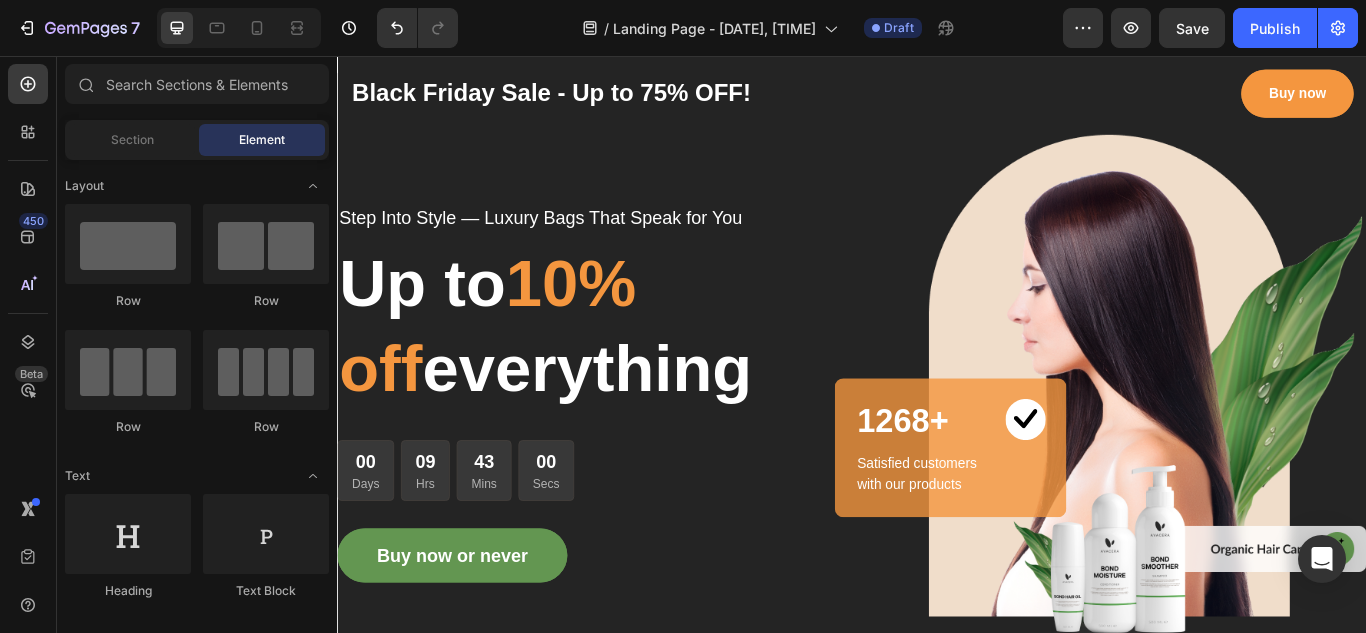 scroll, scrollTop: 0, scrollLeft: 0, axis: both 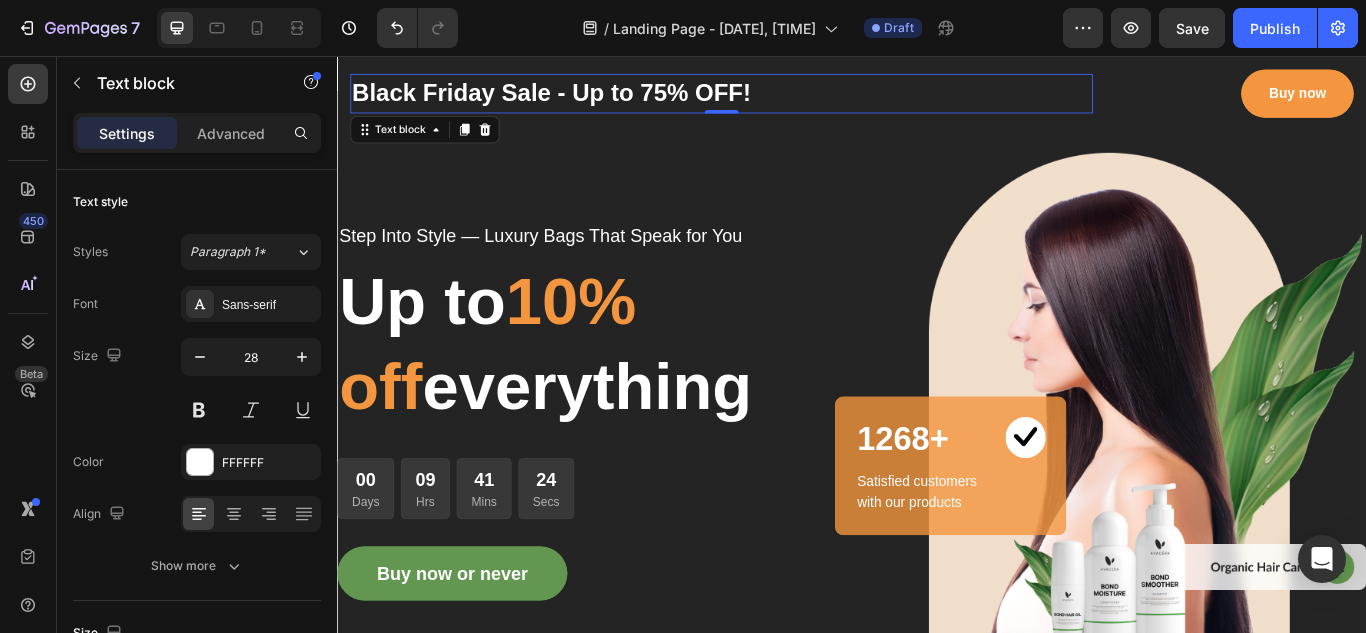 click on "Black Friday Sale - Up to 75% OFF!" at bounding box center [785, 100] 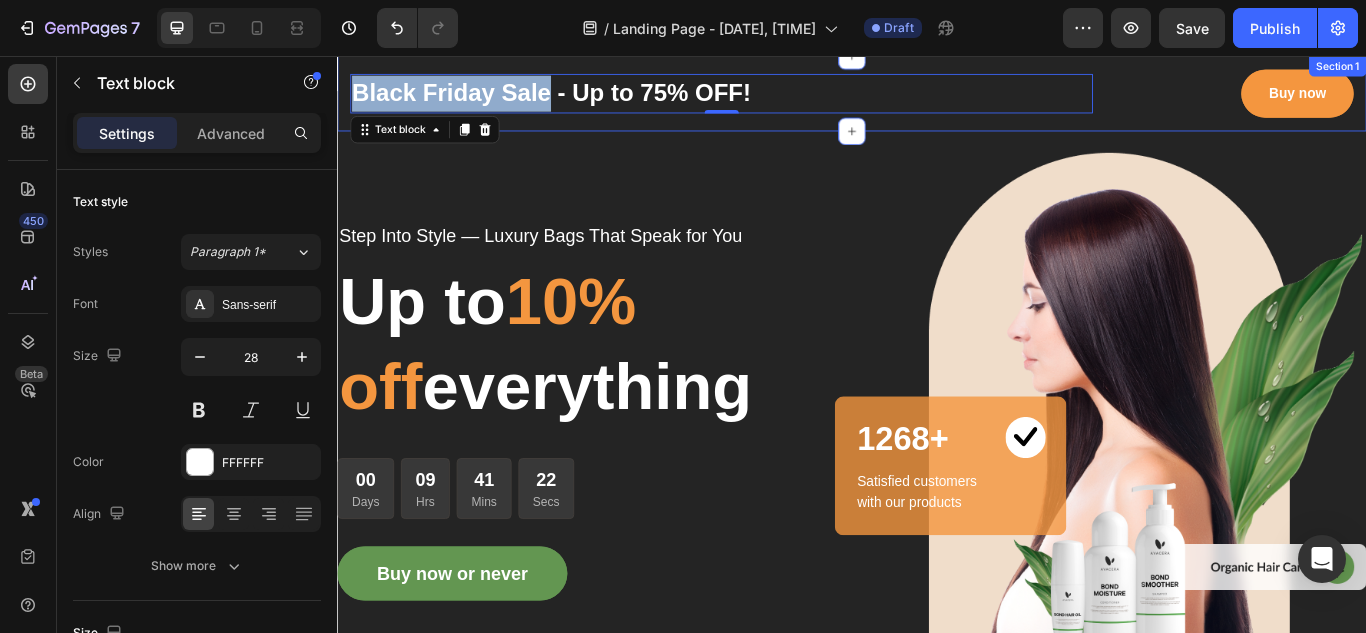 drag, startPoint x: 585, startPoint y: 90, endPoint x: 348, endPoint y: 83, distance: 237.10335 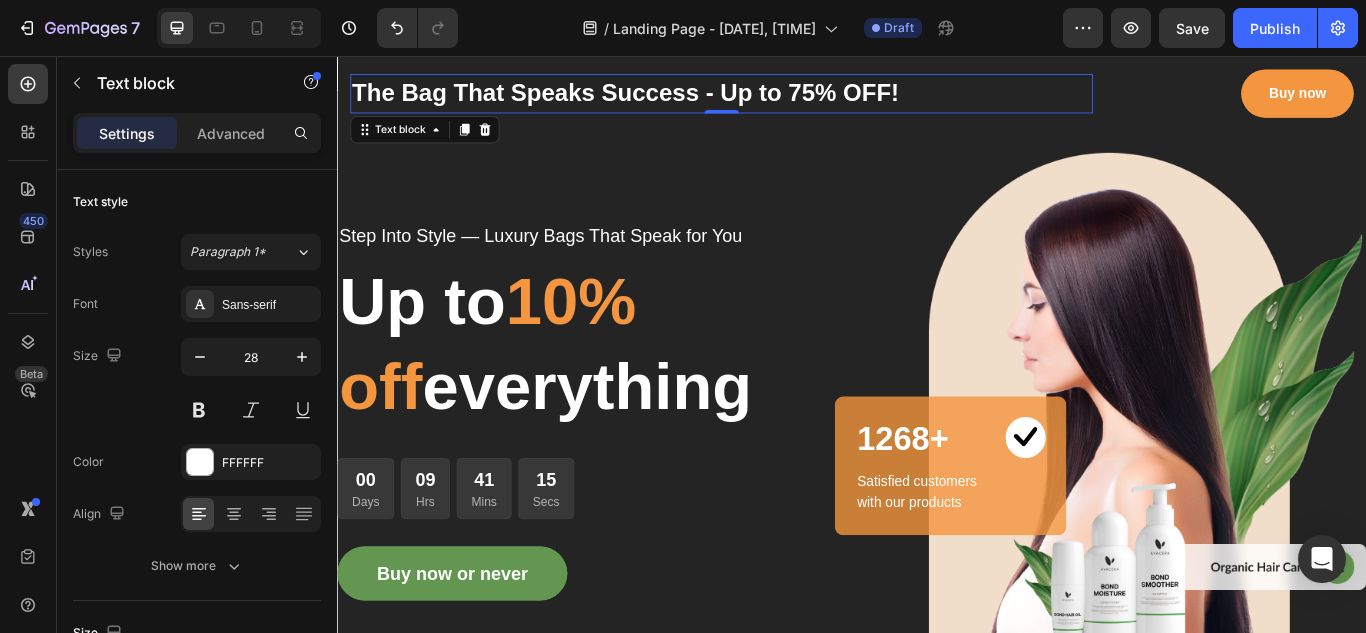 click on "The Bag That Speaks Success - Up to 75% OFF!" at bounding box center [785, 100] 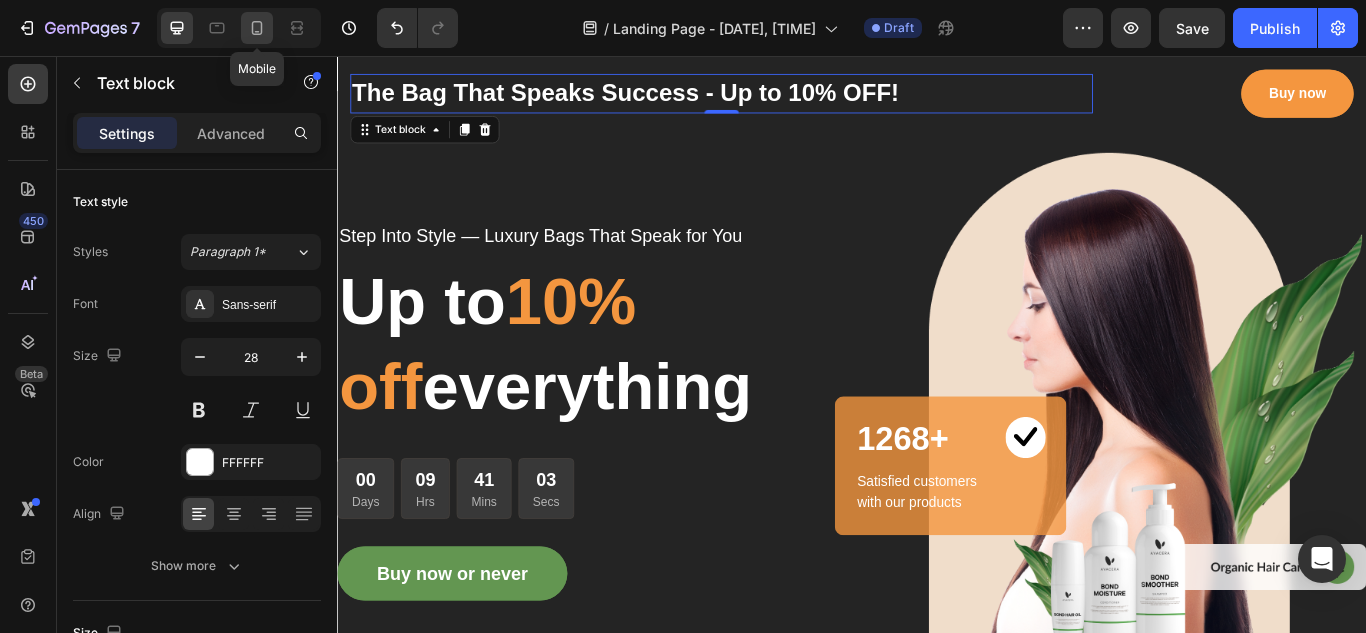 click 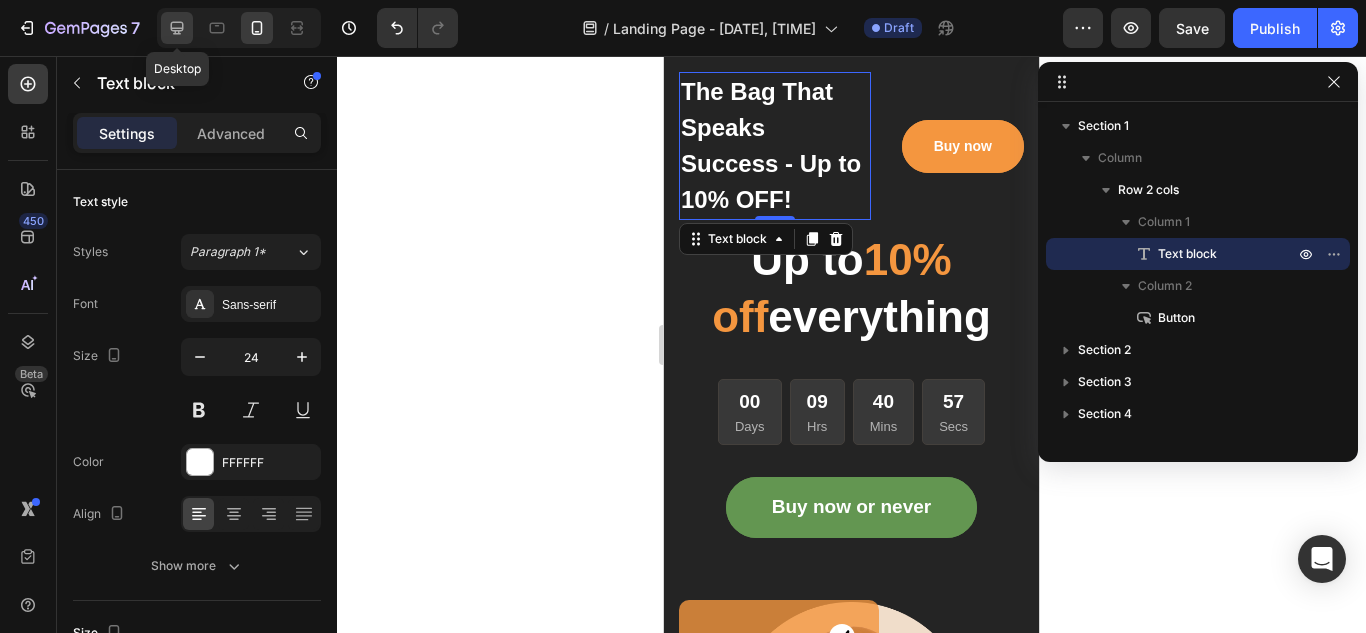 click 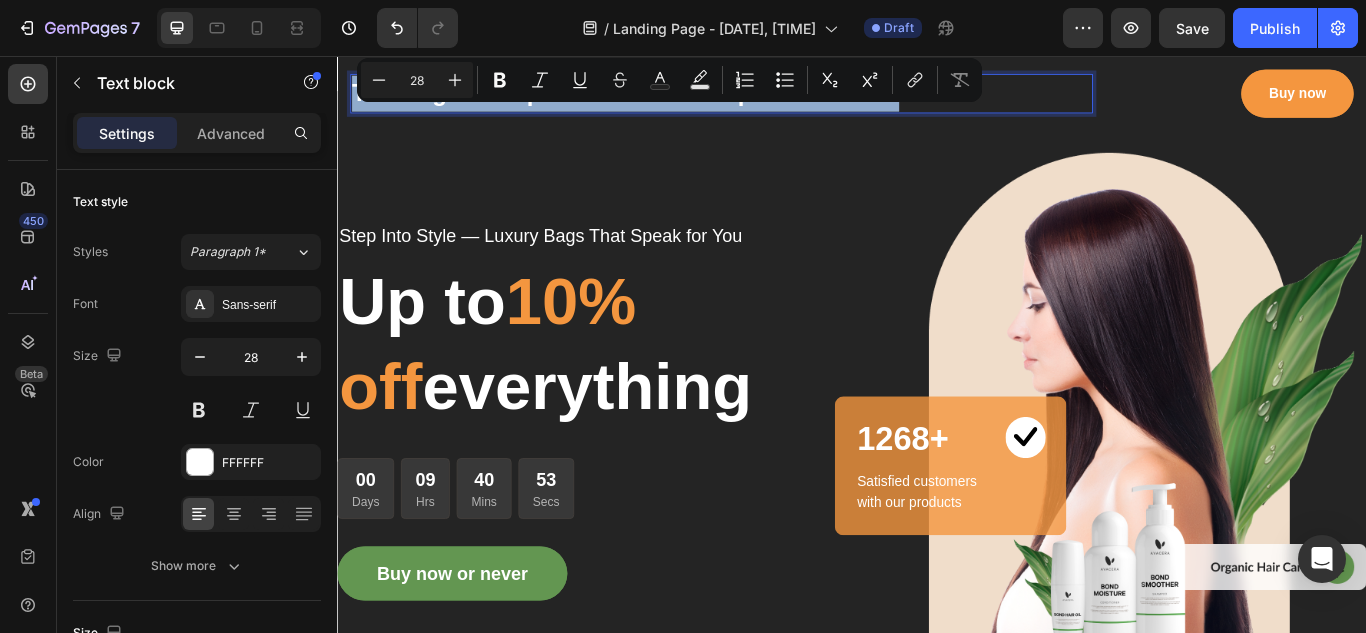 drag, startPoint x: 1013, startPoint y: 95, endPoint x: 352, endPoint y: 83, distance: 661.1089 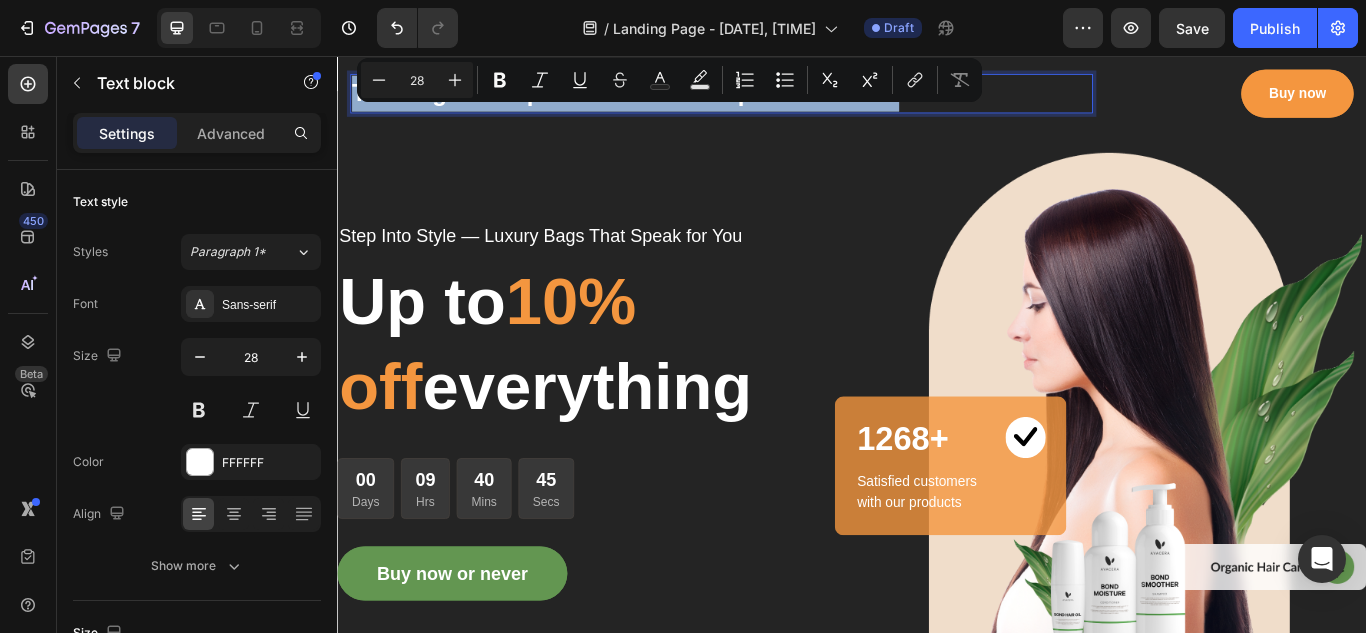drag, startPoint x: 391, startPoint y: 90, endPoint x: 823, endPoint y: 114, distance: 432.66617 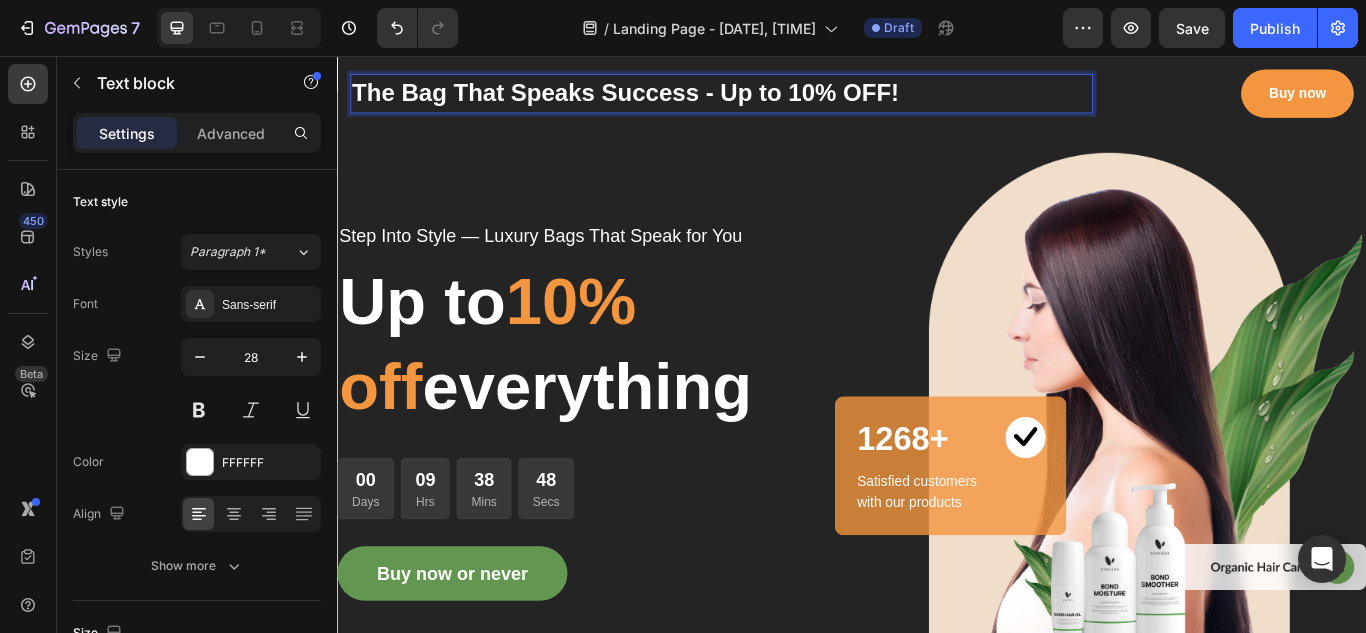 click on "The Bag That Speaks Success - Up to 10% OFF!" at bounding box center (785, 100) 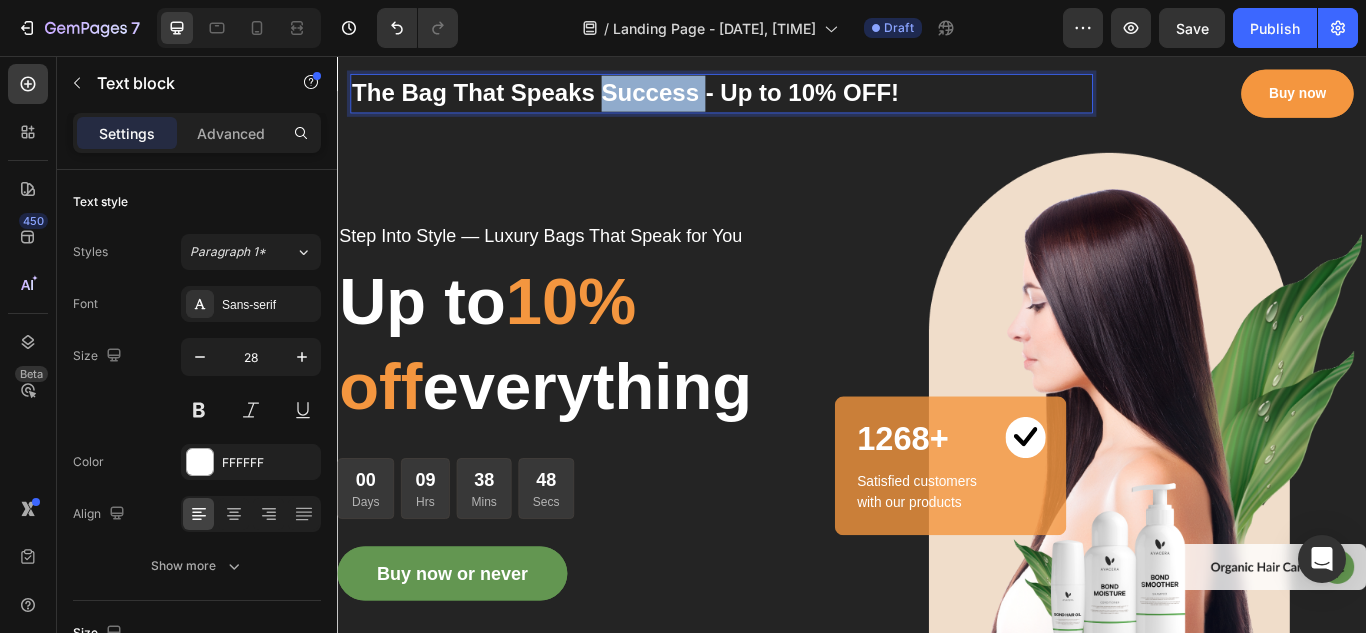click on "The Bag That Speaks Success - Up to 10% OFF!" at bounding box center [785, 100] 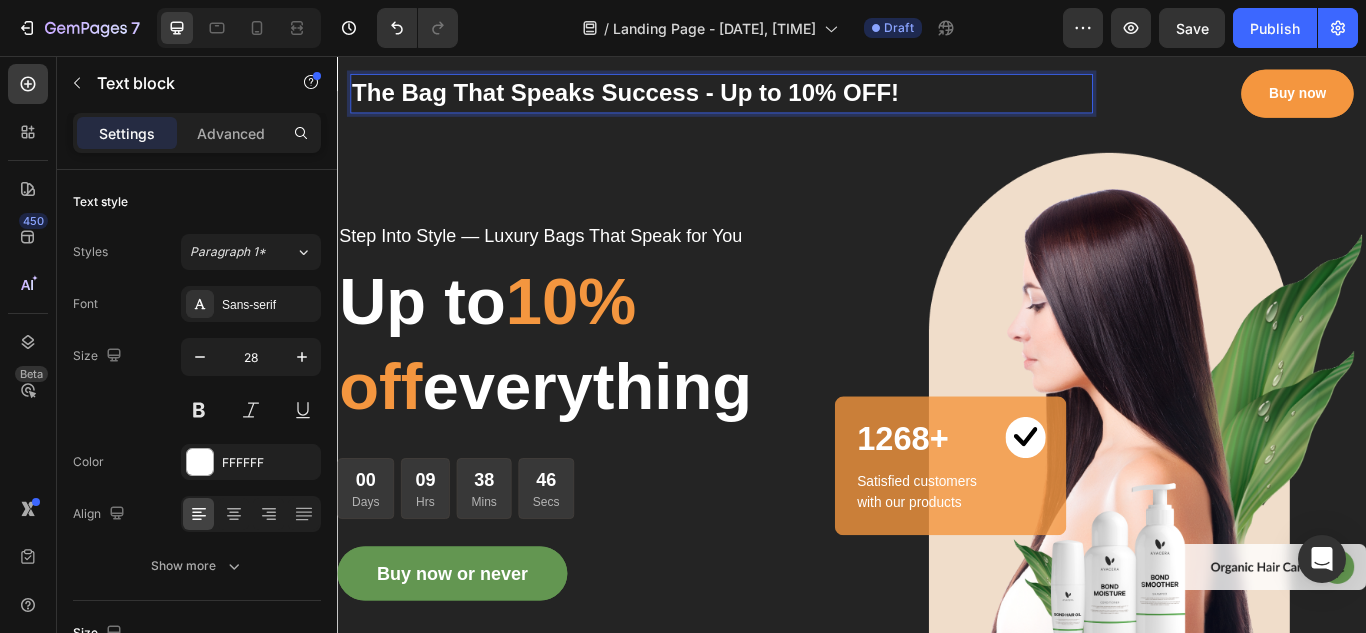 click on "The Bag That Speaks Success - Up to 10% OFF!" at bounding box center [785, 100] 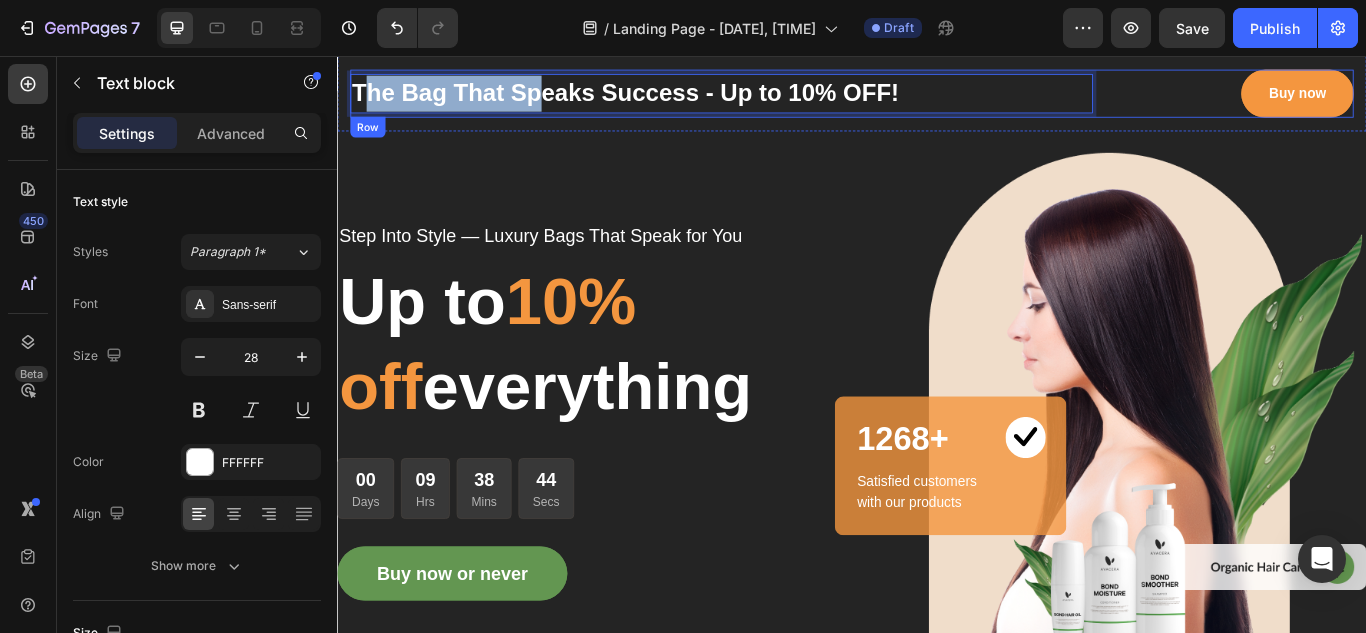 drag, startPoint x: 363, startPoint y: 93, endPoint x: 563, endPoint y: 76, distance: 200.7212 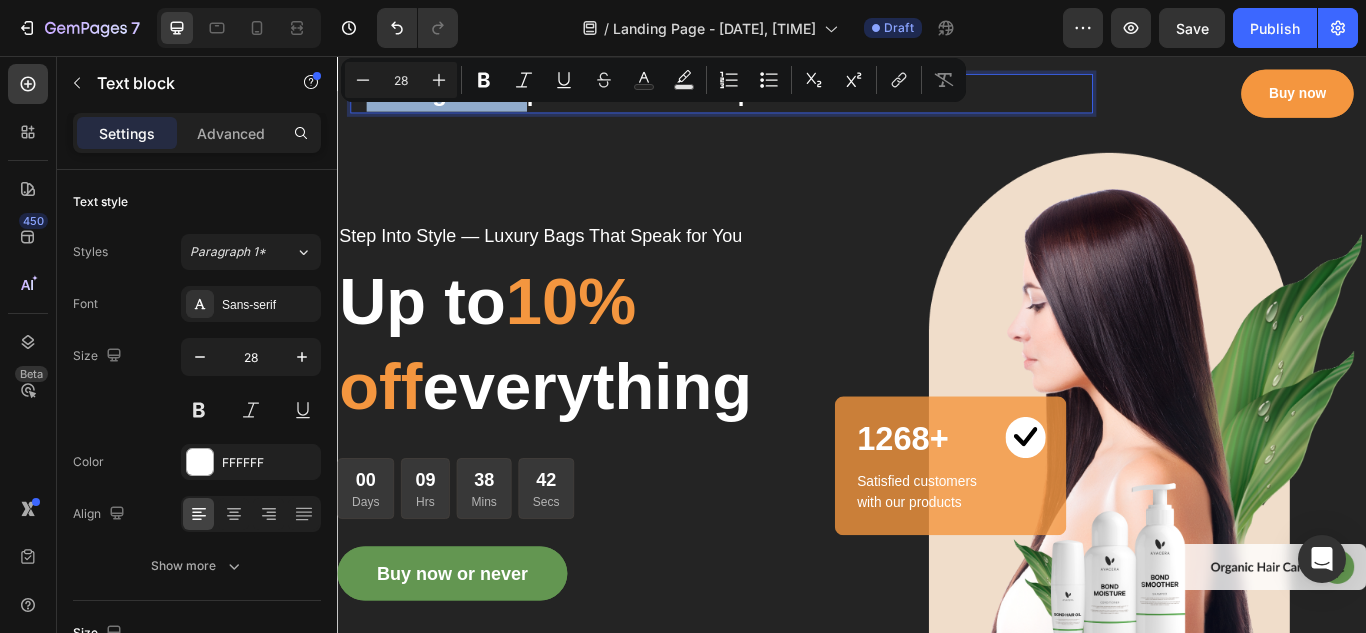 click on "The Bag That Speaks Success - Up to 10% OFF!" at bounding box center (785, 100) 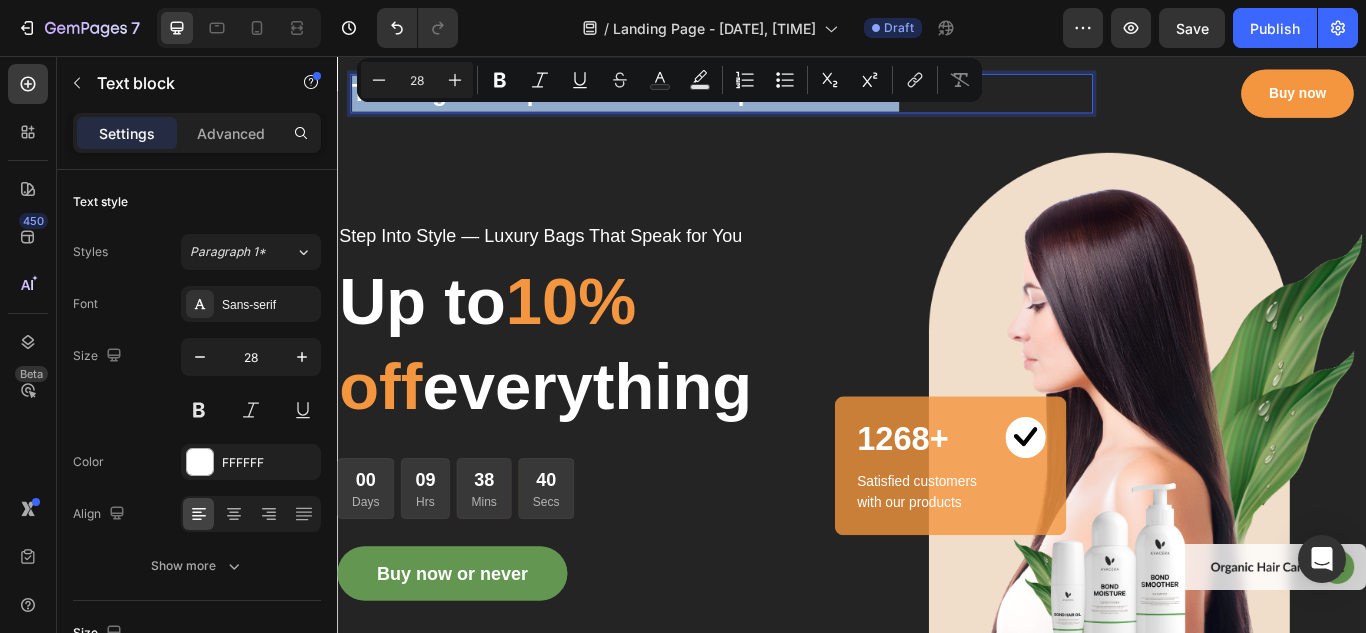 drag, startPoint x: 360, startPoint y: 88, endPoint x: 1007, endPoint y: 81, distance: 647.03784 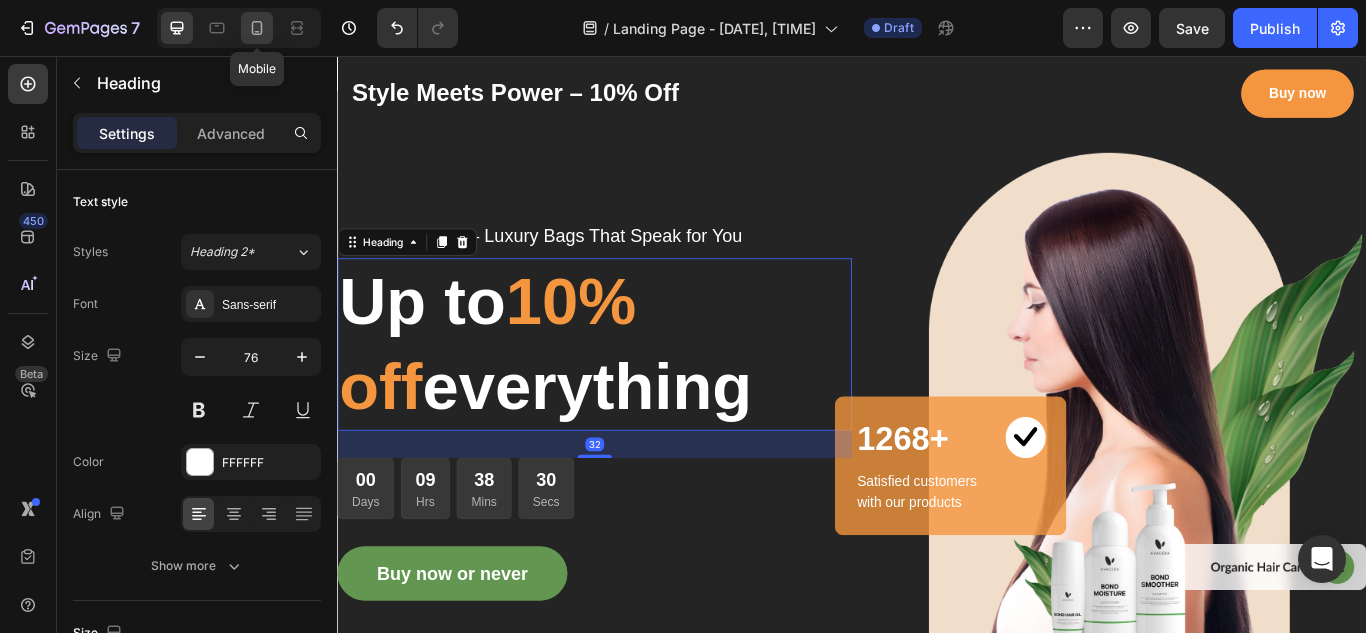 click 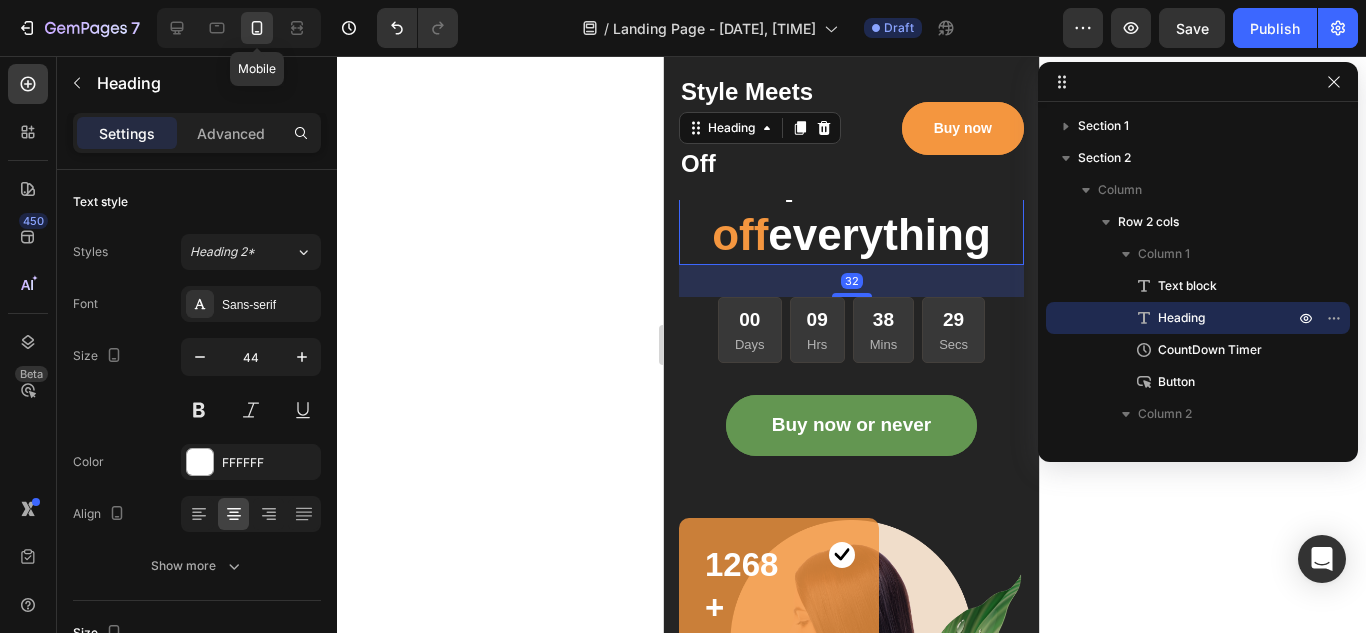 scroll, scrollTop: 103, scrollLeft: 0, axis: vertical 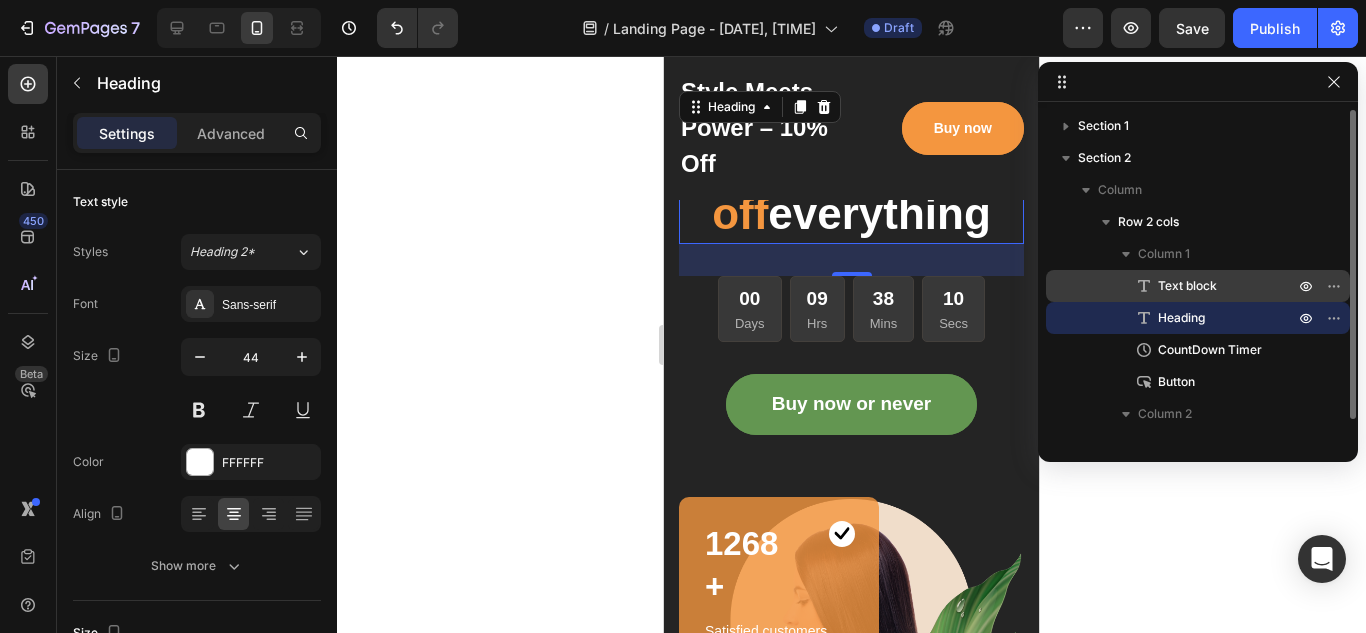 click on "Text block" at bounding box center (1187, 286) 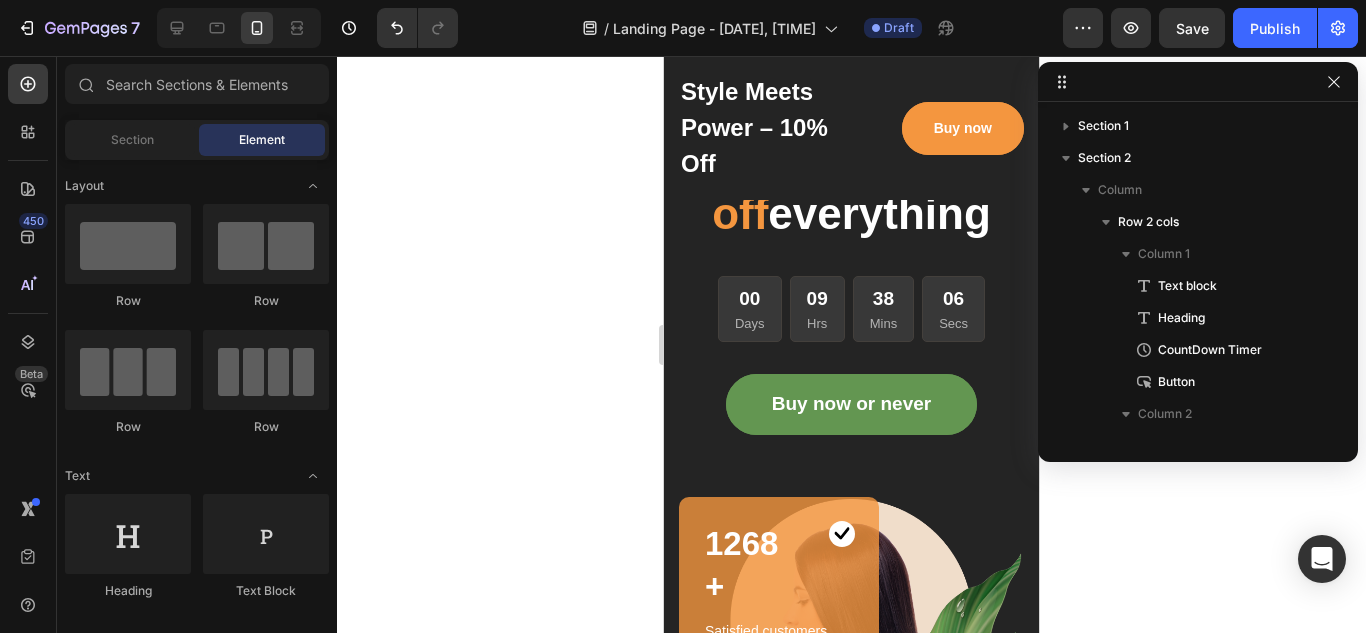 scroll, scrollTop: 0, scrollLeft: 0, axis: both 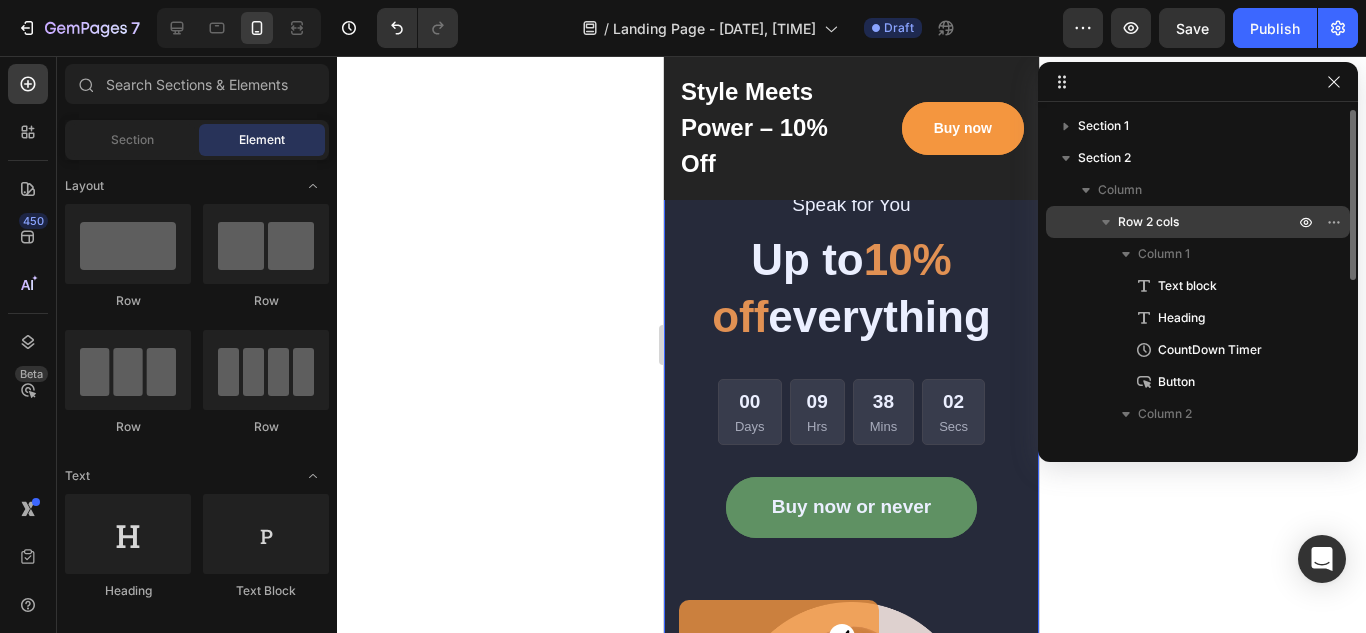 click on "Row 2 cols" at bounding box center [1148, 222] 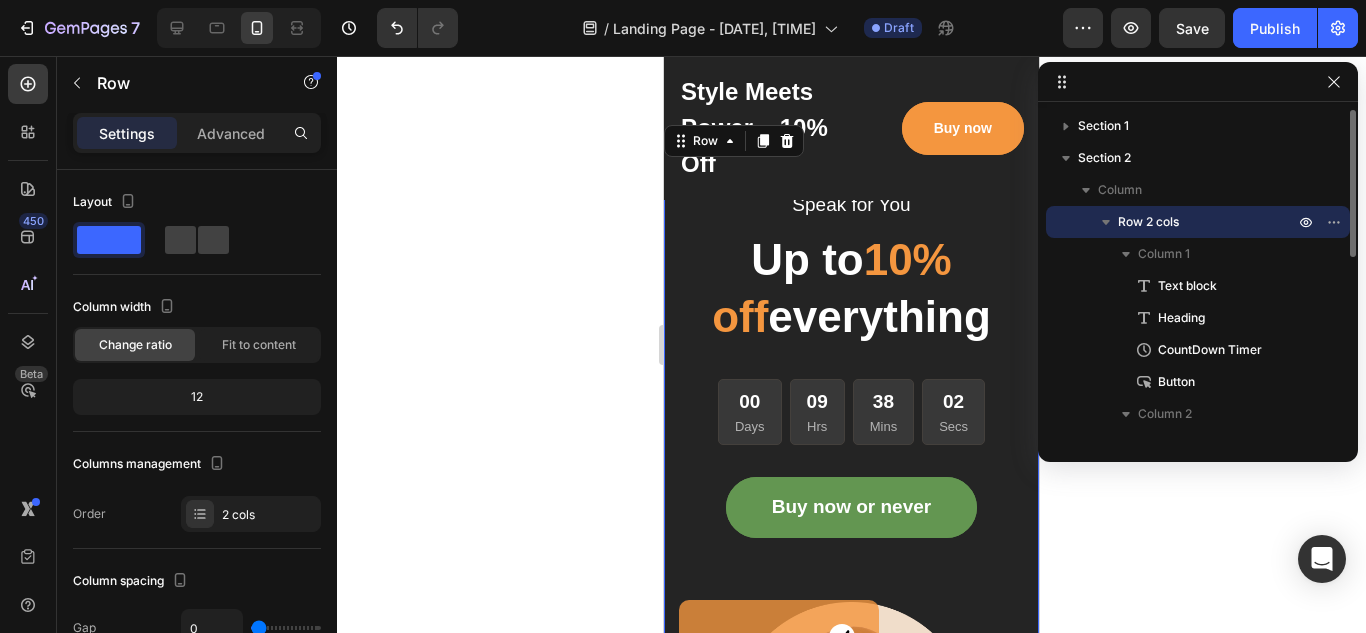 scroll, scrollTop: 34, scrollLeft: 0, axis: vertical 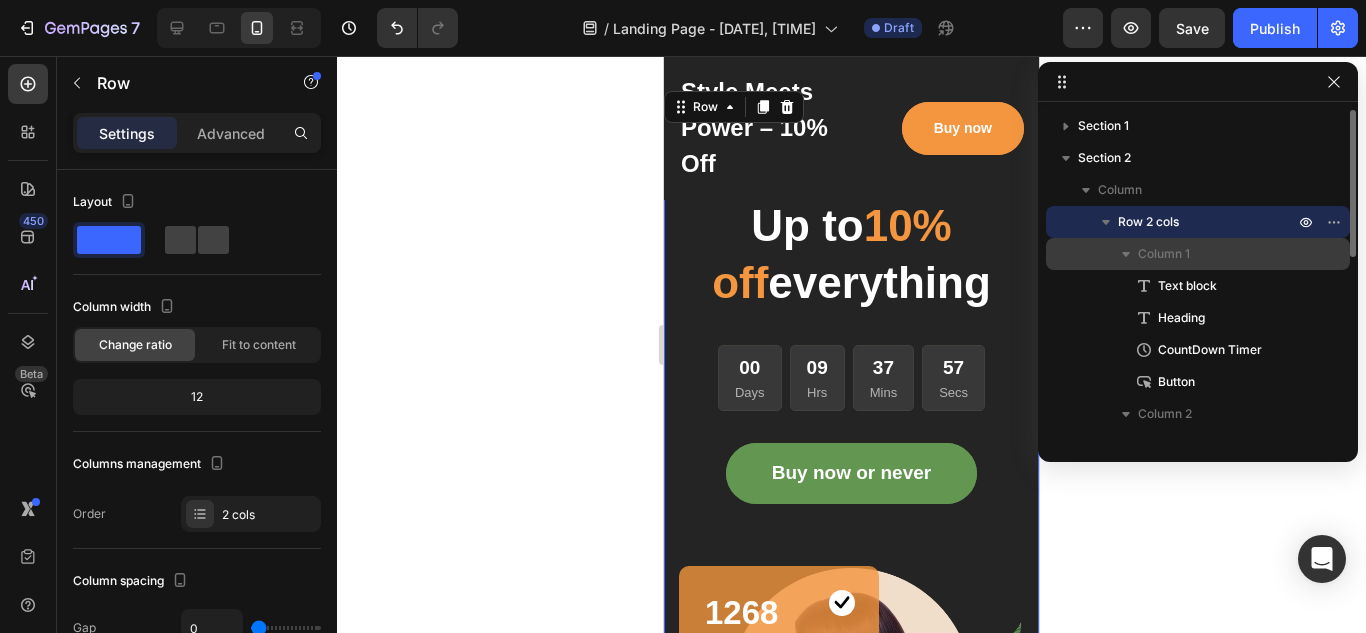 click on "Column 1" at bounding box center [1164, 254] 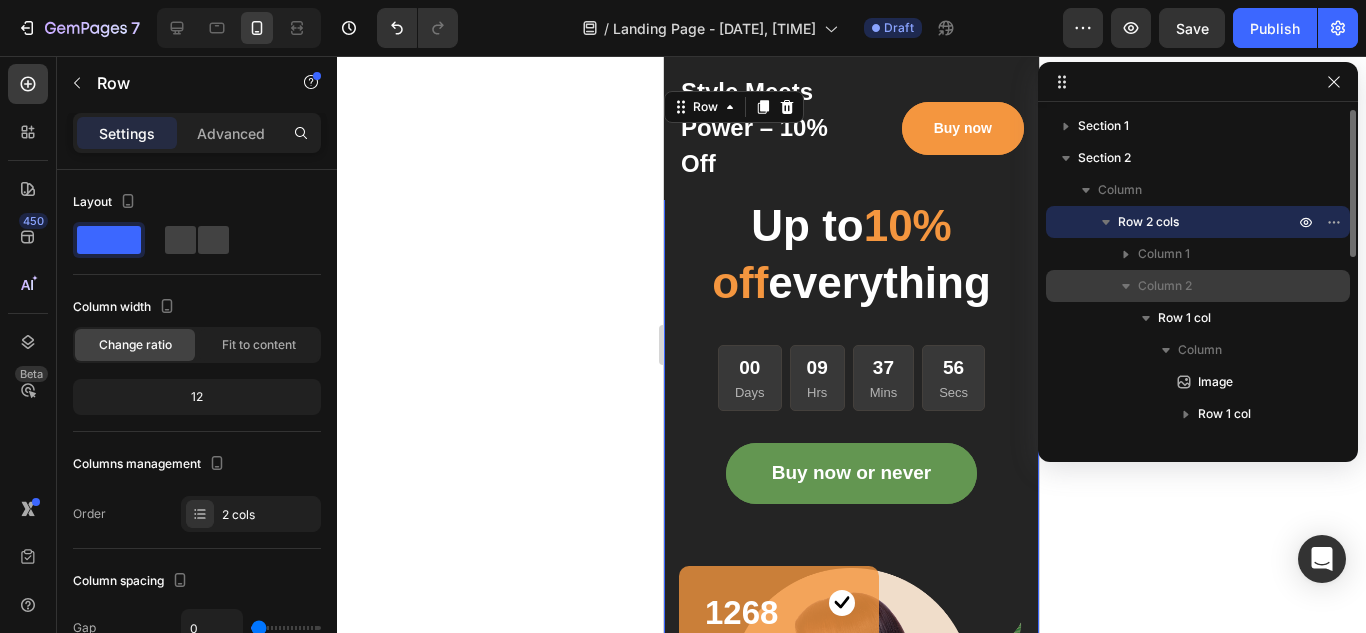 click on "Column 2" at bounding box center [1165, 286] 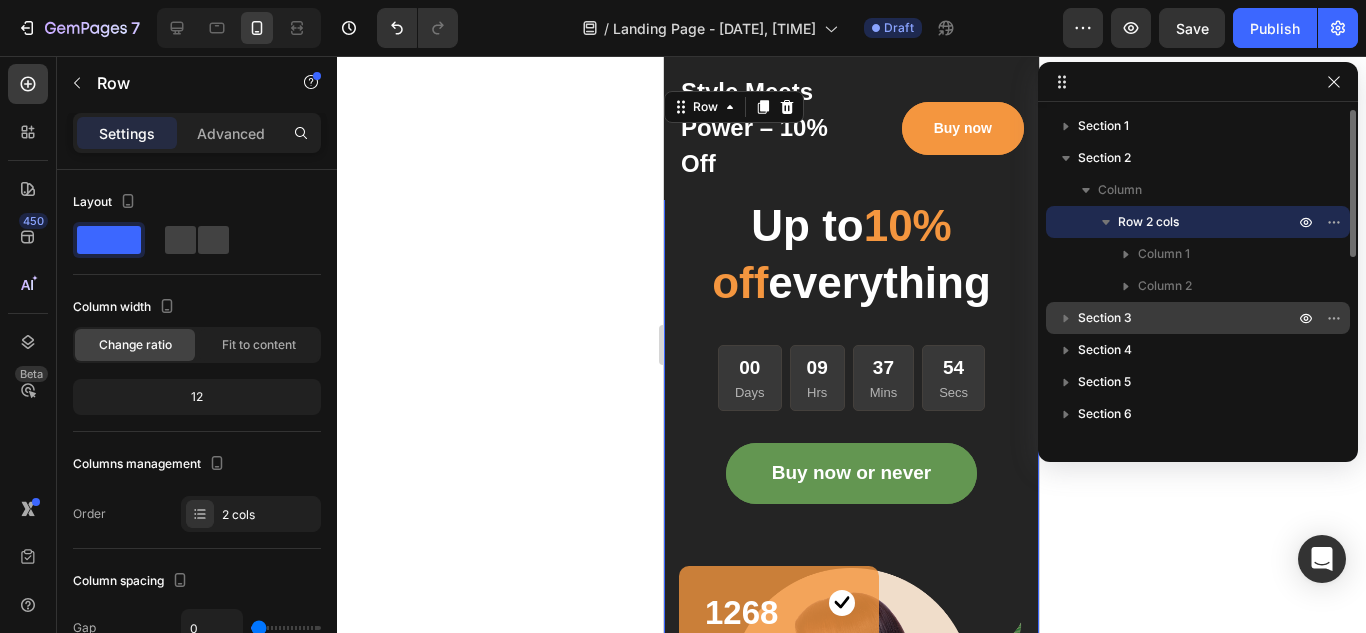 click on "Section 3" at bounding box center [1105, 318] 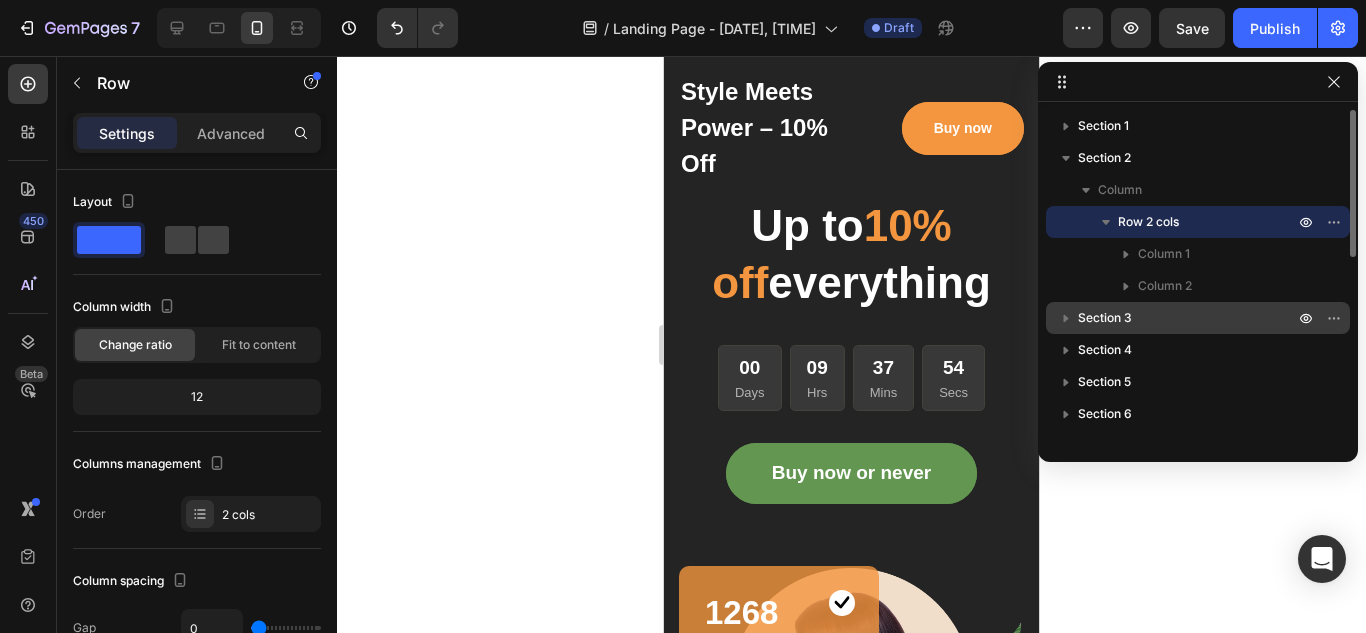 scroll, scrollTop: 135, scrollLeft: 0, axis: vertical 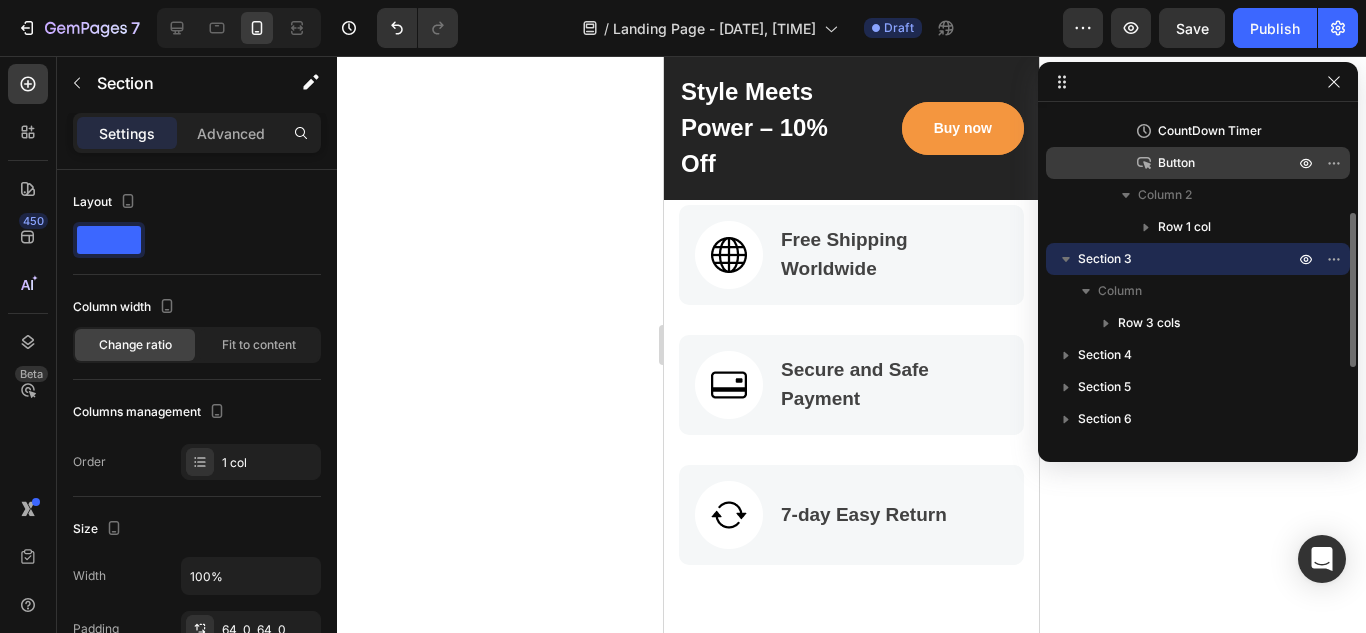 click on "Button" at bounding box center (1176, 163) 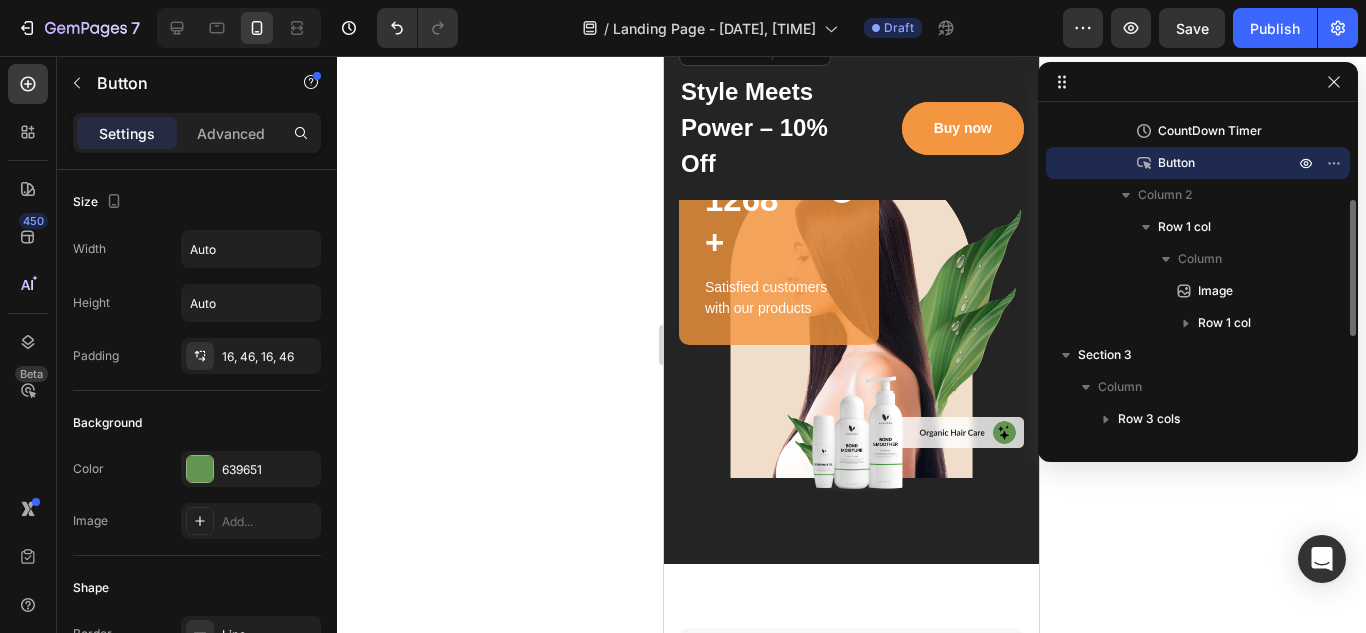 scroll, scrollTop: 351, scrollLeft: 0, axis: vertical 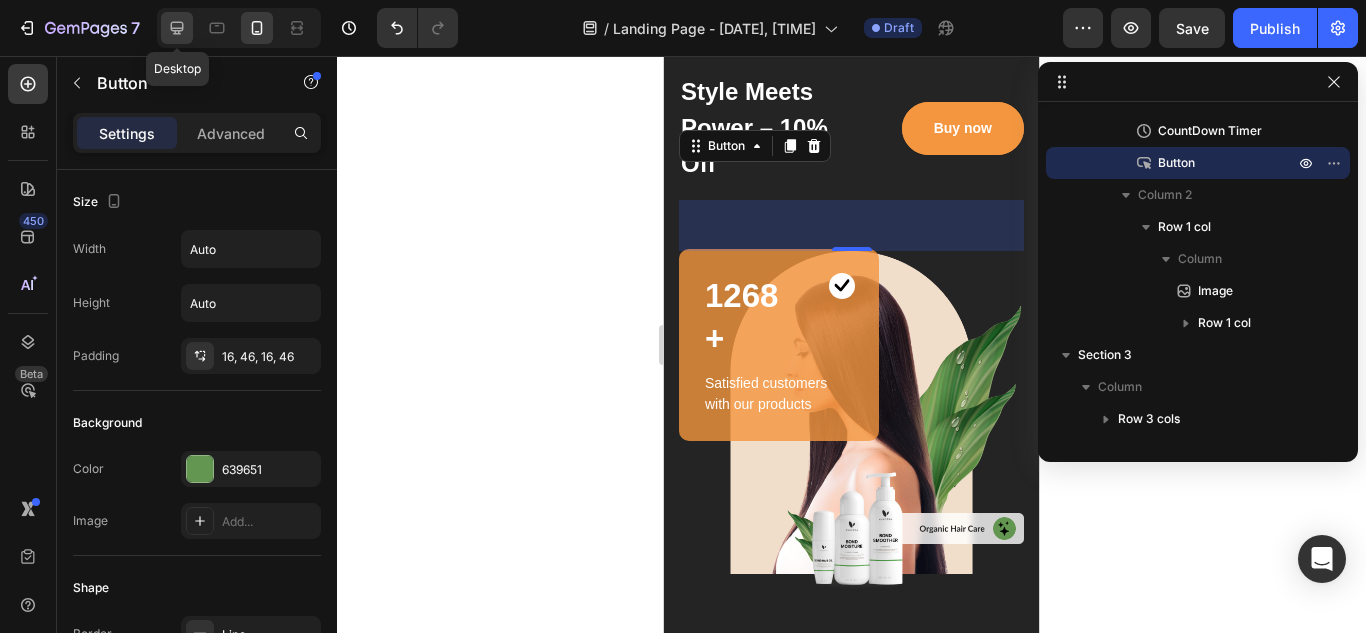 click 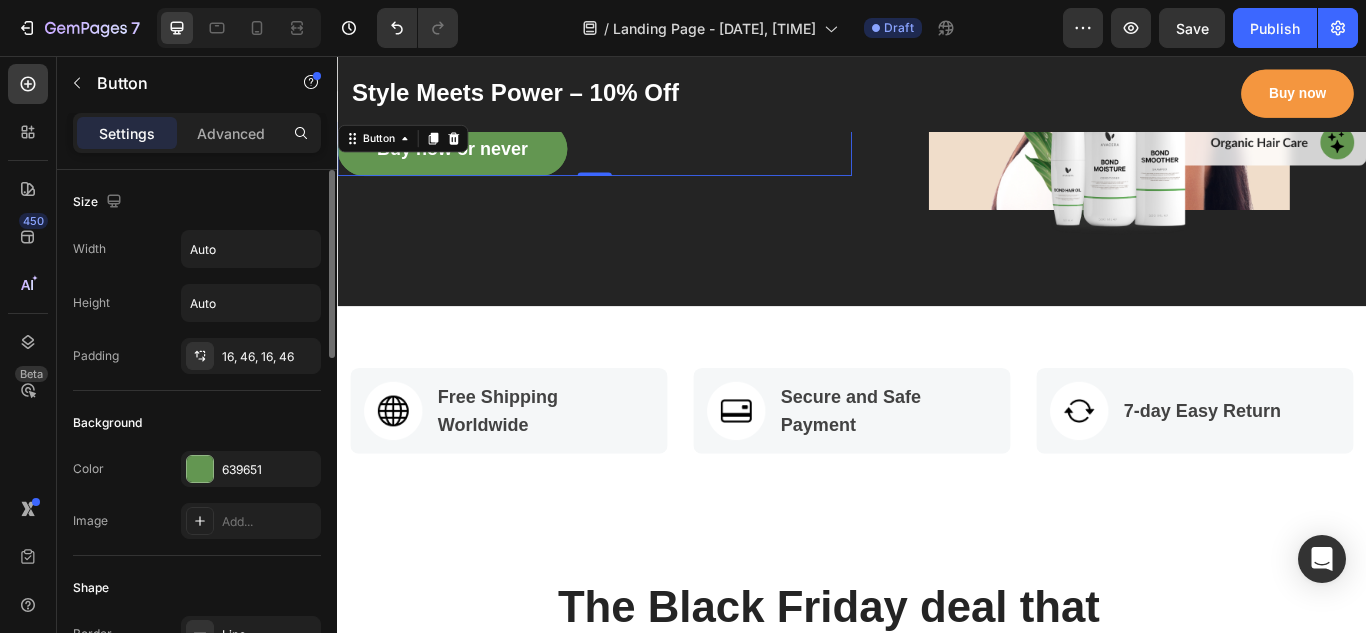 scroll, scrollTop: 498, scrollLeft: 0, axis: vertical 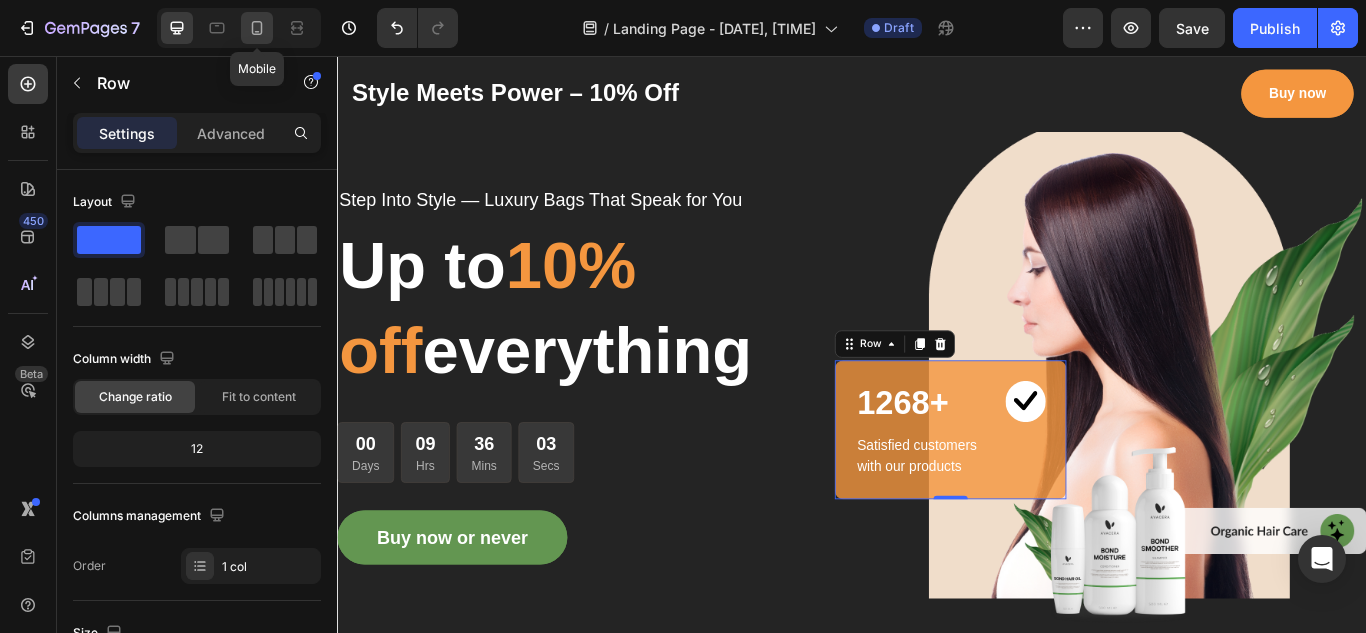 click 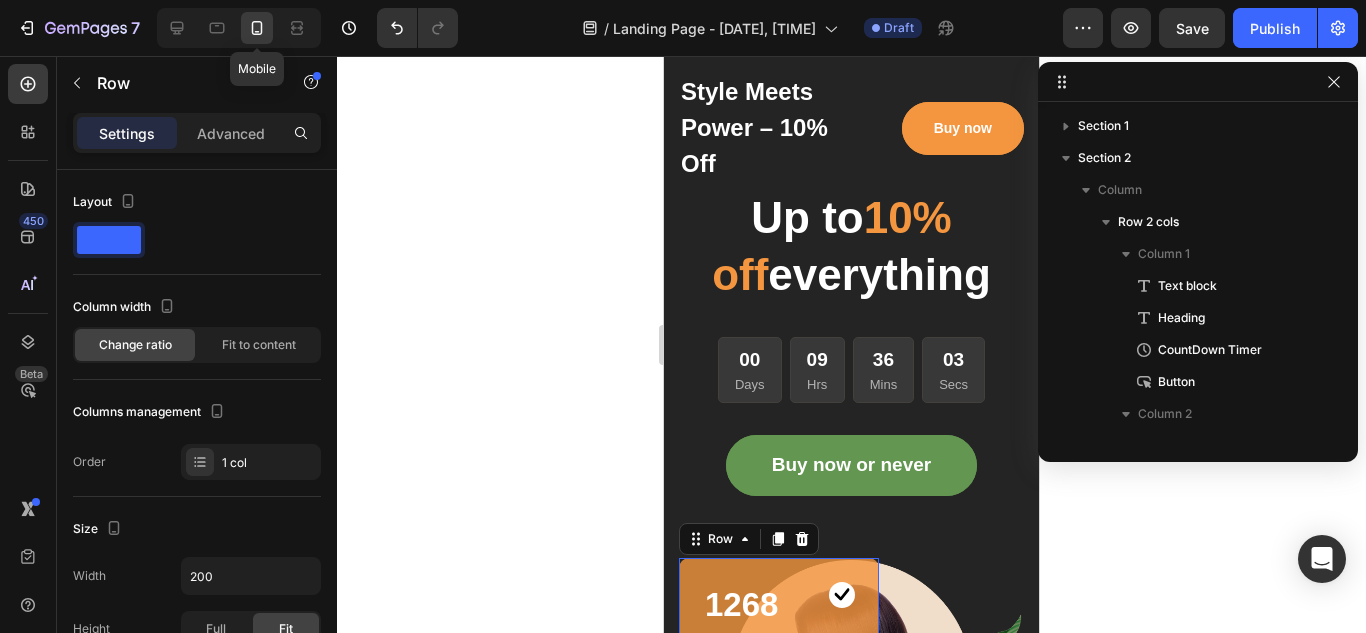 scroll, scrollTop: 283, scrollLeft: 0, axis: vertical 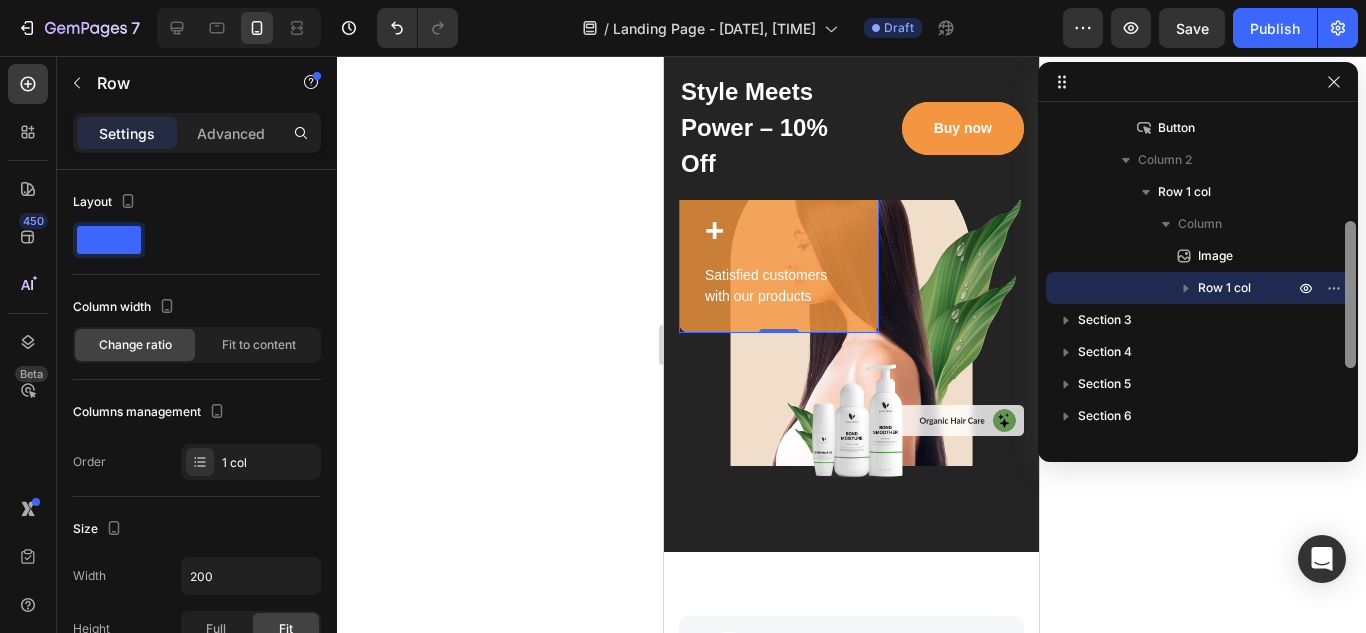 drag, startPoint x: 1347, startPoint y: 287, endPoint x: 1353, endPoint y: 274, distance: 14.3178215 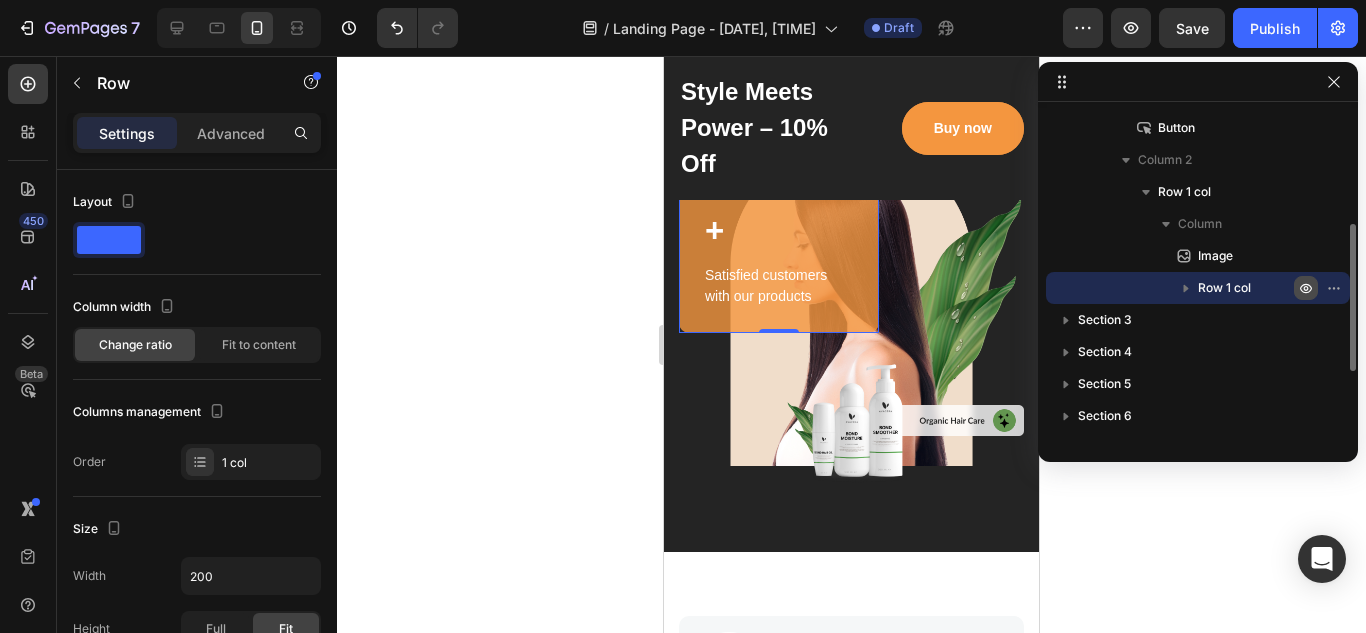 click 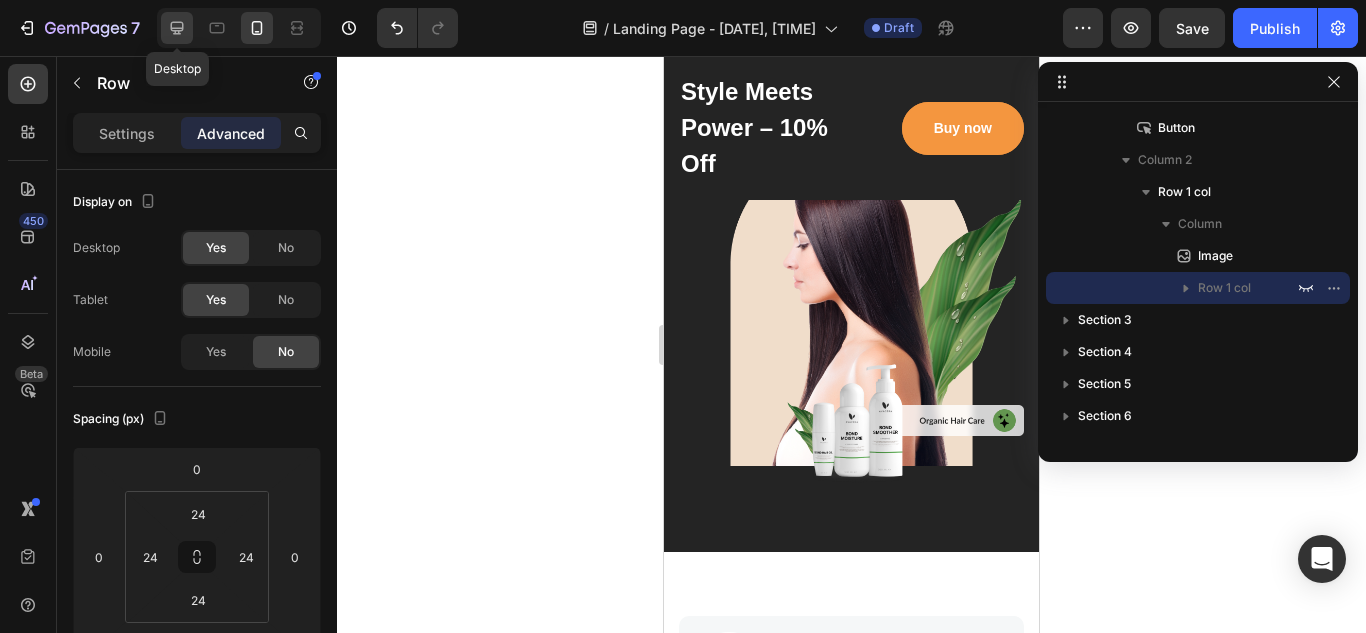 click 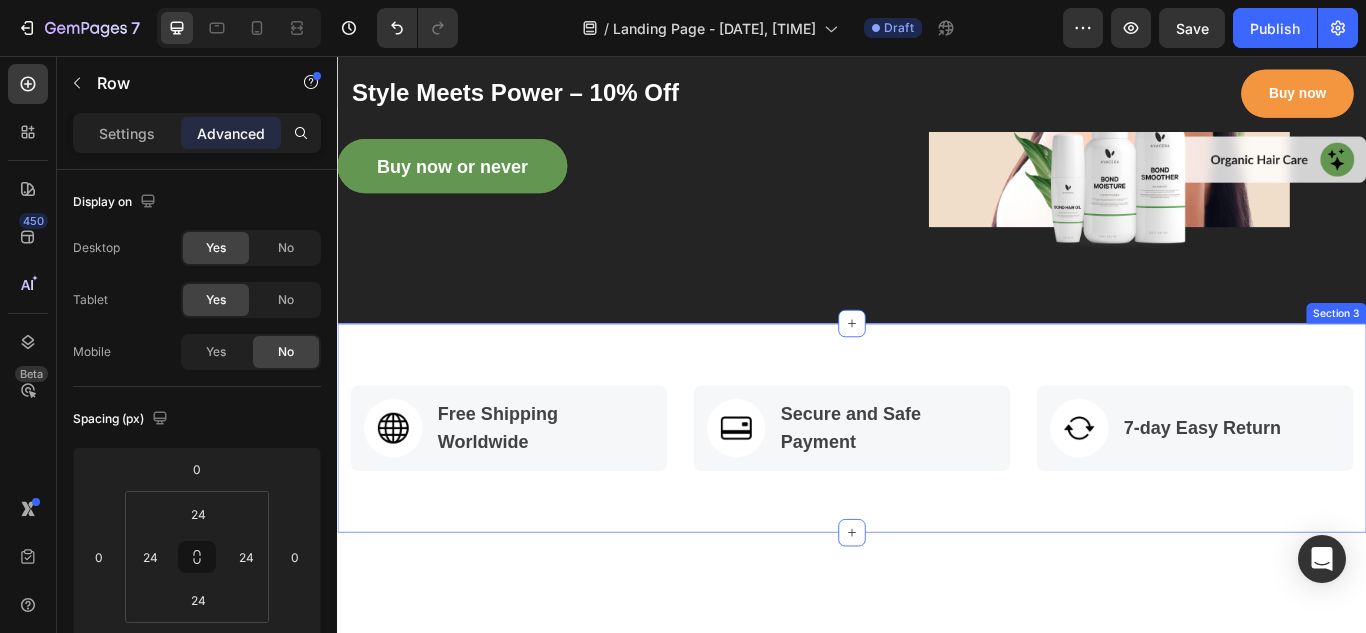 scroll, scrollTop: 320, scrollLeft: 0, axis: vertical 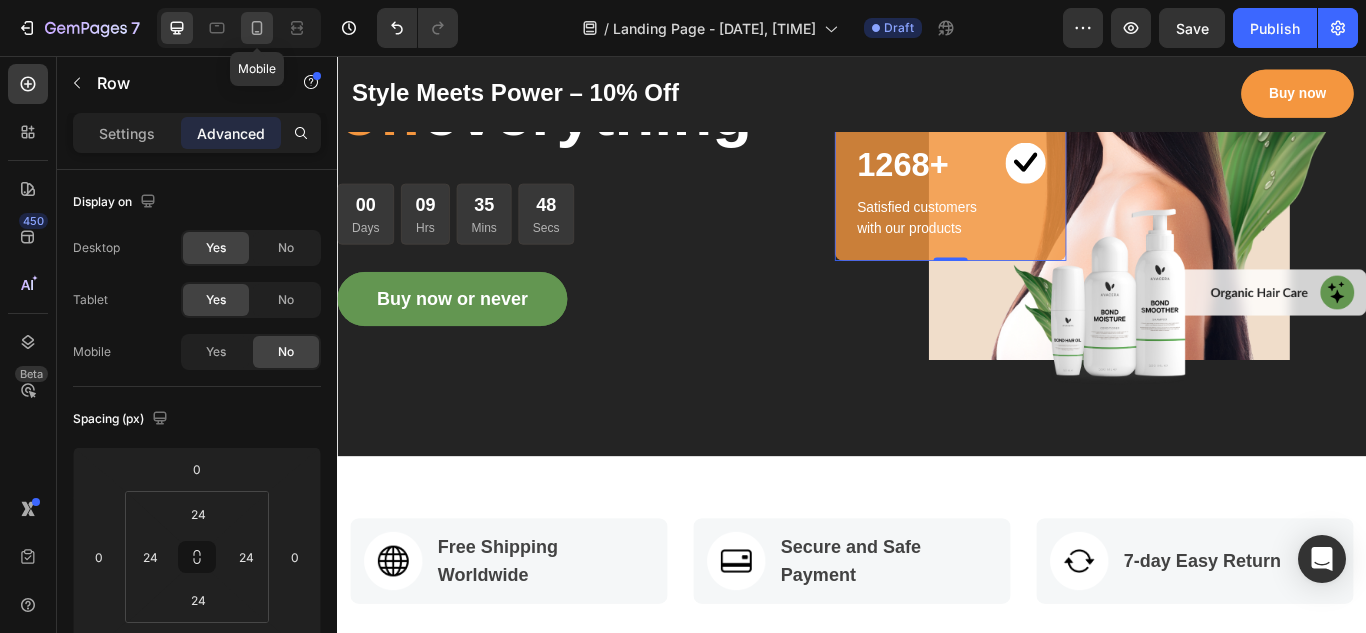 click 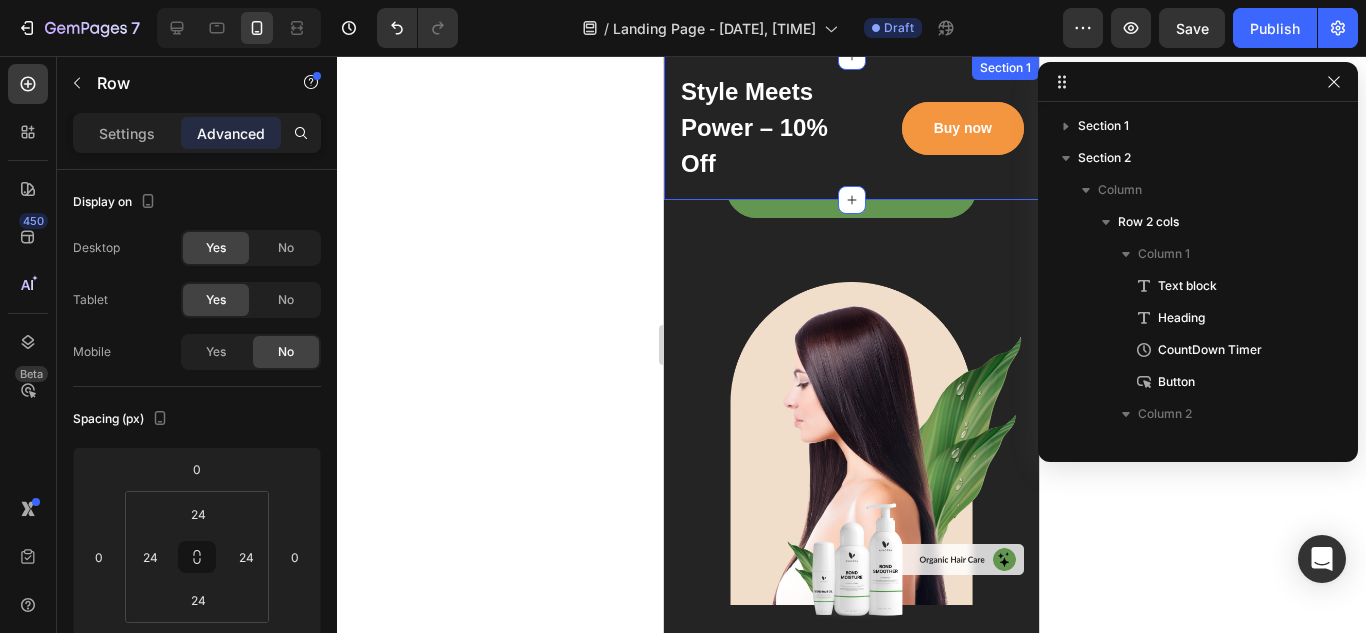 scroll, scrollTop: 283, scrollLeft: 0, axis: vertical 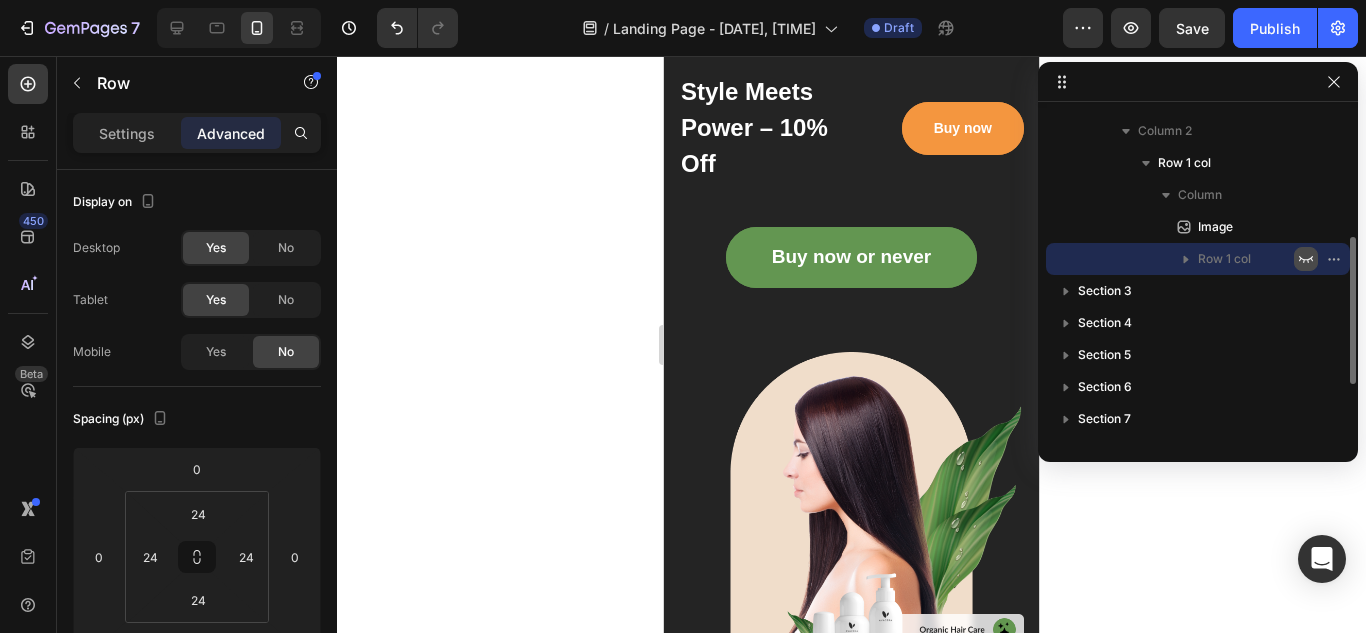 click 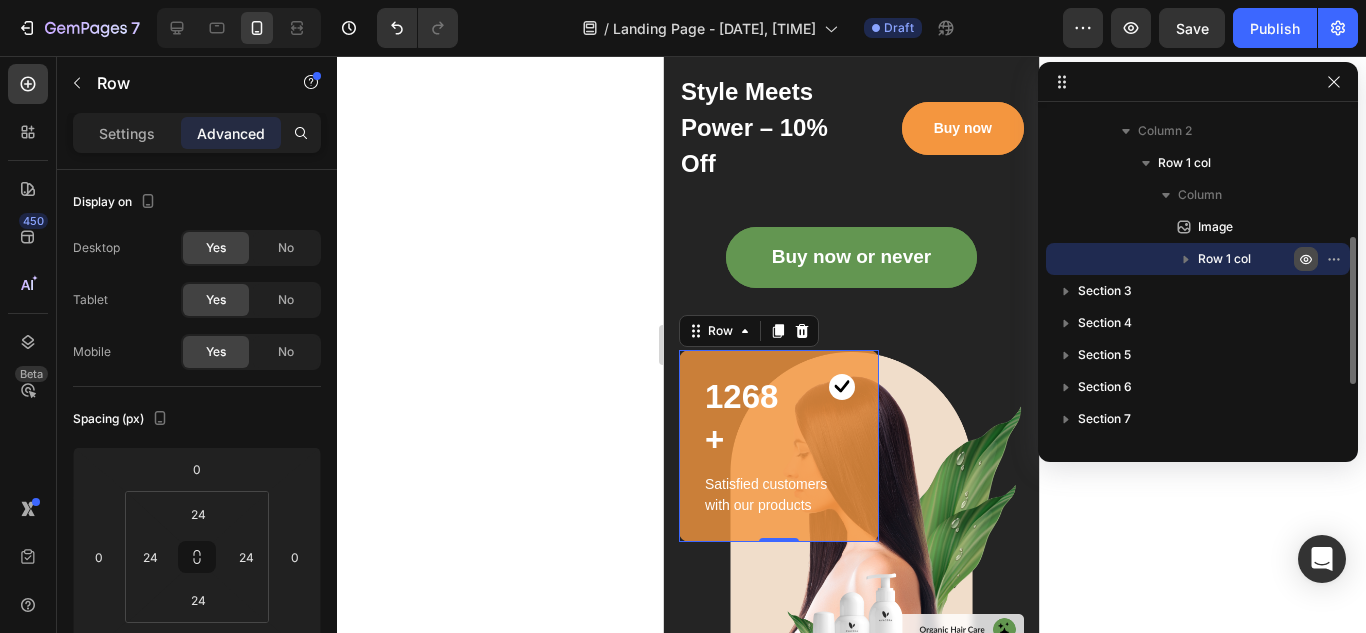 click 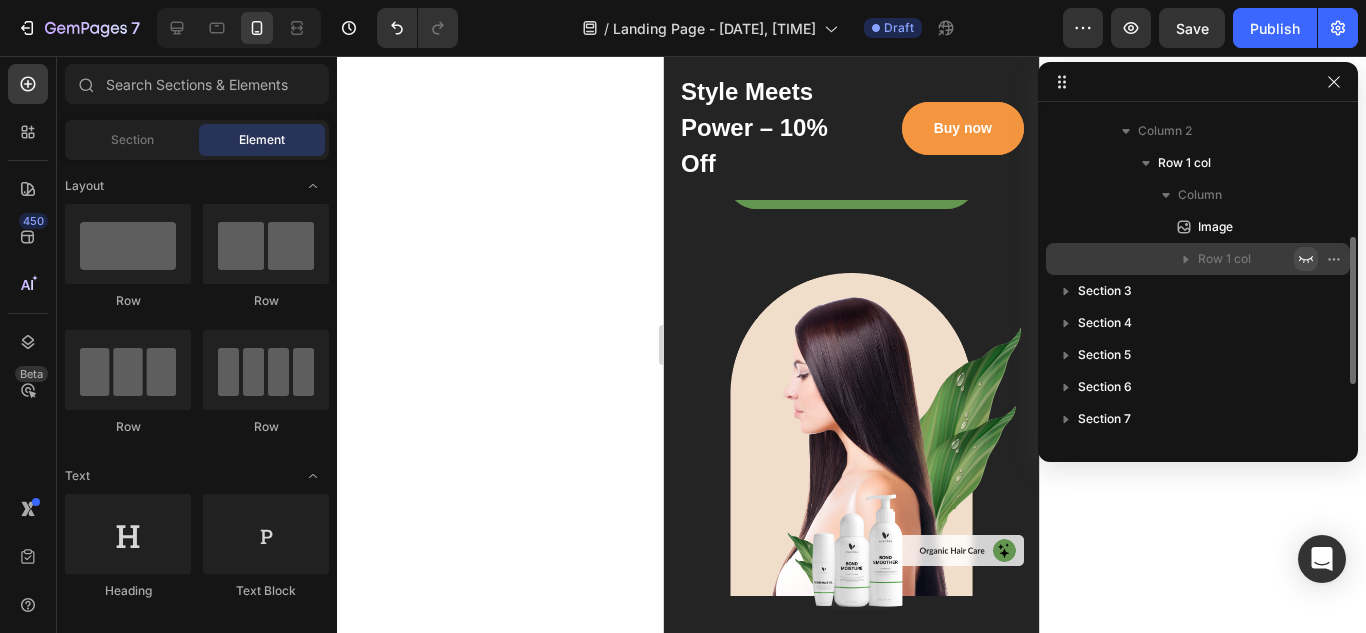 scroll, scrollTop: 330, scrollLeft: 0, axis: vertical 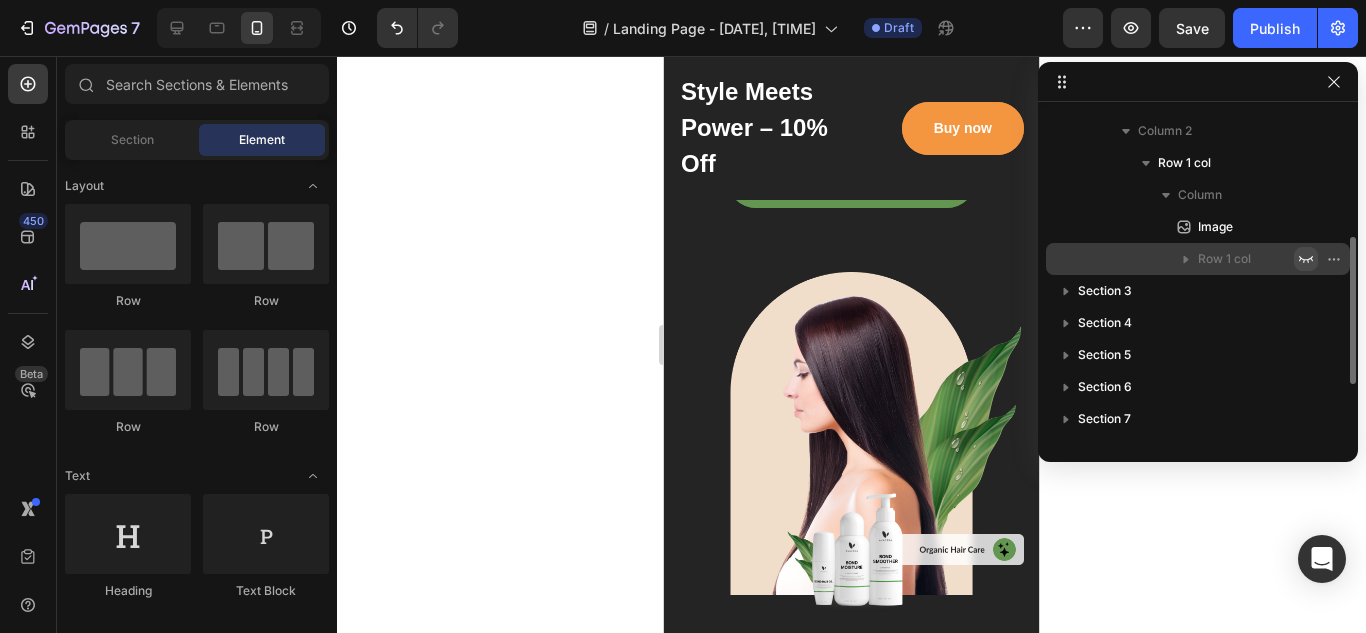 drag, startPoint x: 1034, startPoint y: 89, endPoint x: 1705, endPoint y: 149, distance: 673.67725 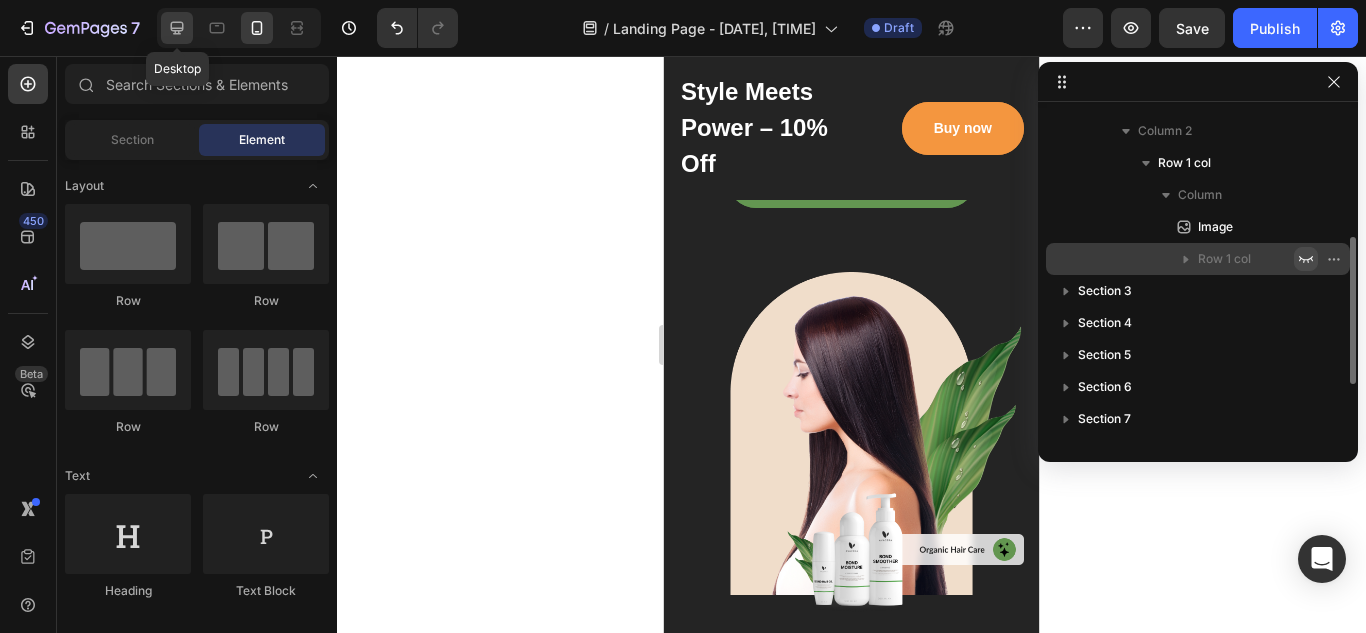 click 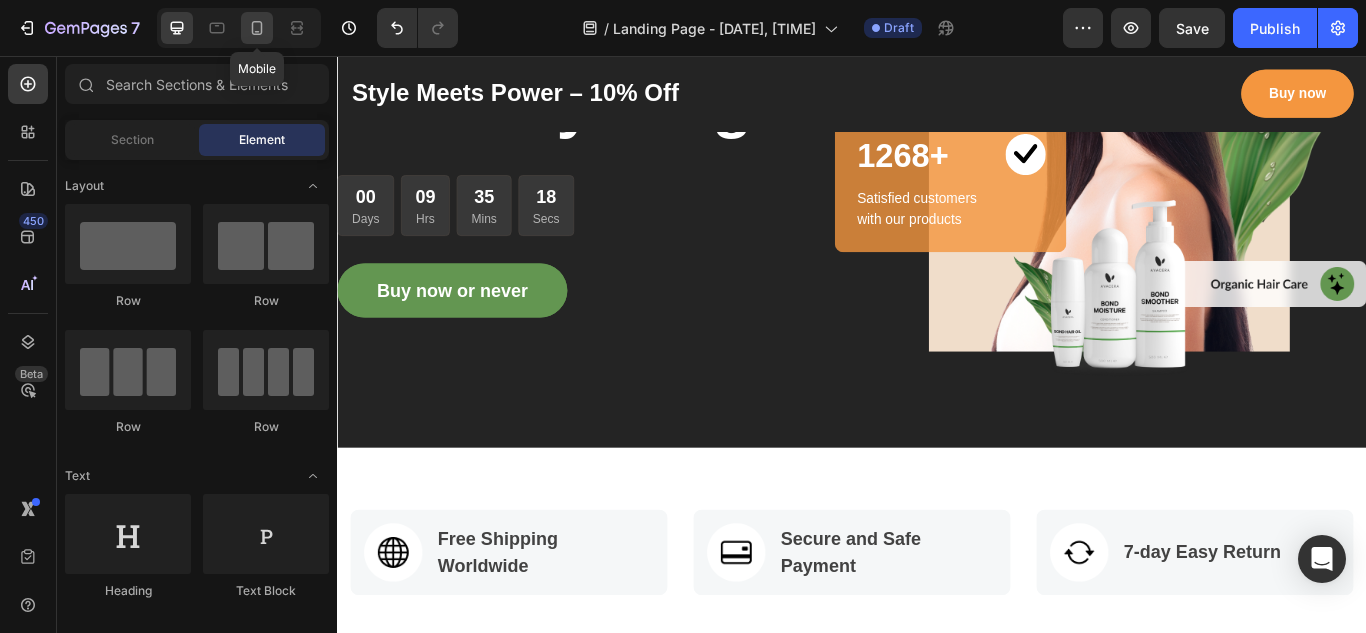 click 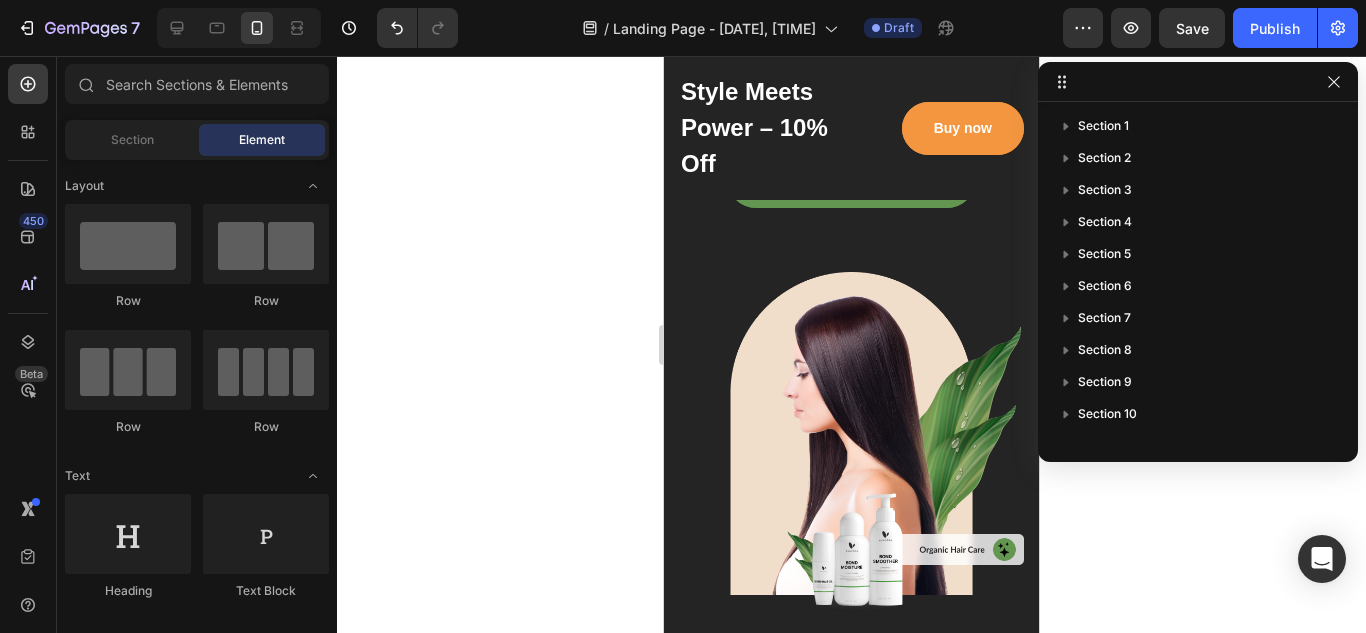 scroll, scrollTop: 315, scrollLeft: 0, axis: vertical 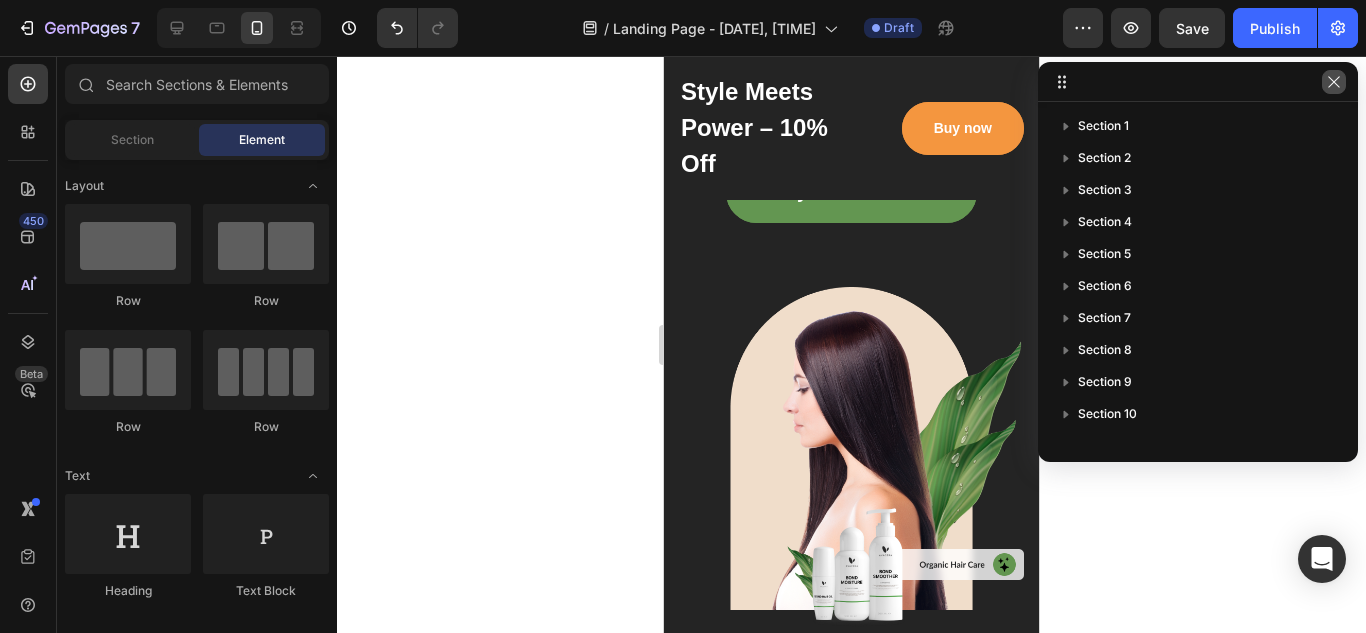 click 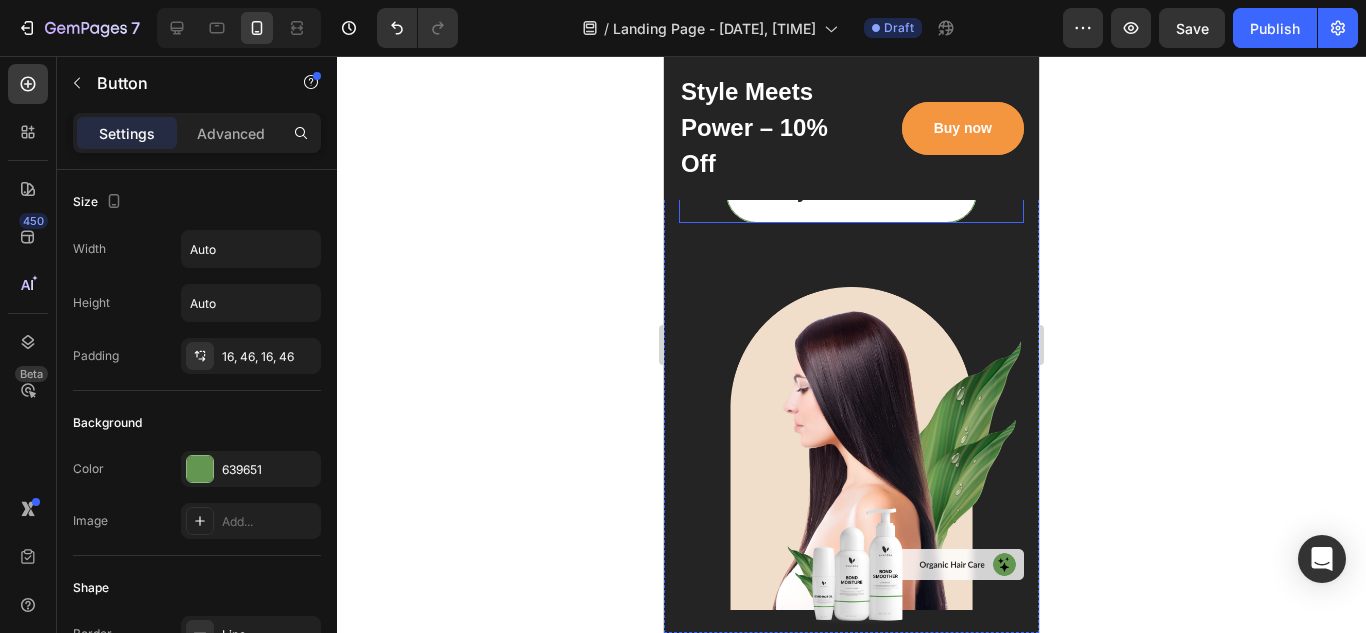 click on "Buy now or never" at bounding box center (851, 192) 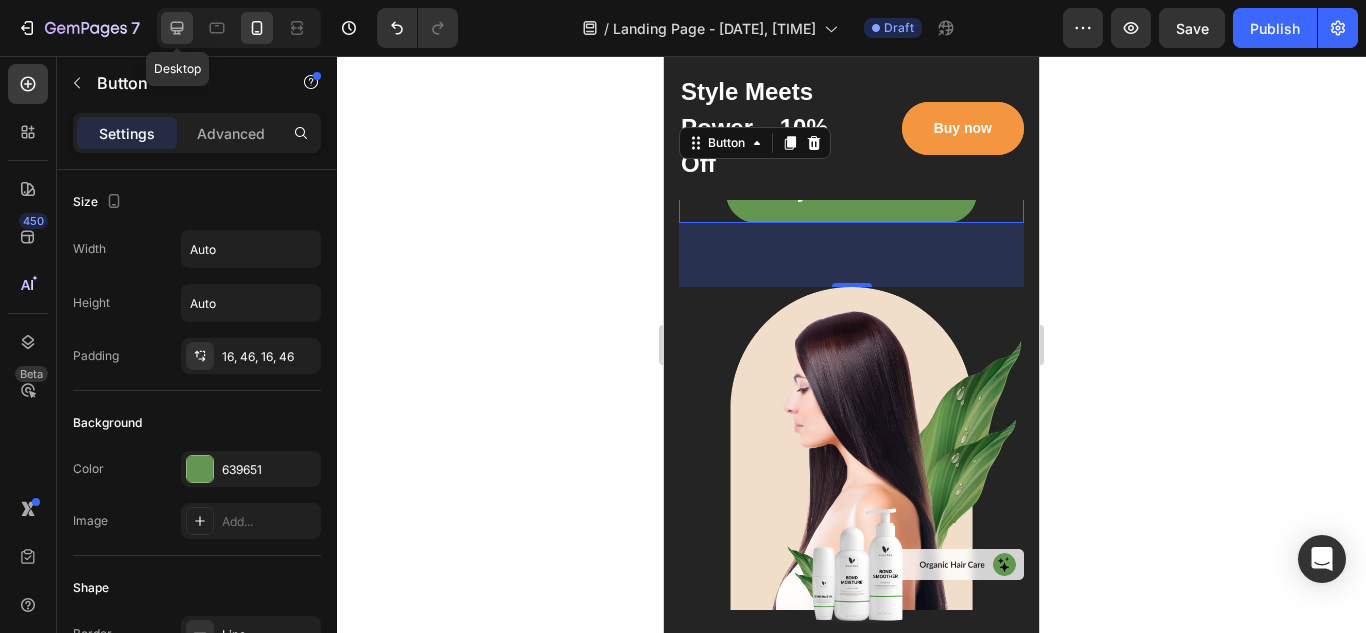 click 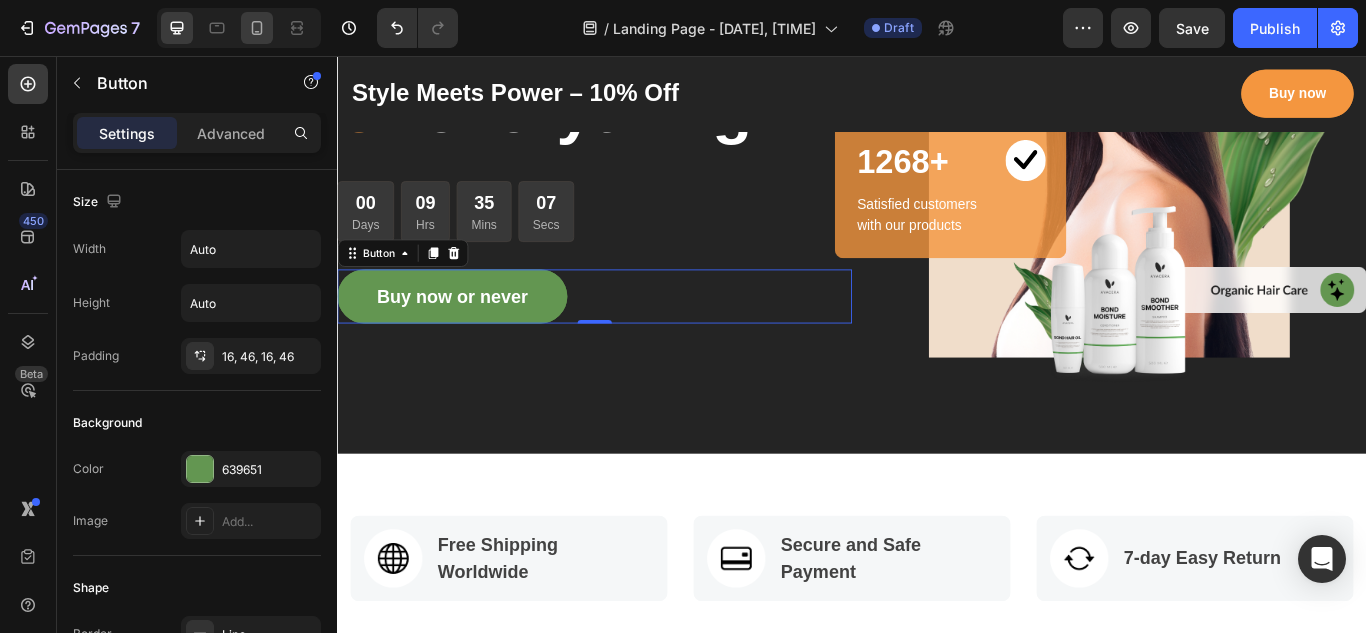 scroll, scrollTop: 498, scrollLeft: 0, axis: vertical 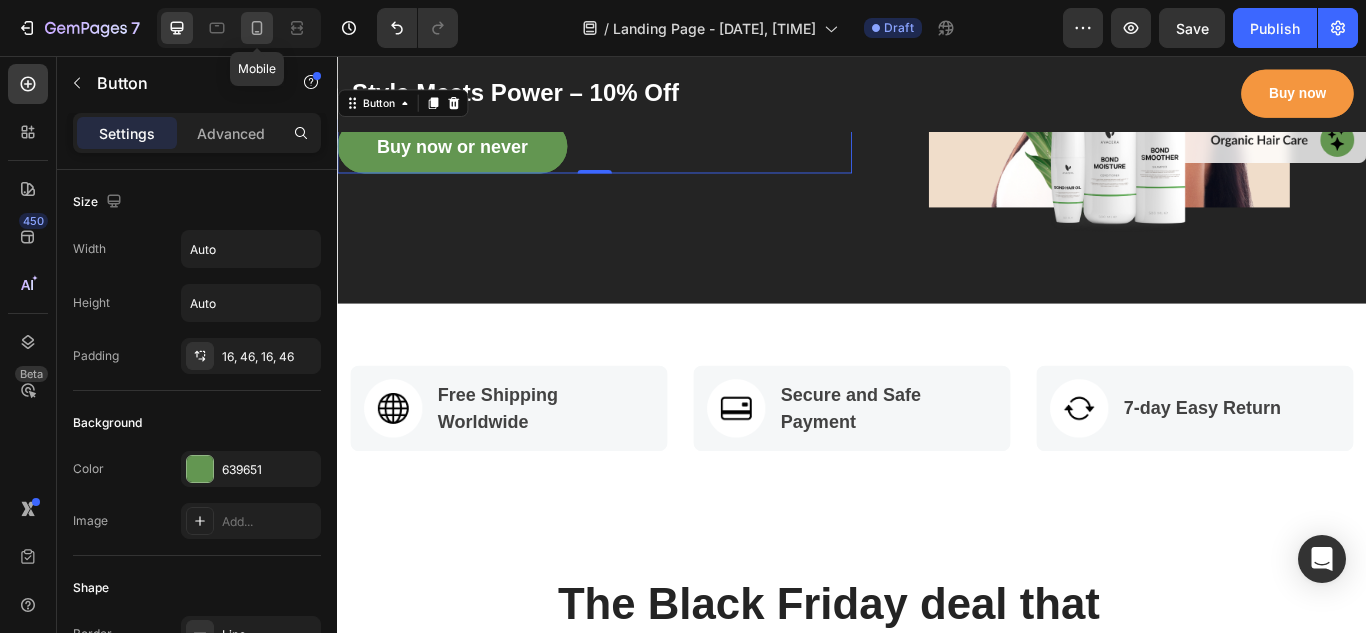 click 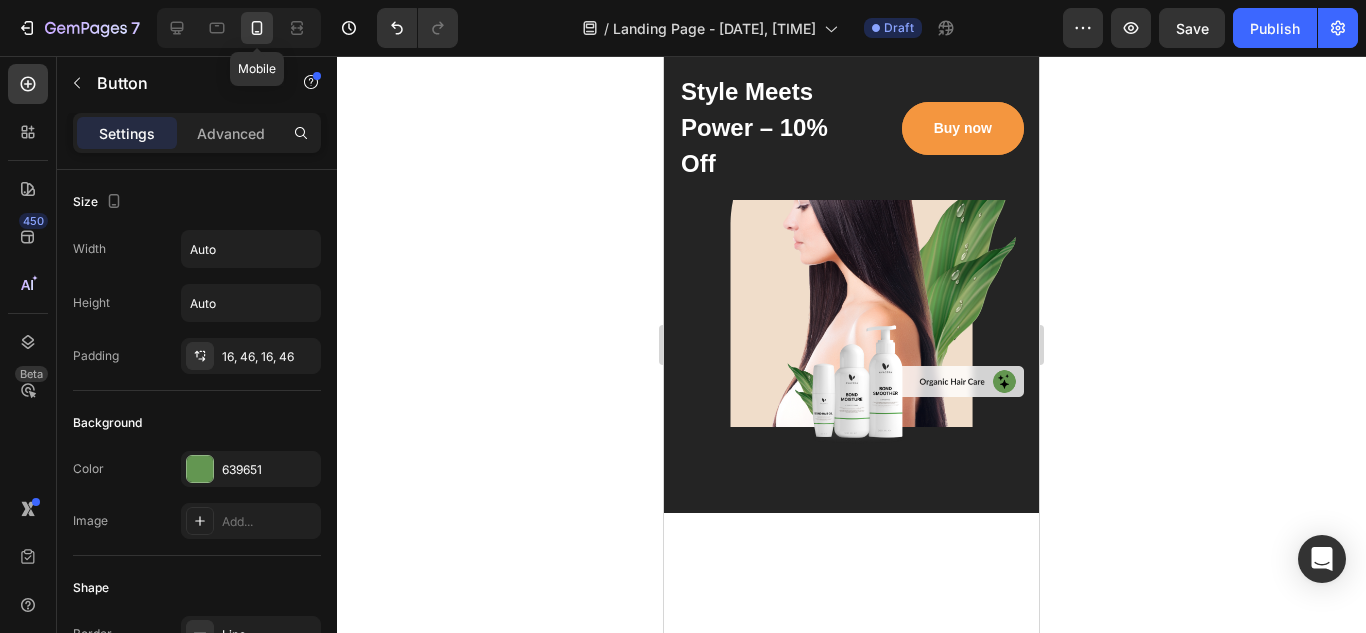 scroll, scrollTop: 351, scrollLeft: 0, axis: vertical 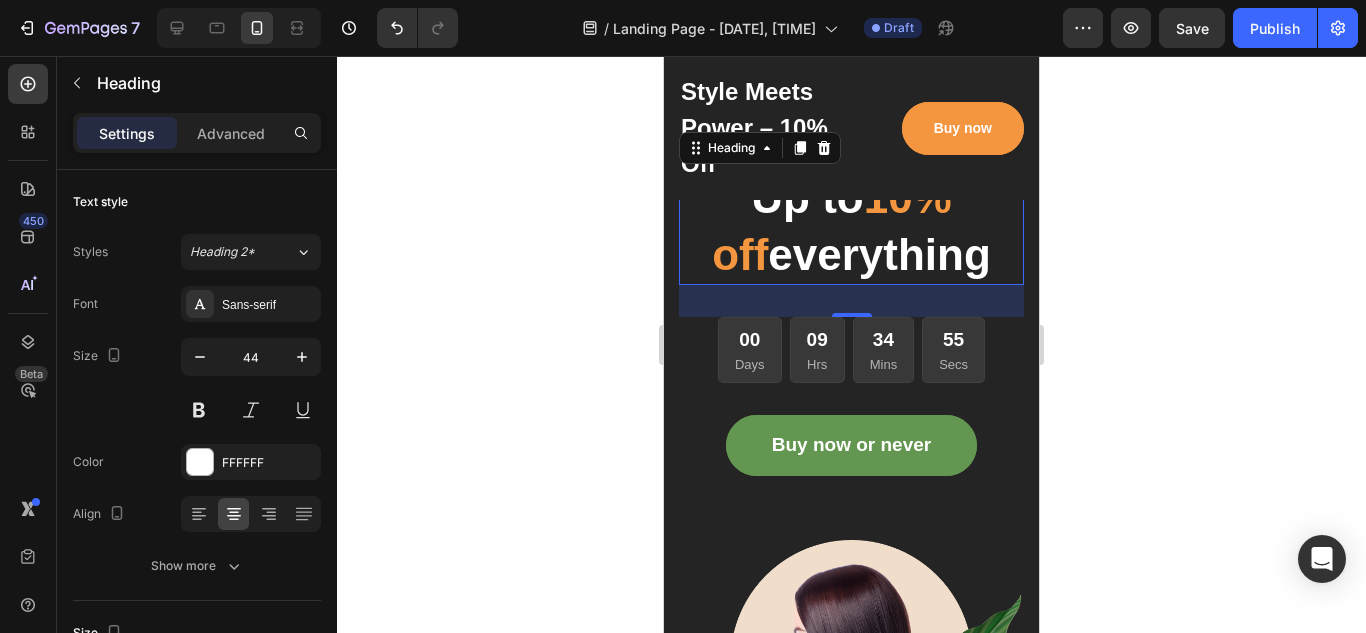 click on "Up to 10% off everything" at bounding box center (851, 226) 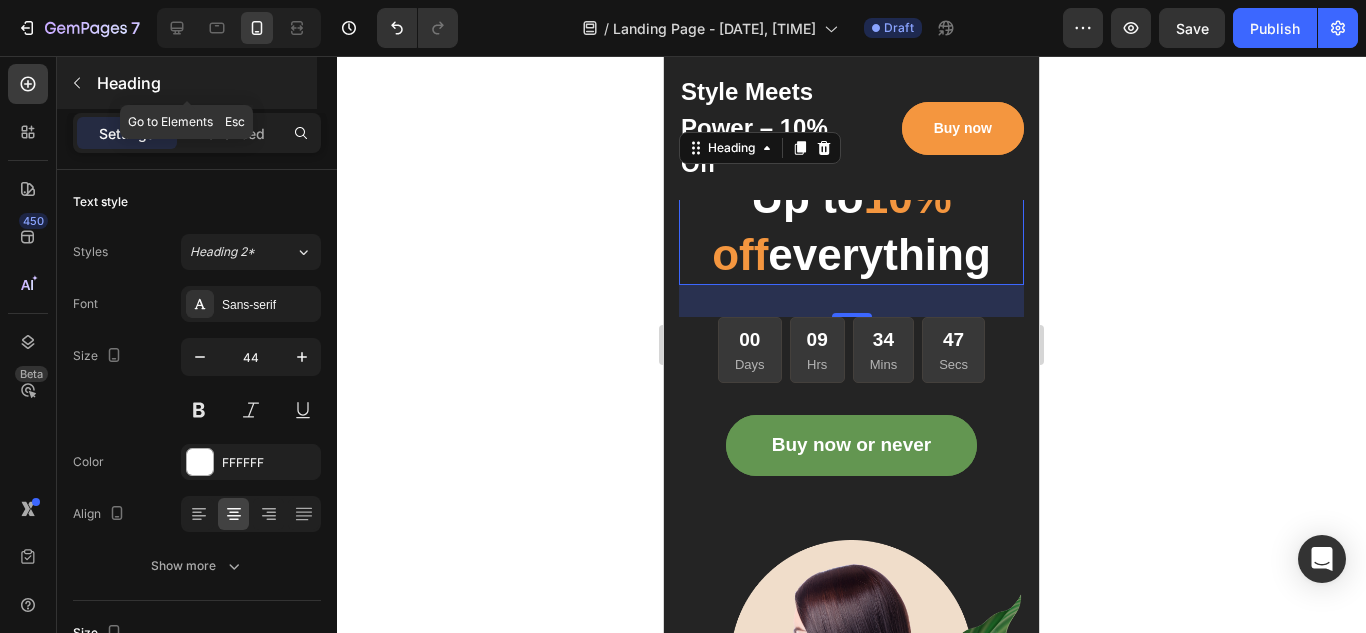 click at bounding box center (77, 83) 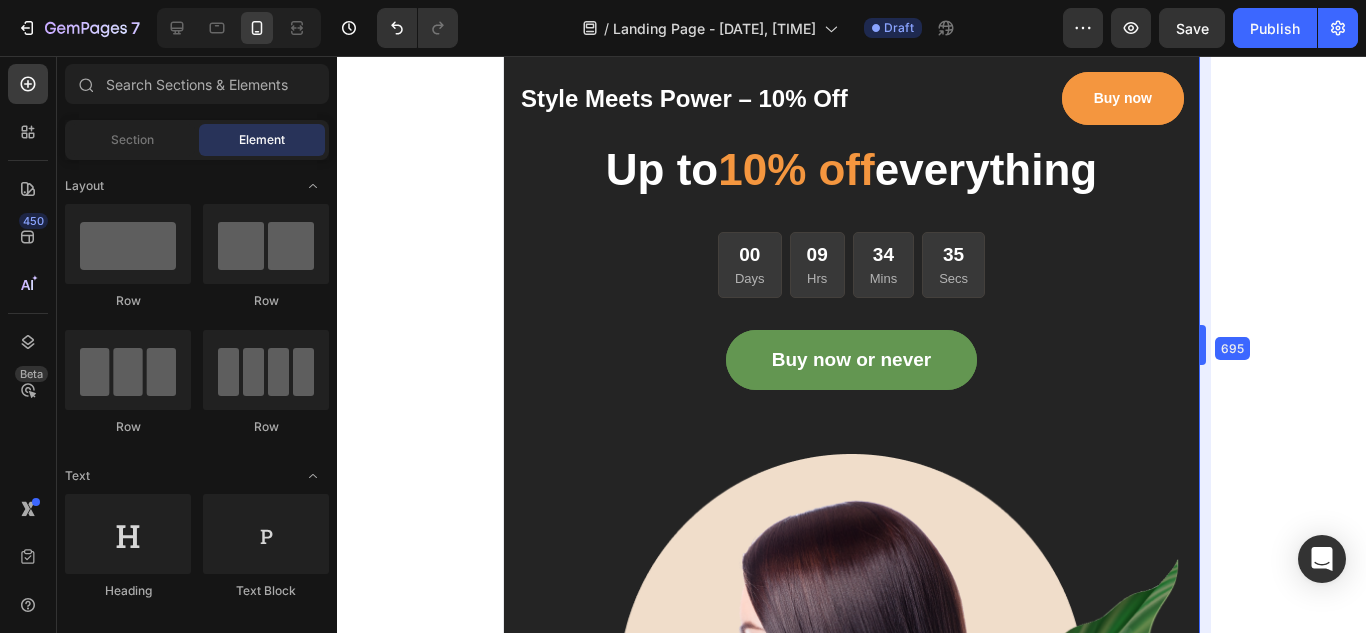 drag, startPoint x: 1045, startPoint y: 341, endPoint x: 1365, endPoint y: 331, distance: 320.15622 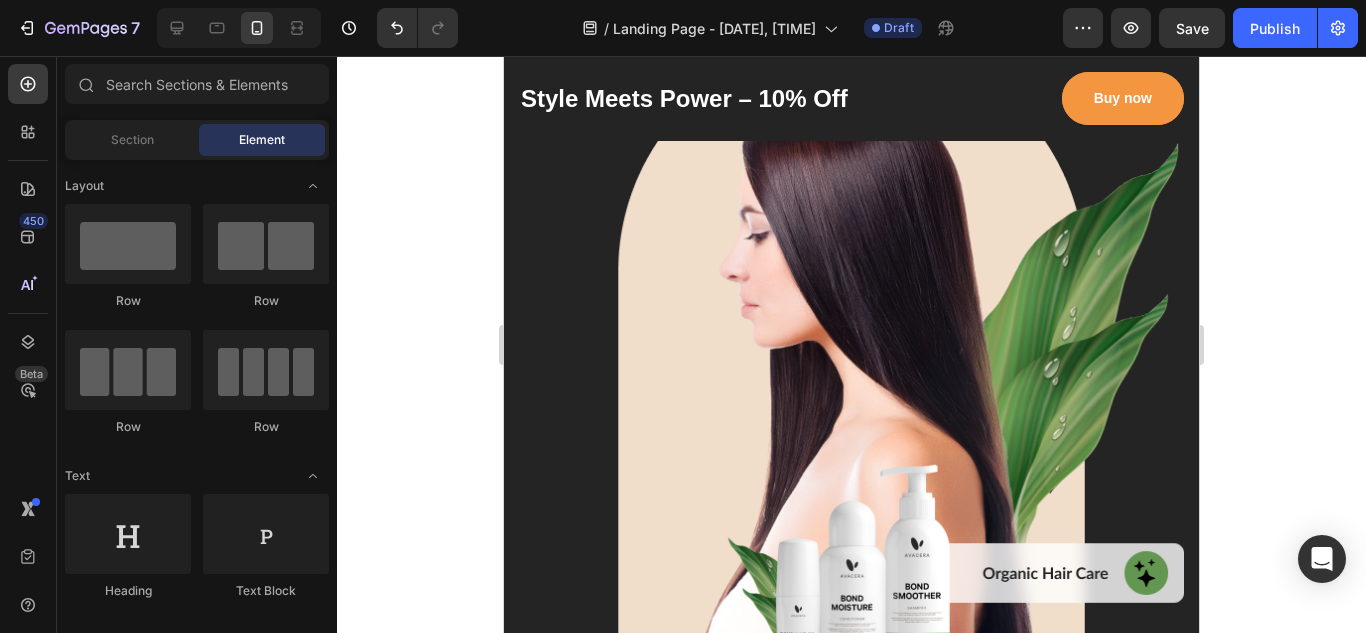 scroll, scrollTop: 520, scrollLeft: 0, axis: vertical 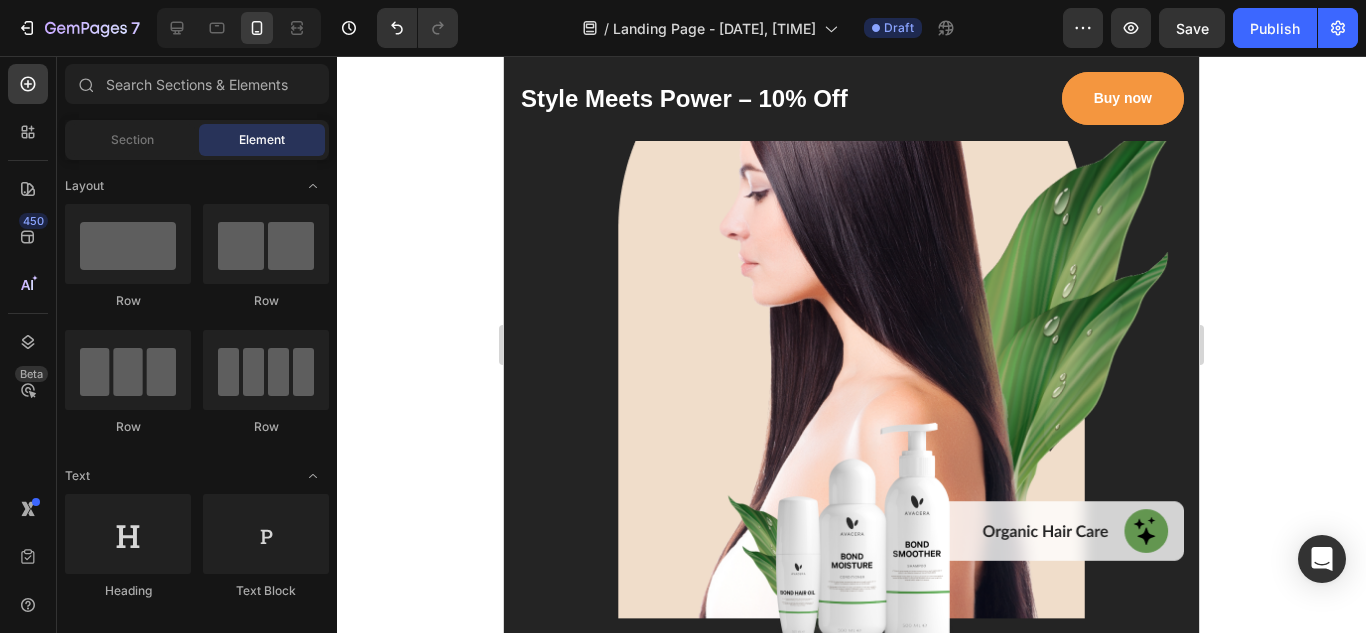 drag, startPoint x: 1196, startPoint y: 82, endPoint x: 1714, endPoint y: 164, distance: 524.4502 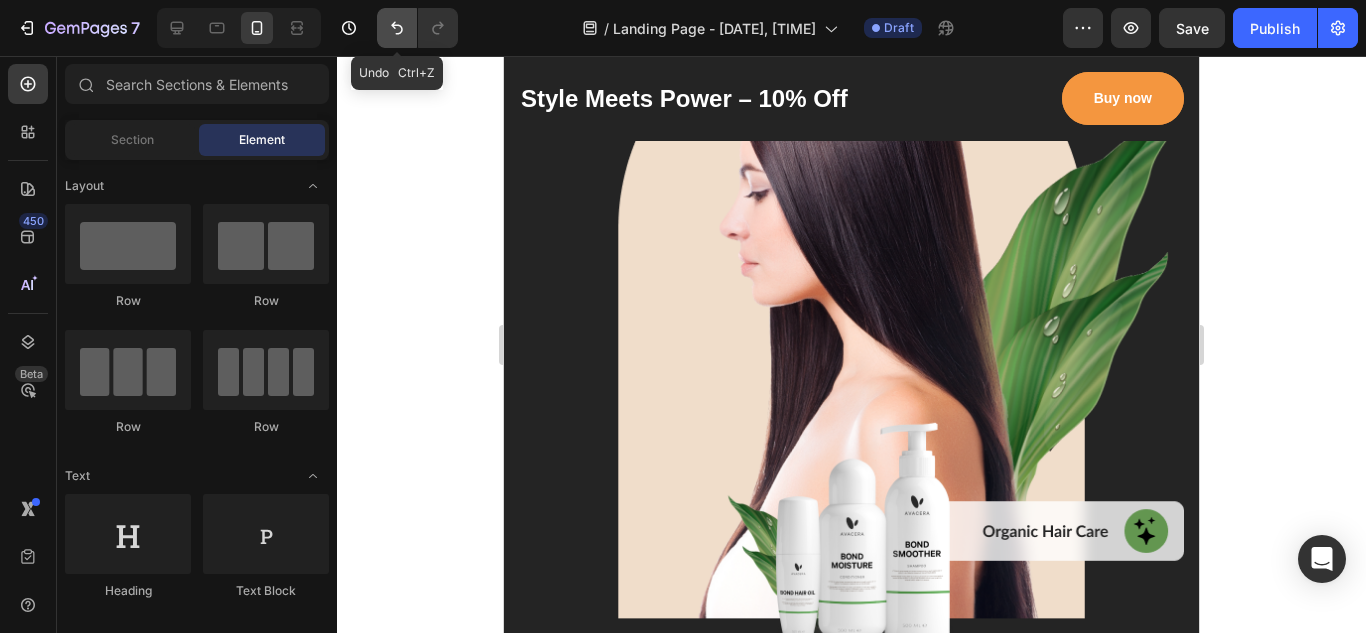 click 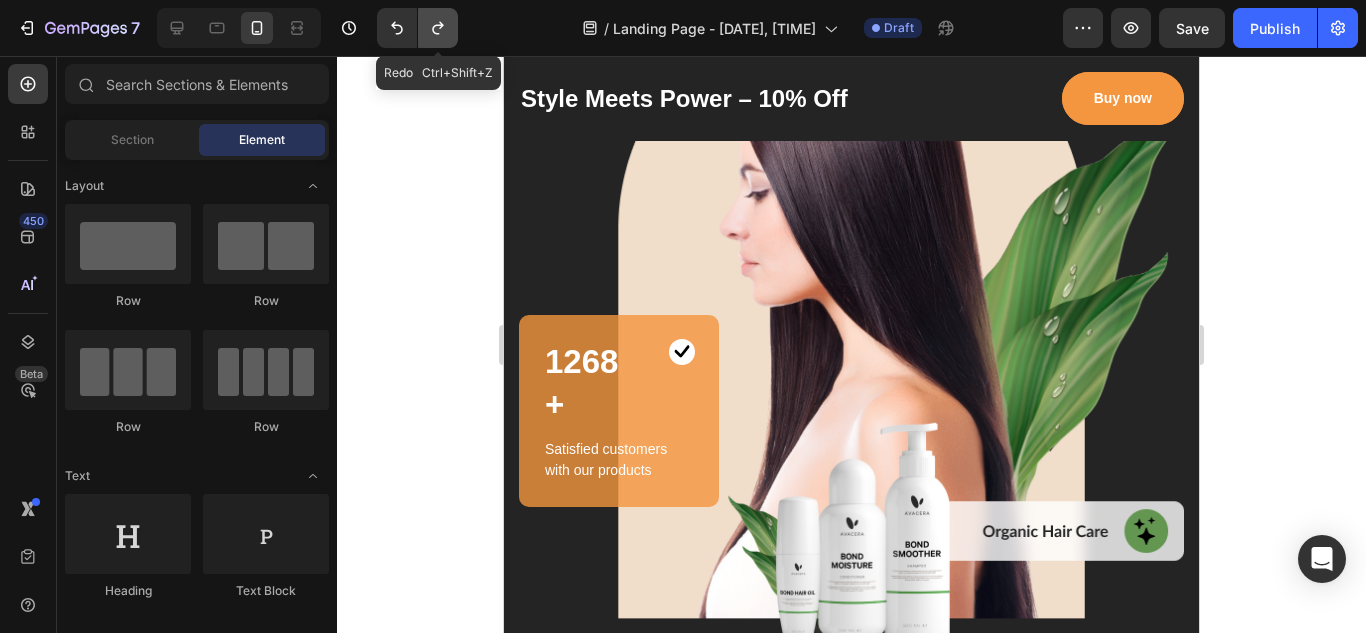 click 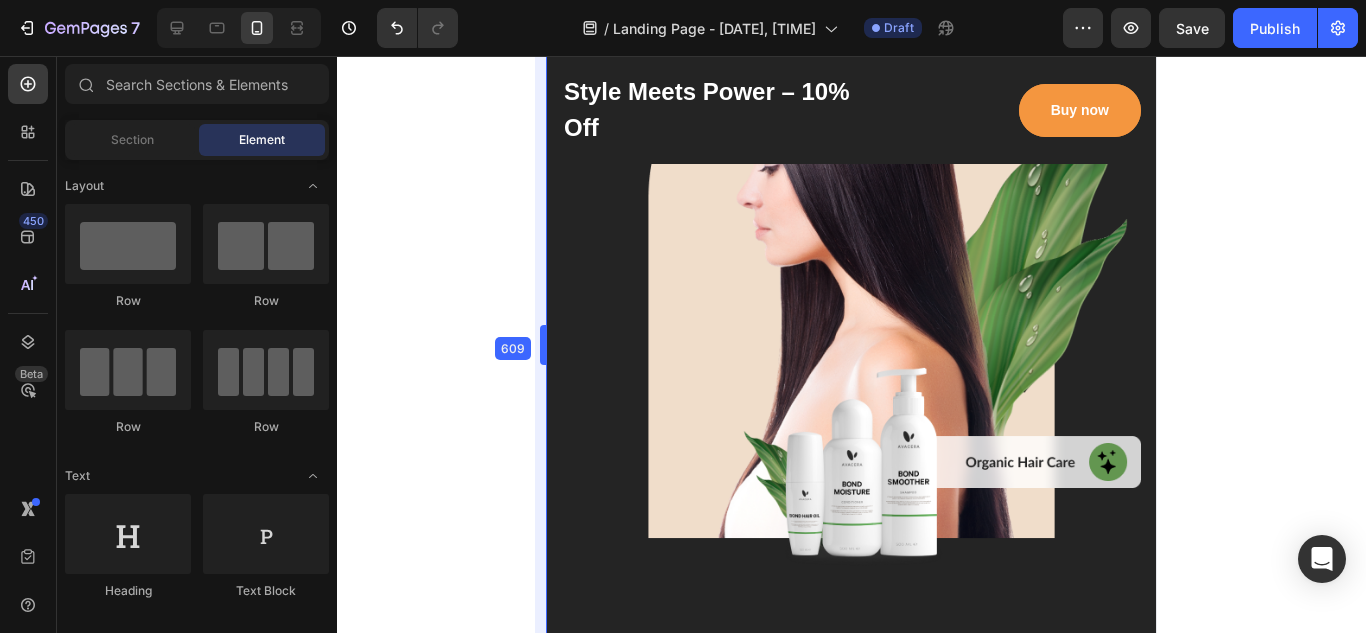 drag, startPoint x: 501, startPoint y: 341, endPoint x: 587, endPoint y: 341, distance: 86 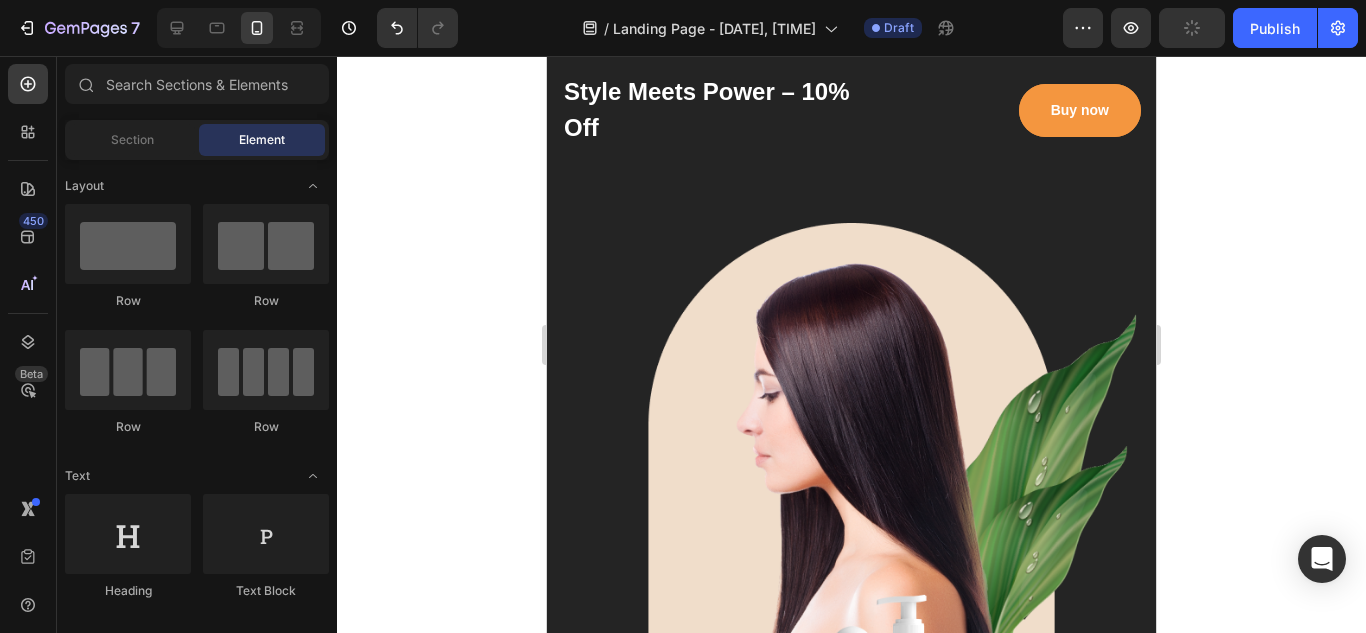 scroll, scrollTop: 334, scrollLeft: 0, axis: vertical 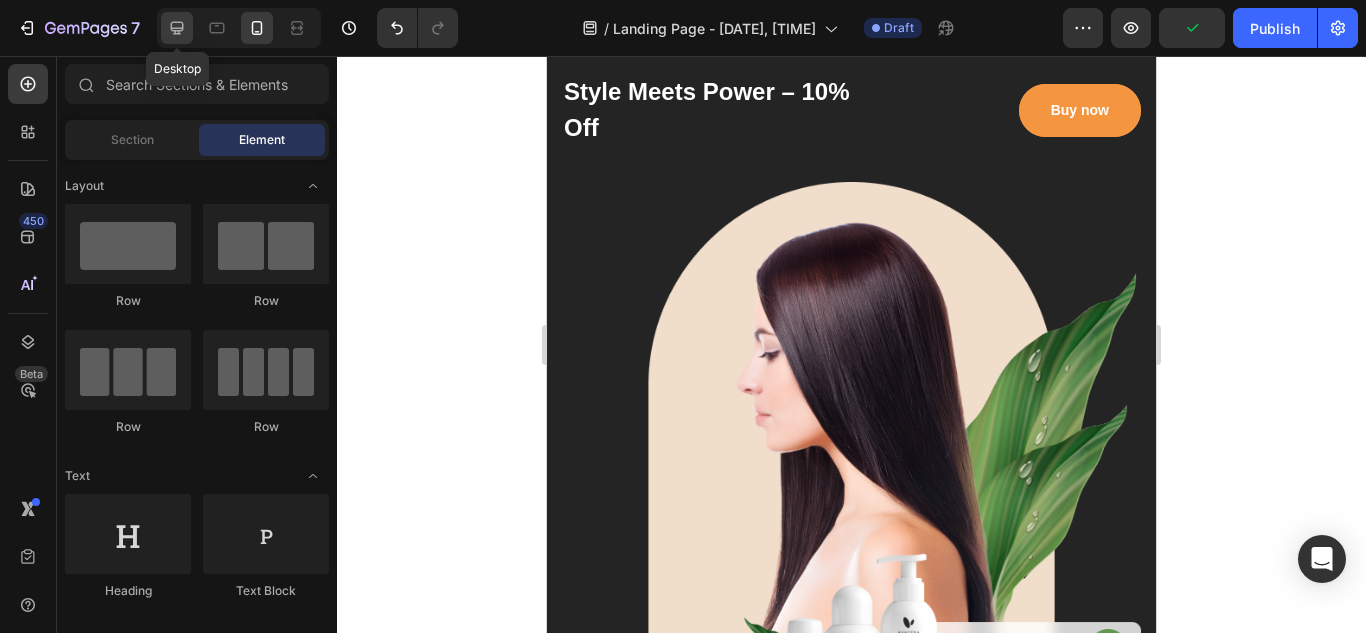 click 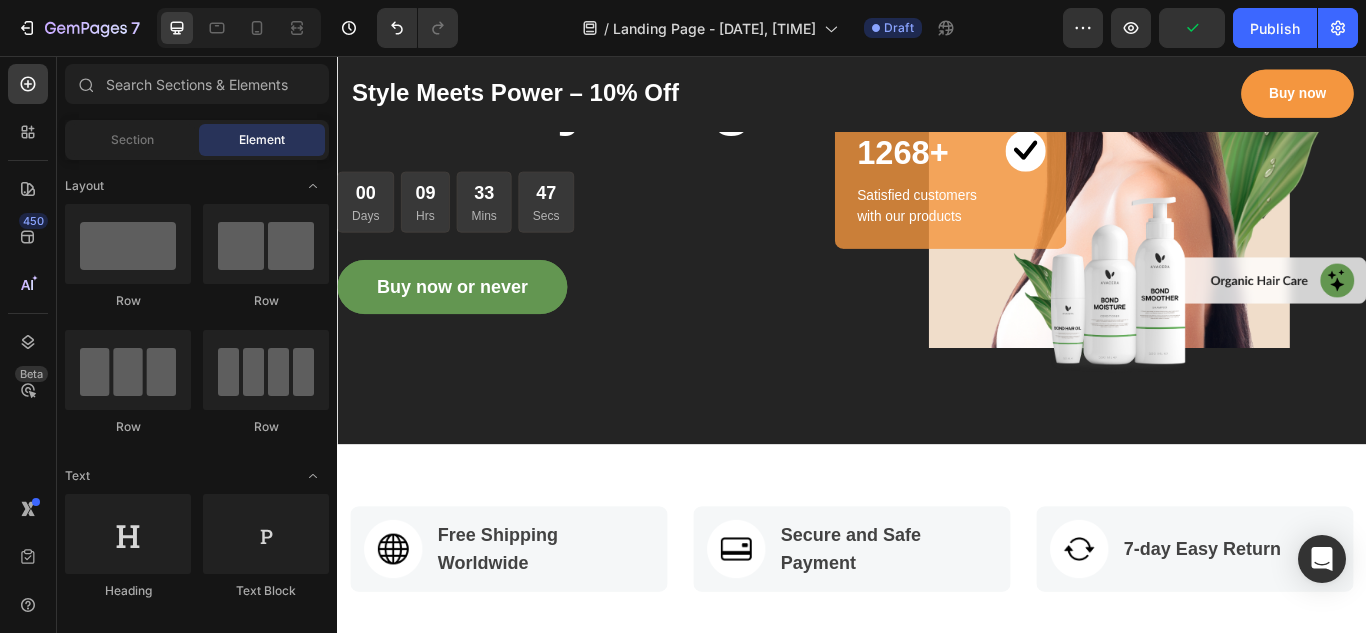 scroll, scrollTop: 631, scrollLeft: 0, axis: vertical 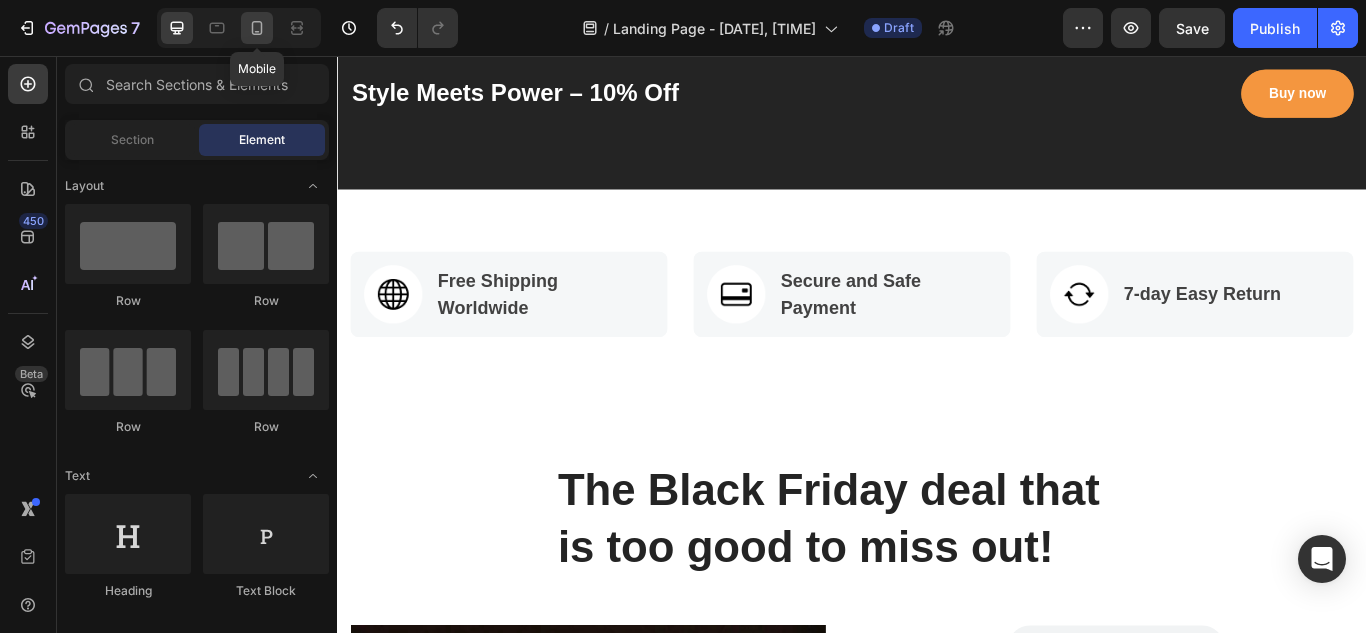 click 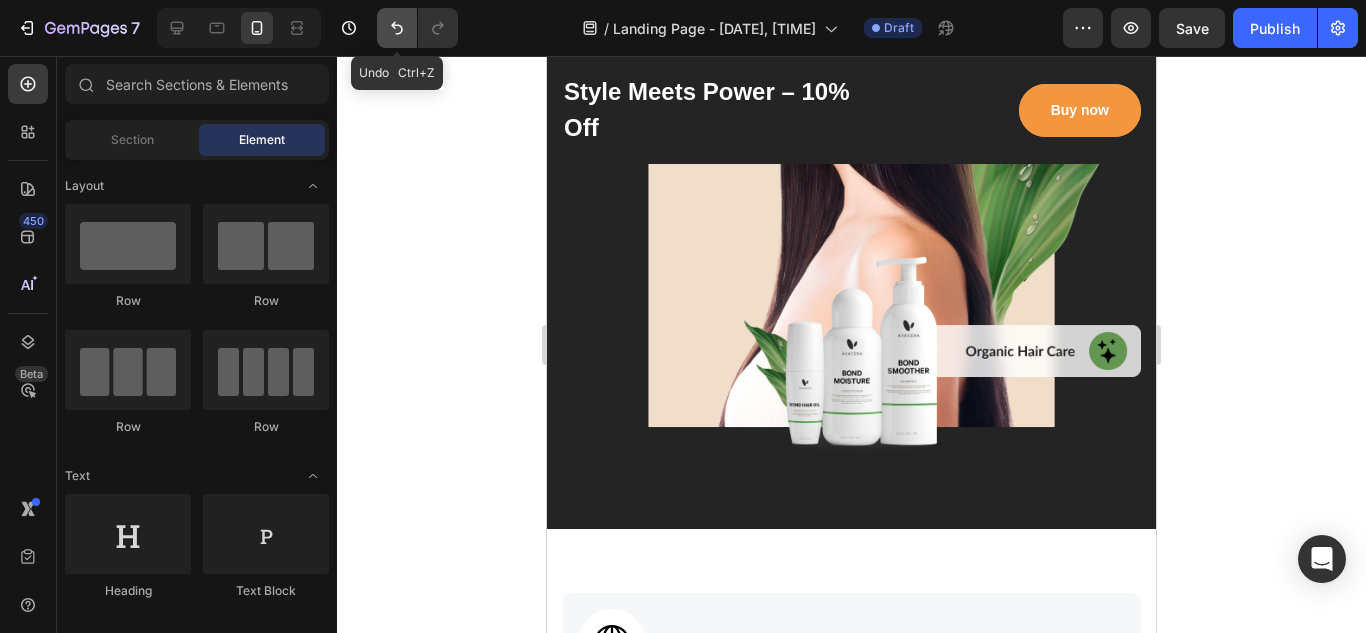 click 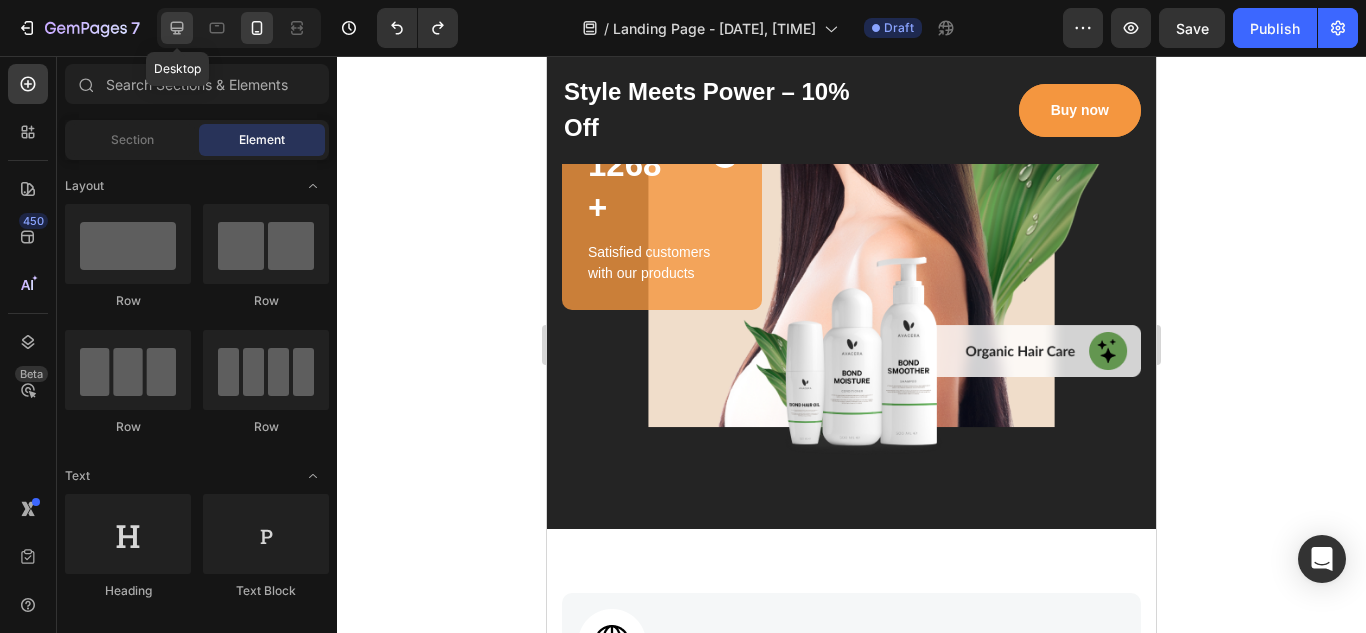 click 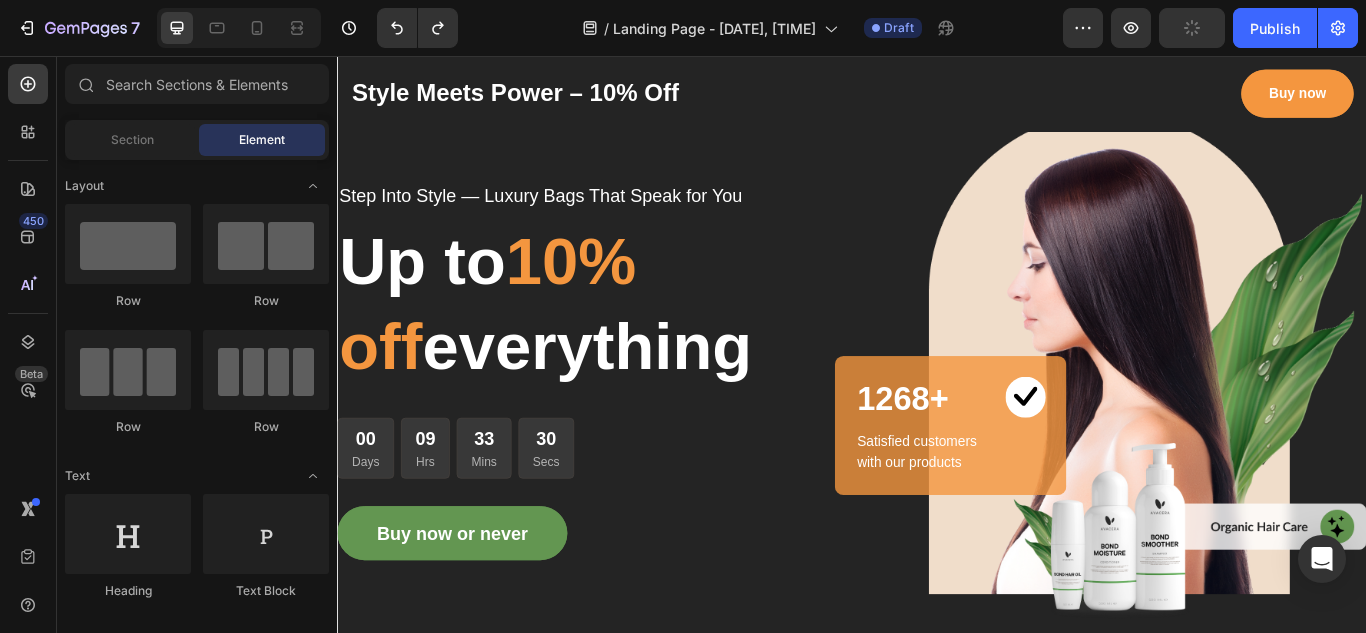 scroll, scrollTop: 26, scrollLeft: 0, axis: vertical 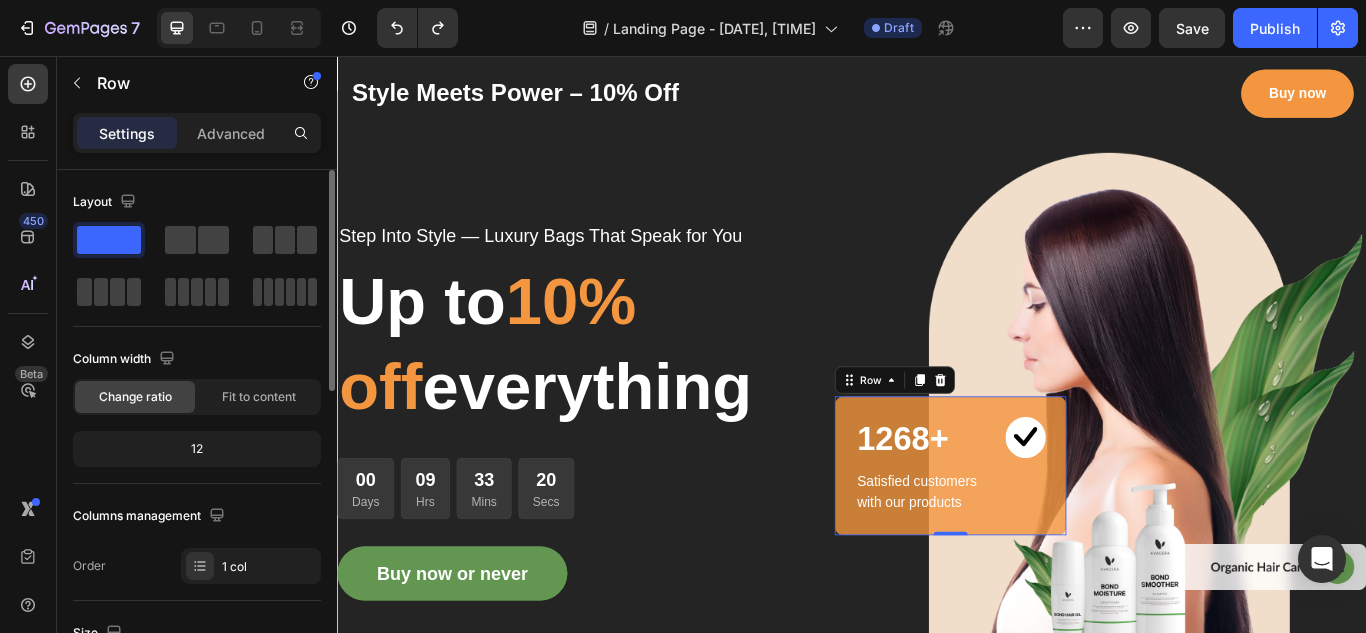 click 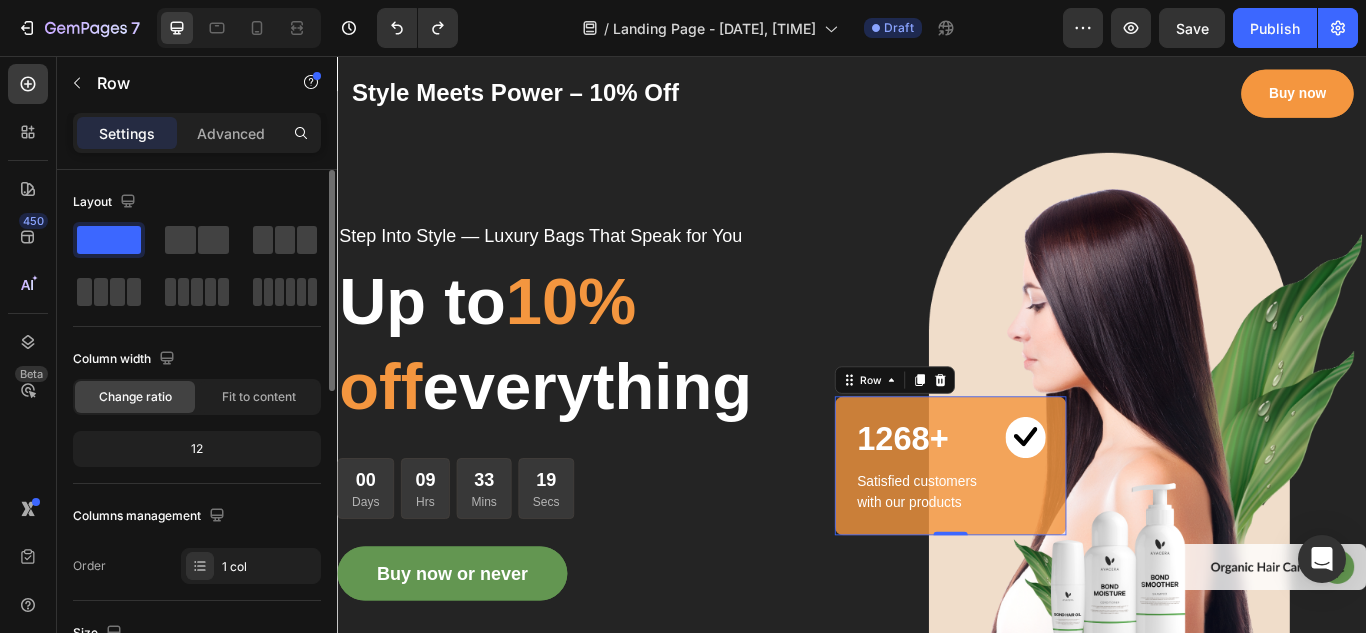 click 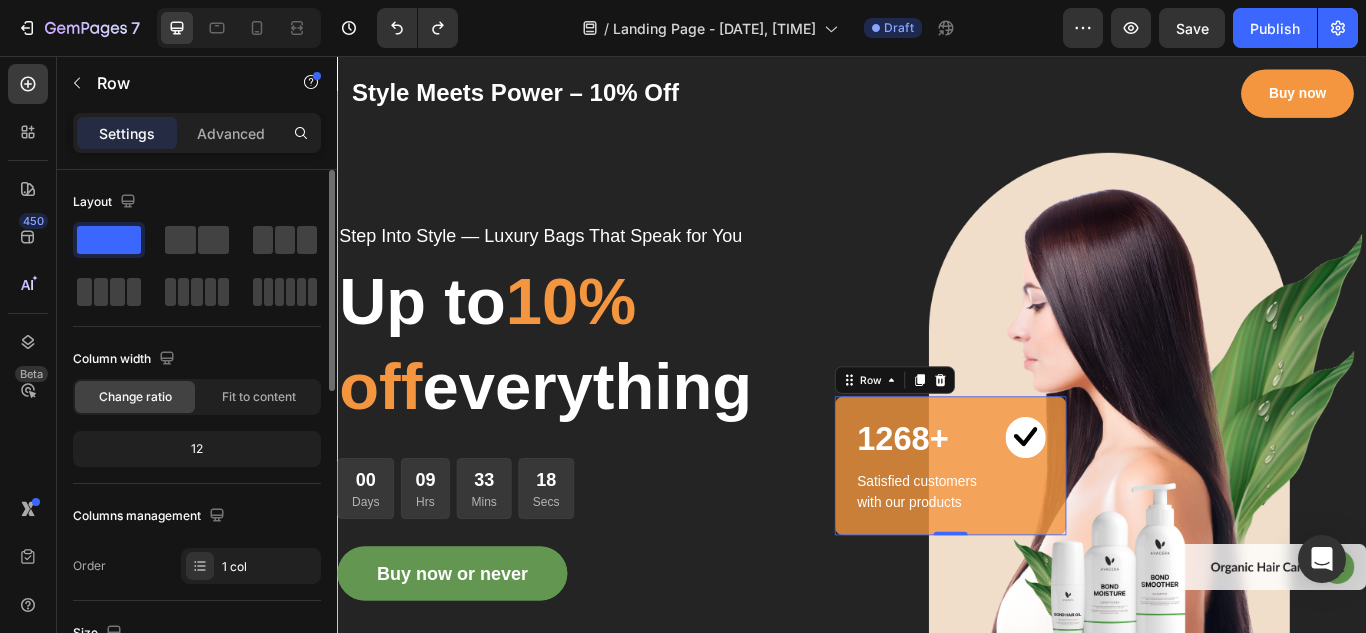 click 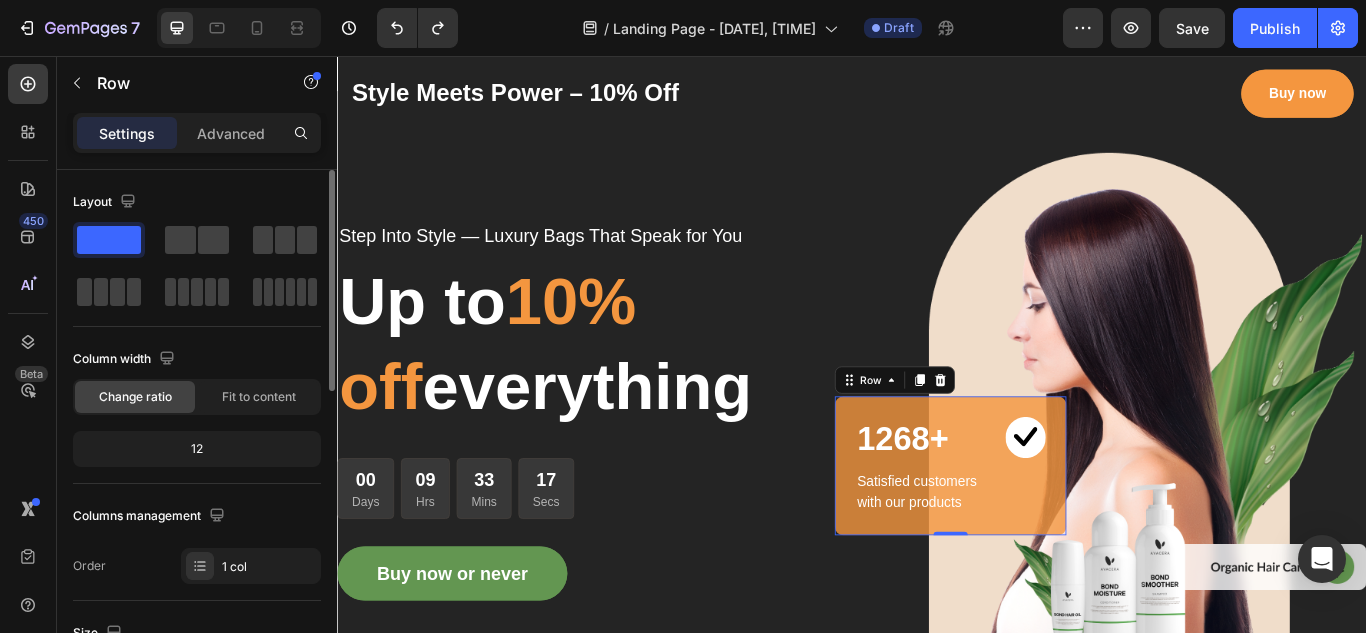 click 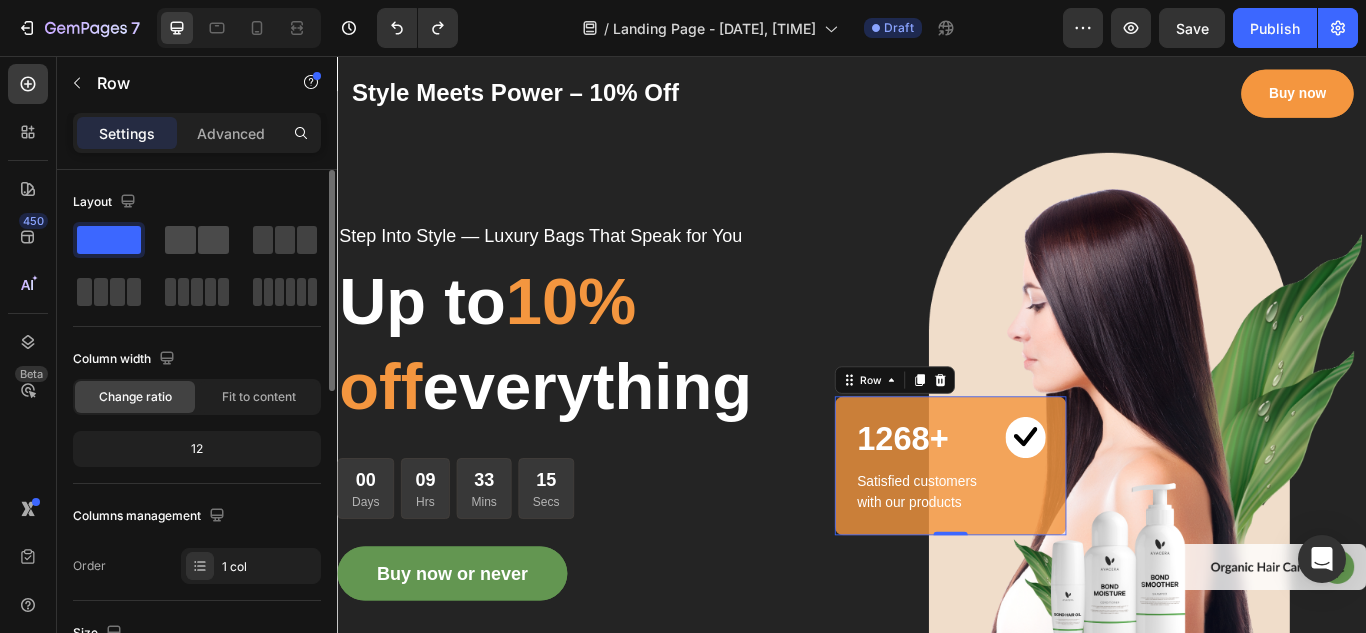 click 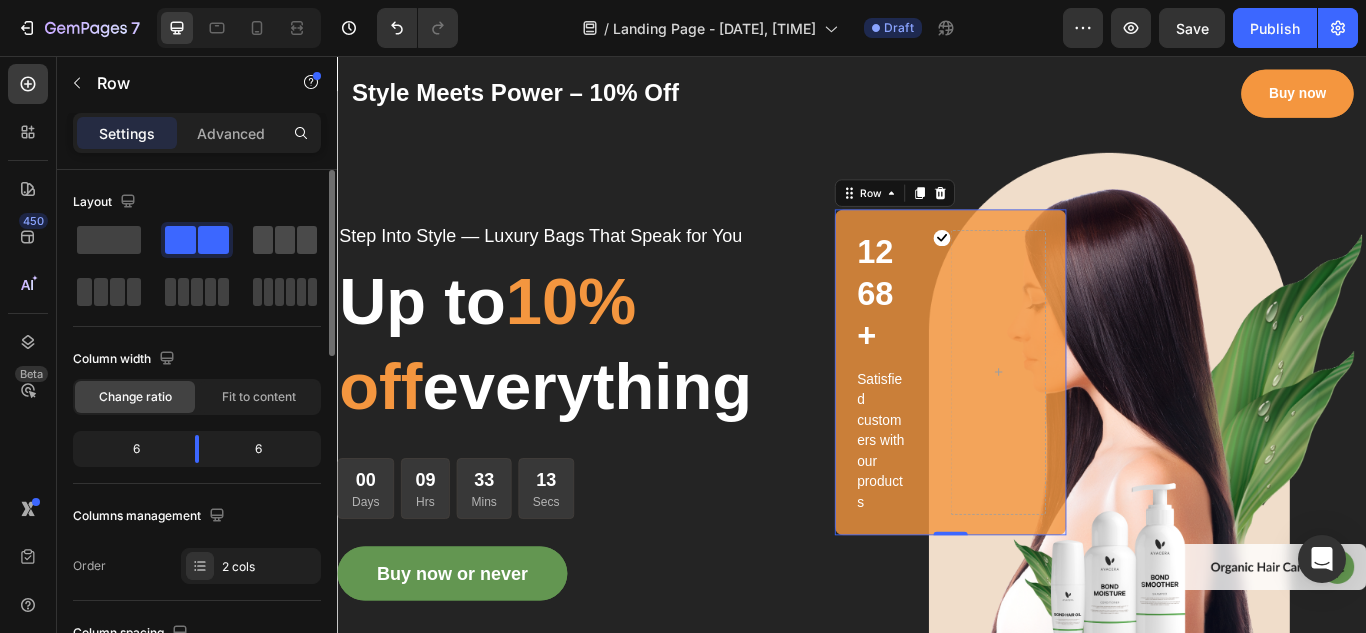 click at bounding box center [285, 240] 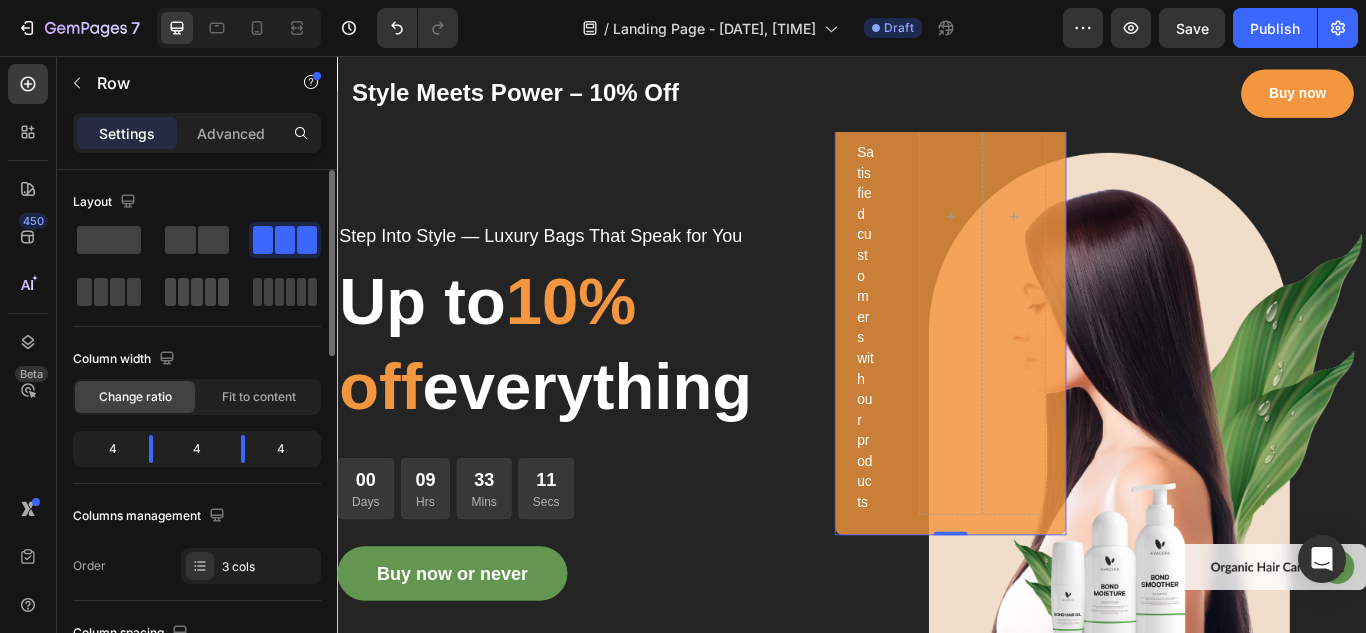 click 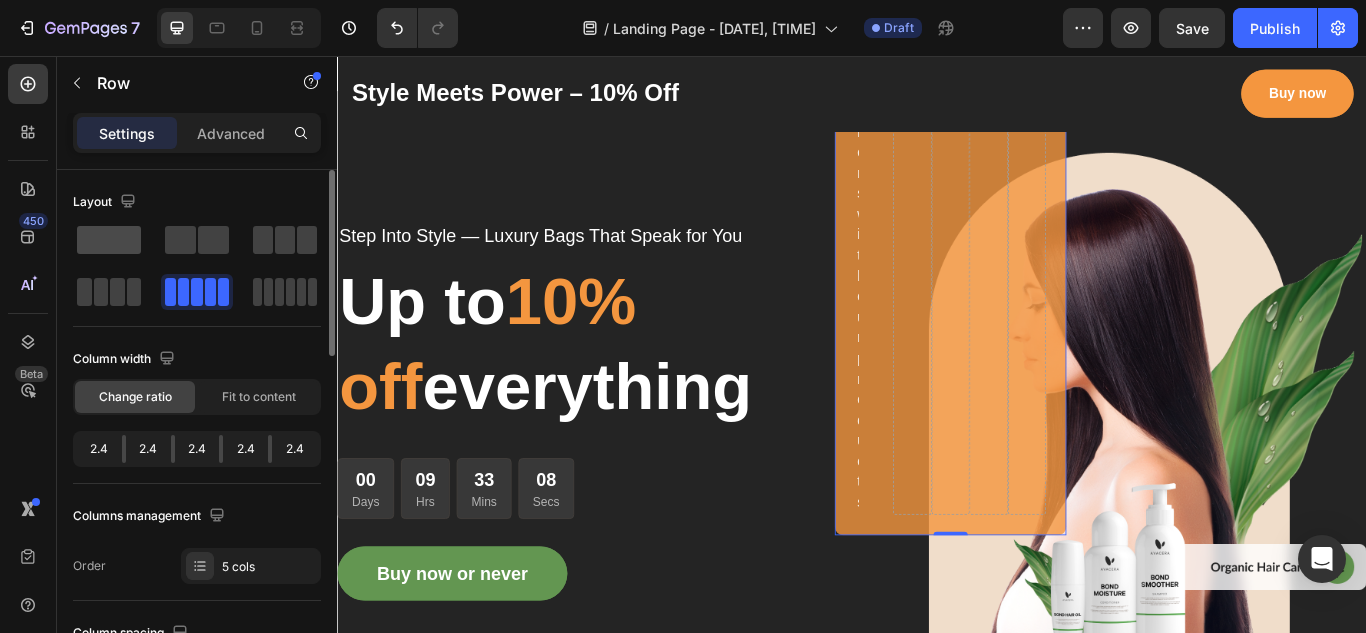 click 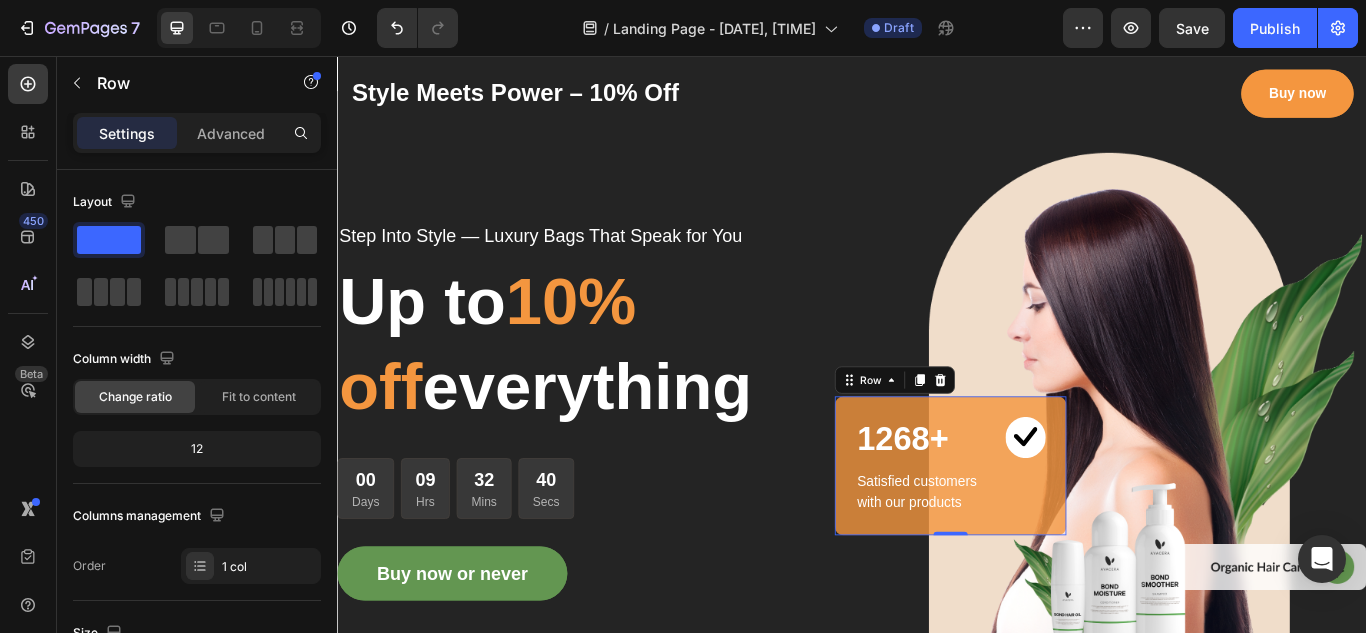 click on "1268+ Heading Image Row Satisfied customers with our products Text block Row   0" at bounding box center (1052, 533) 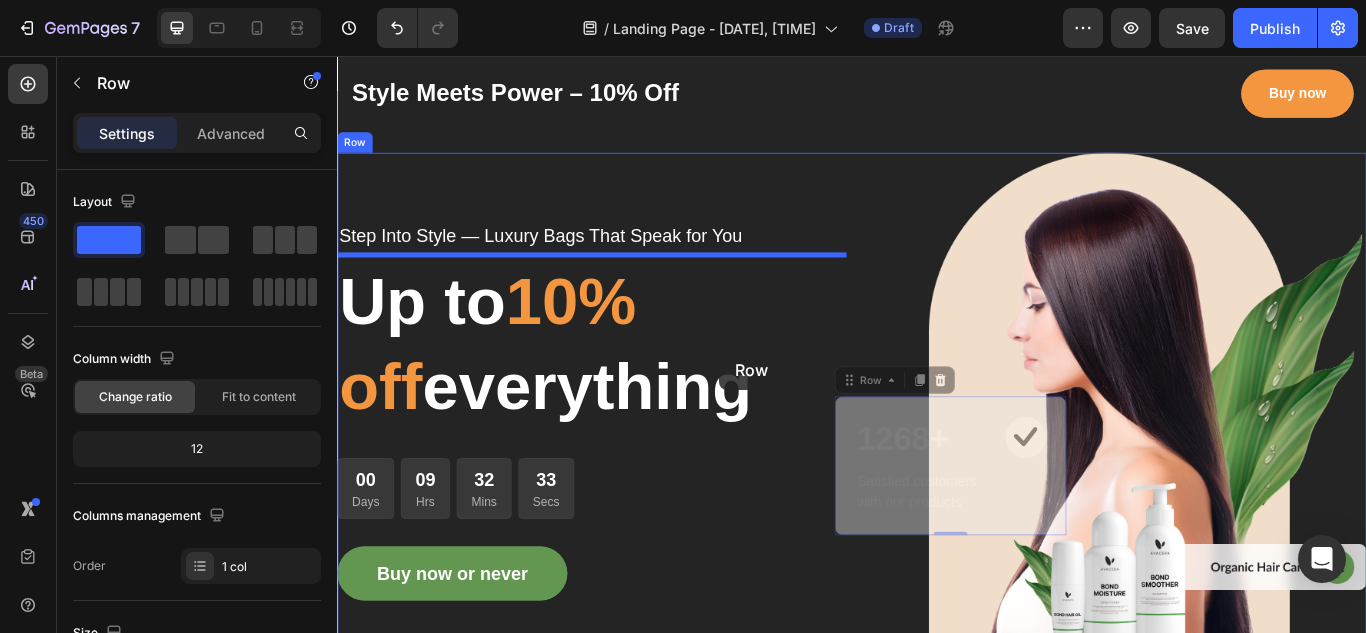 drag, startPoint x: 944, startPoint y: 448, endPoint x: 782, endPoint y: 400, distance: 168.96153 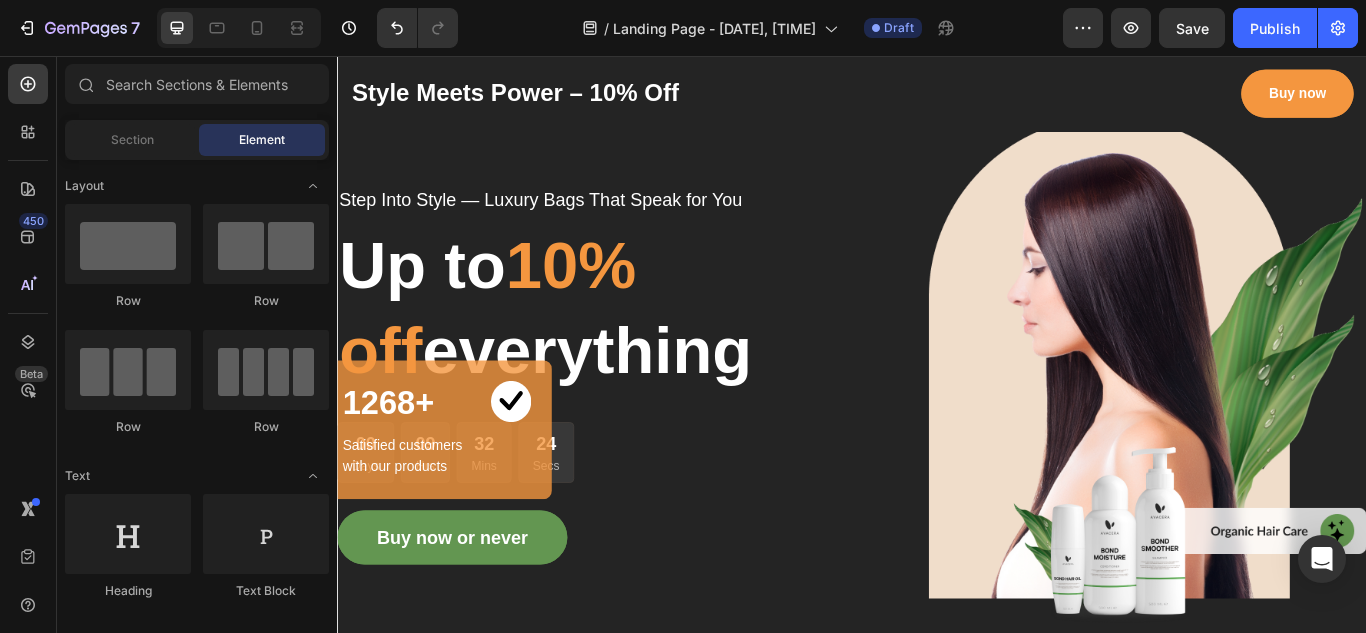 scroll, scrollTop: 21, scrollLeft: 0, axis: vertical 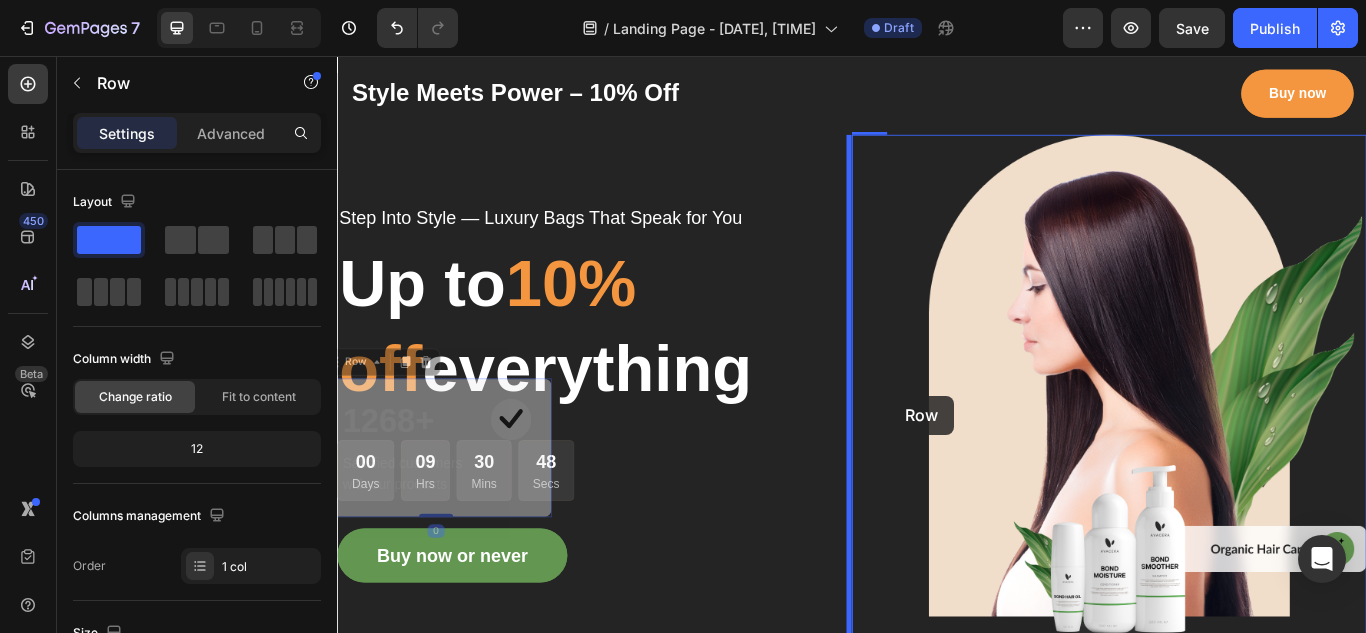 drag, startPoint x: 486, startPoint y: 438, endPoint x: 981, endPoint y: 452, distance: 495.19794 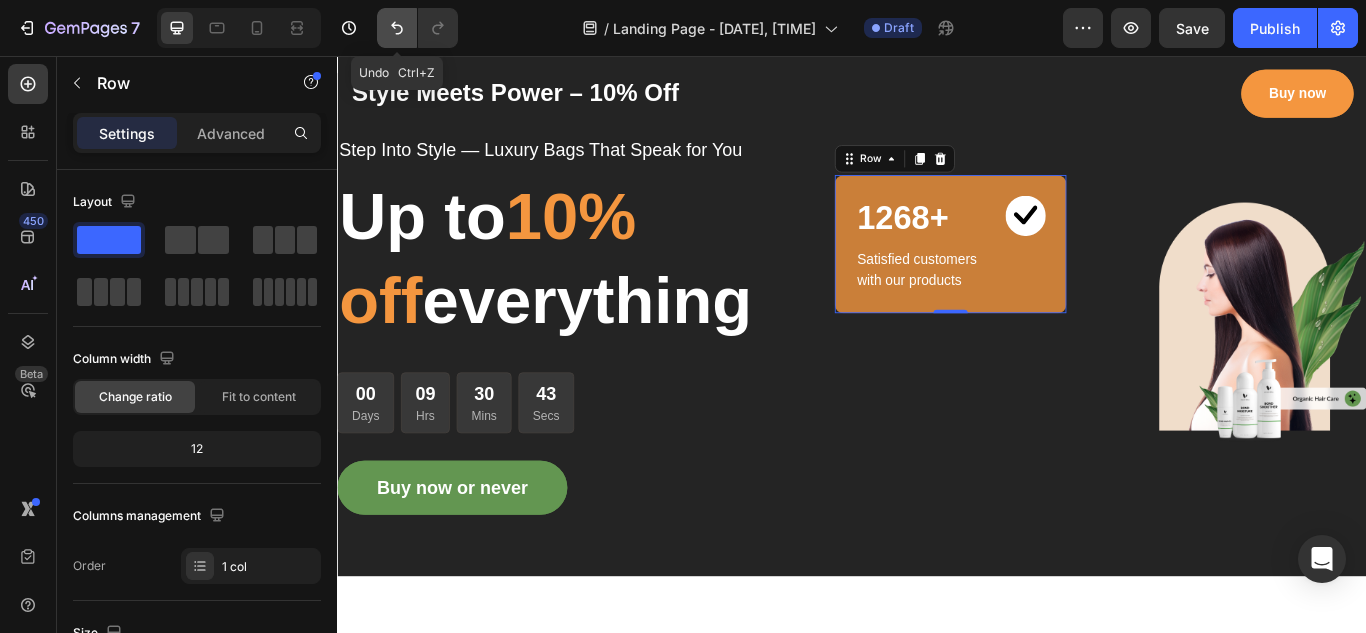click 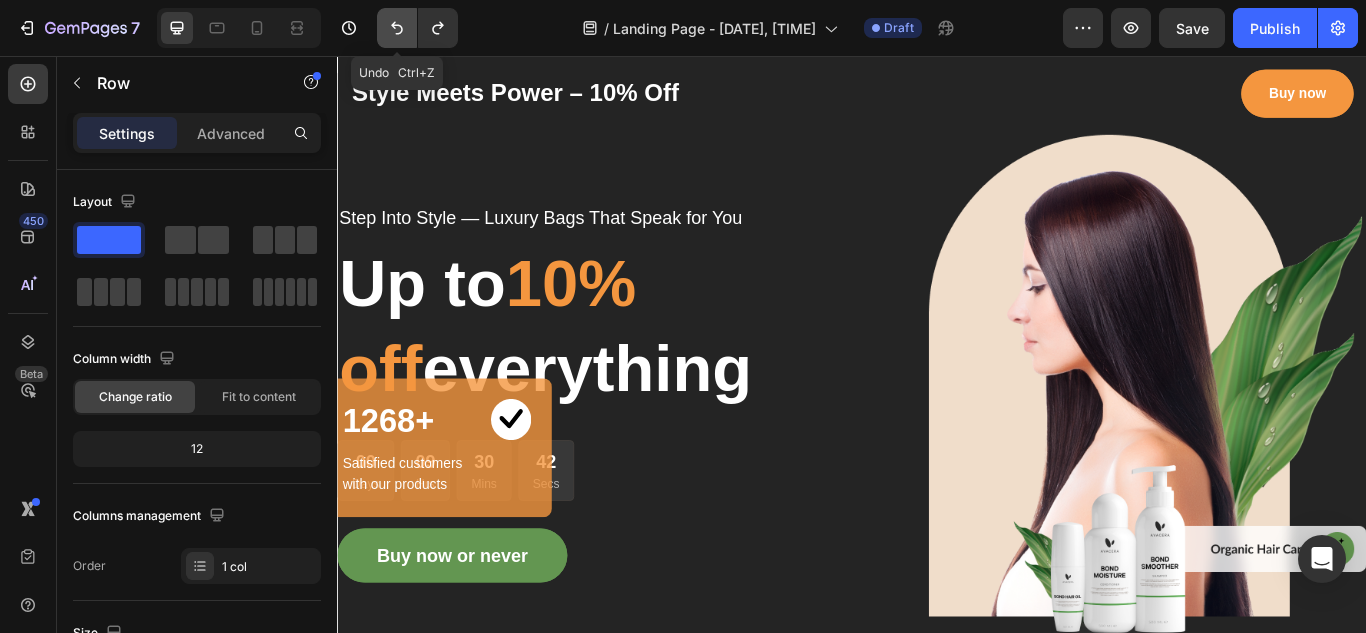 click 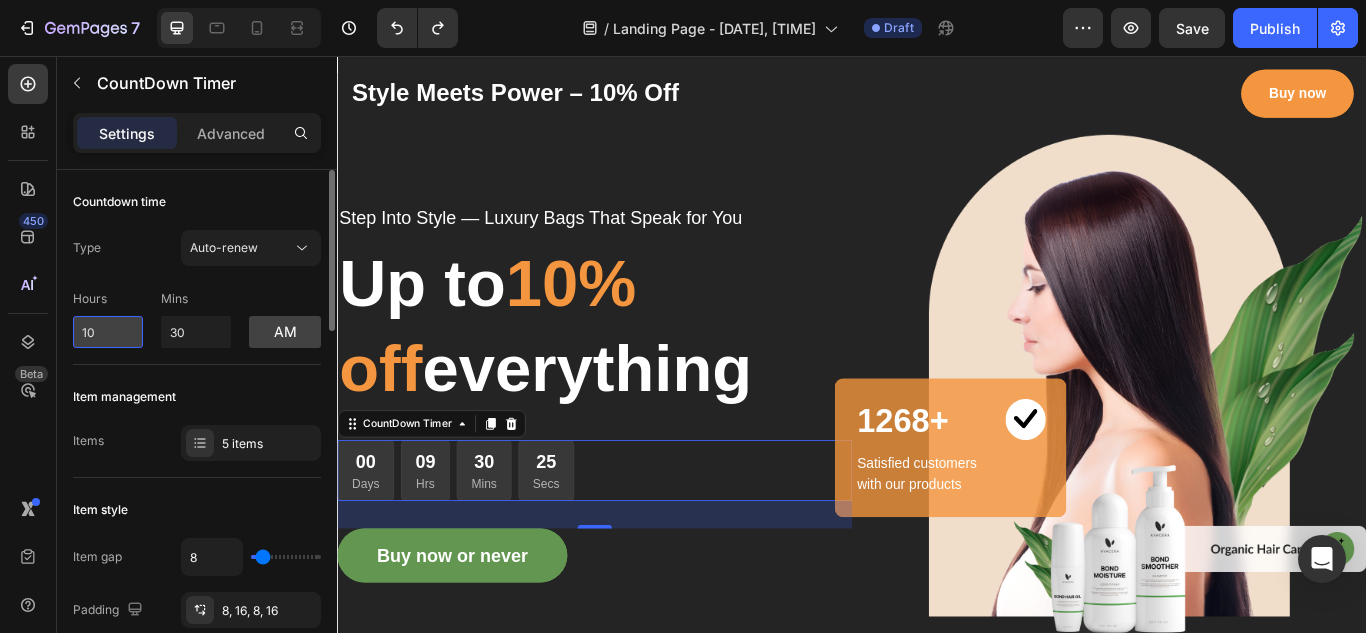 click on "10" at bounding box center [108, 332] 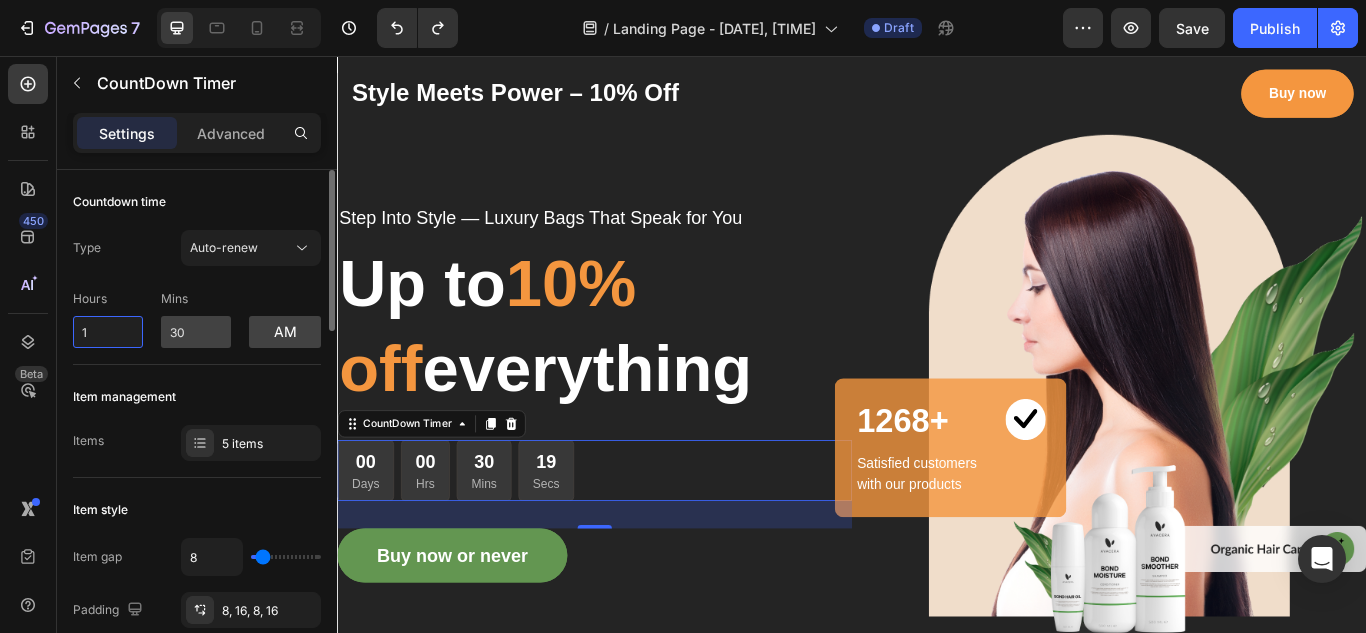 type on "1" 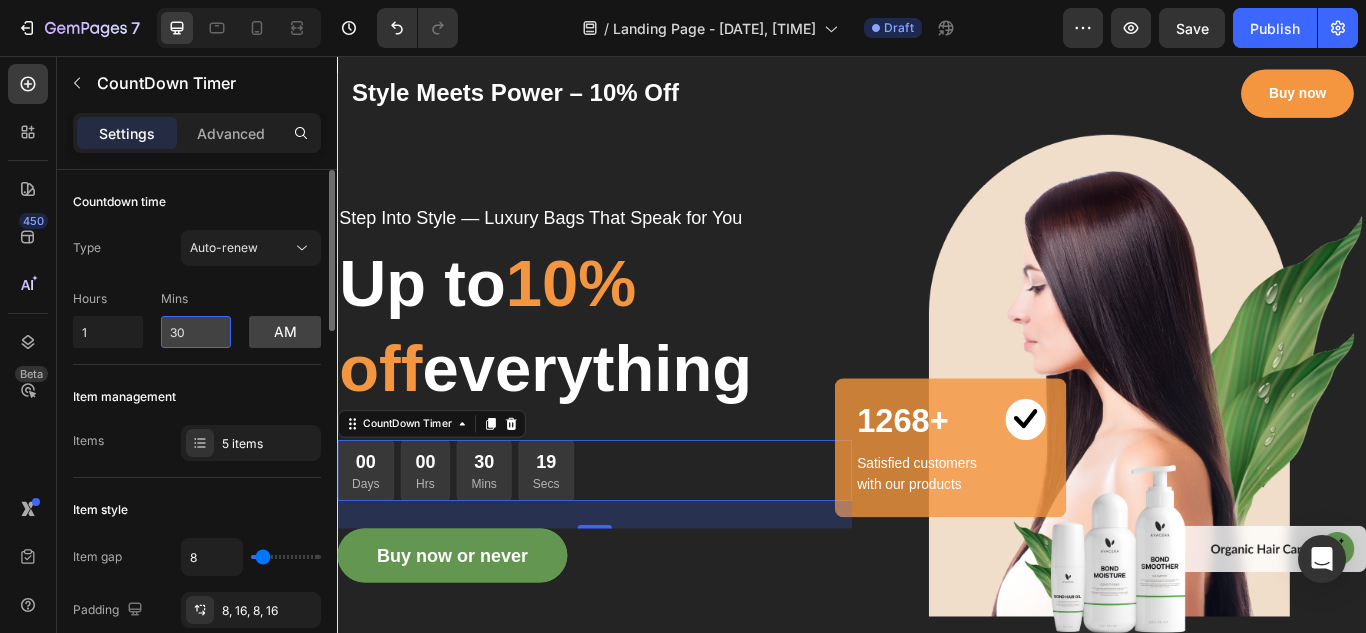 click on "30" at bounding box center [196, 332] 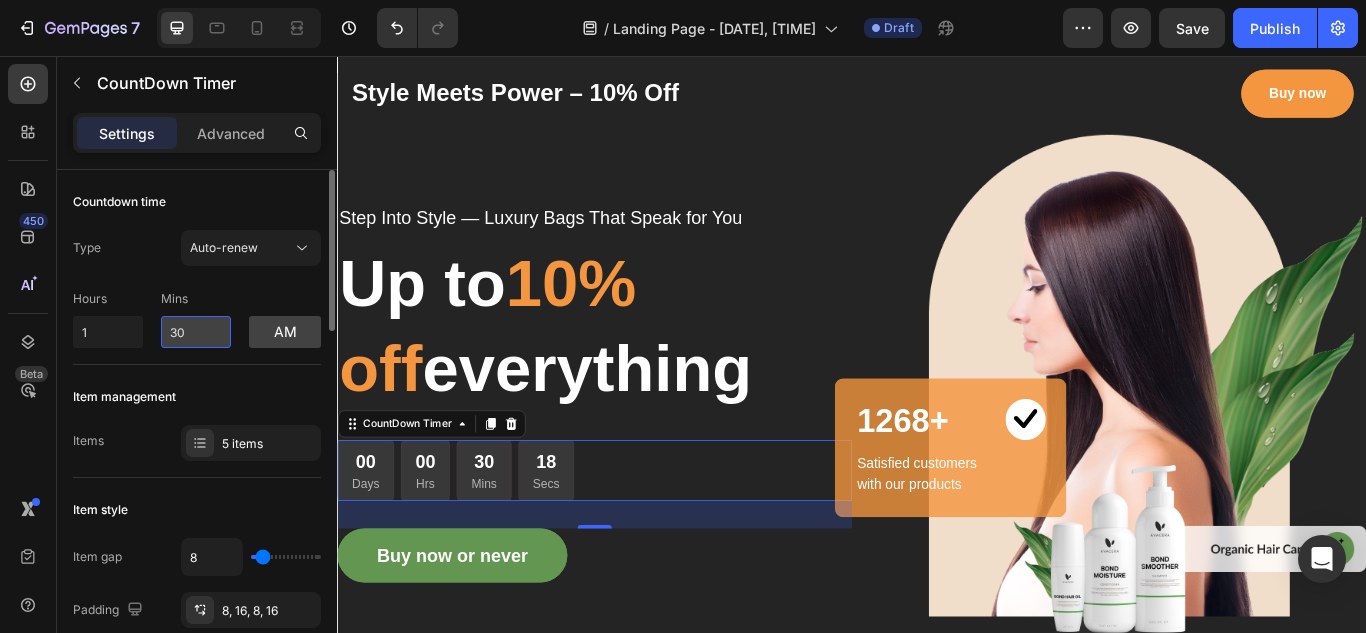 type on "3" 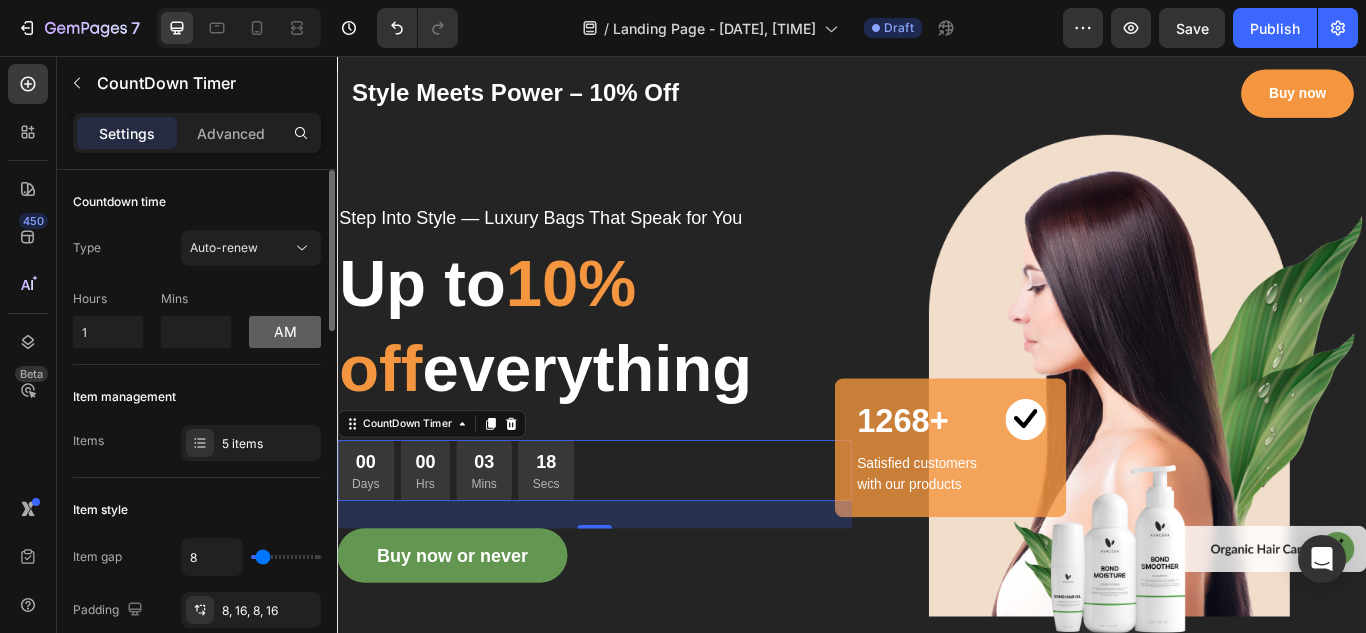 type on "0" 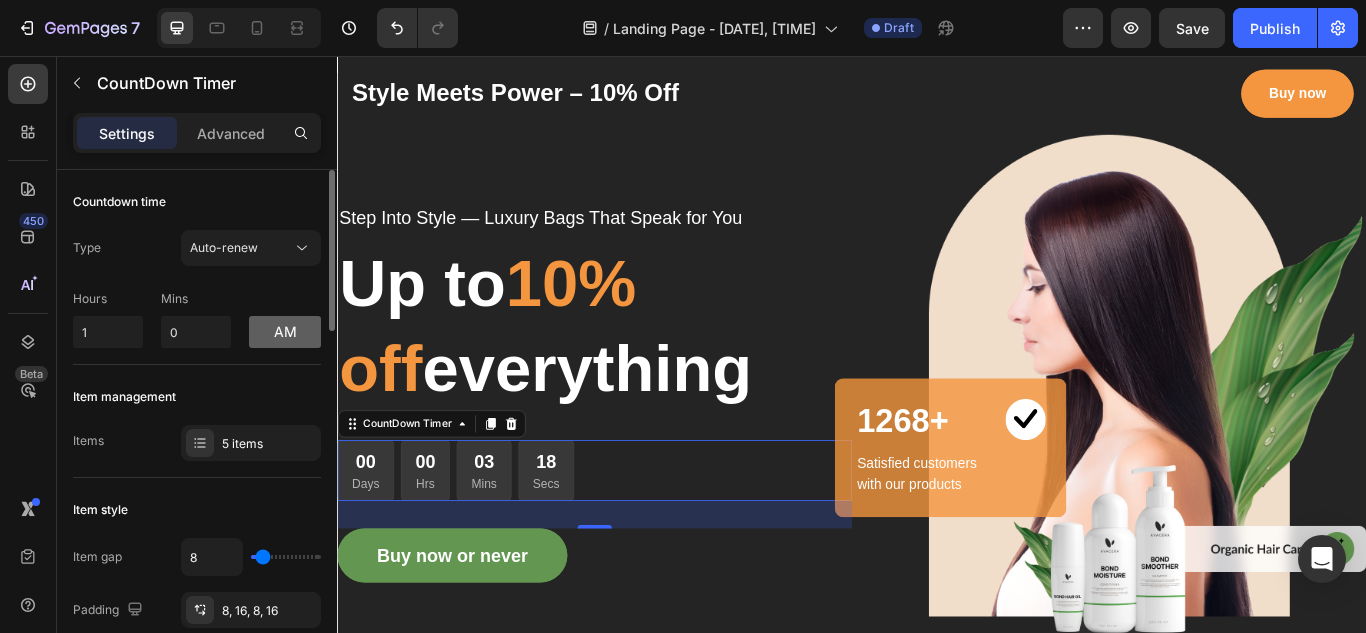 click on "am" at bounding box center (285, 332) 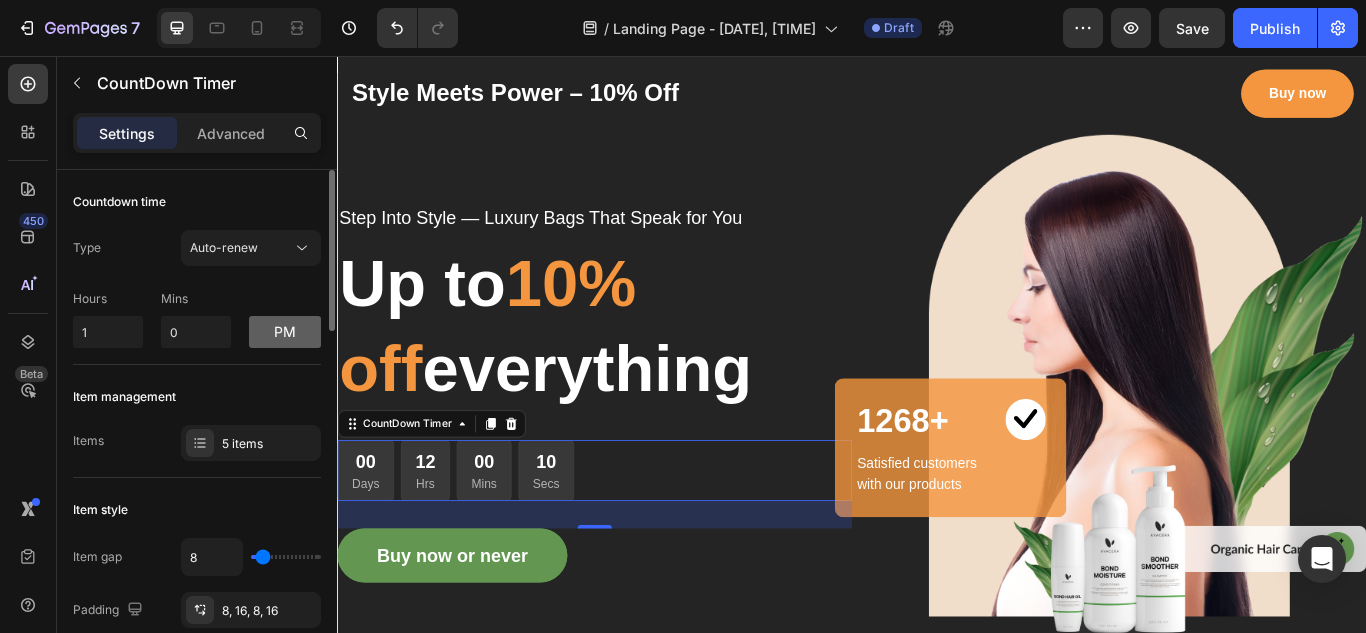click on "pm" at bounding box center (285, 332) 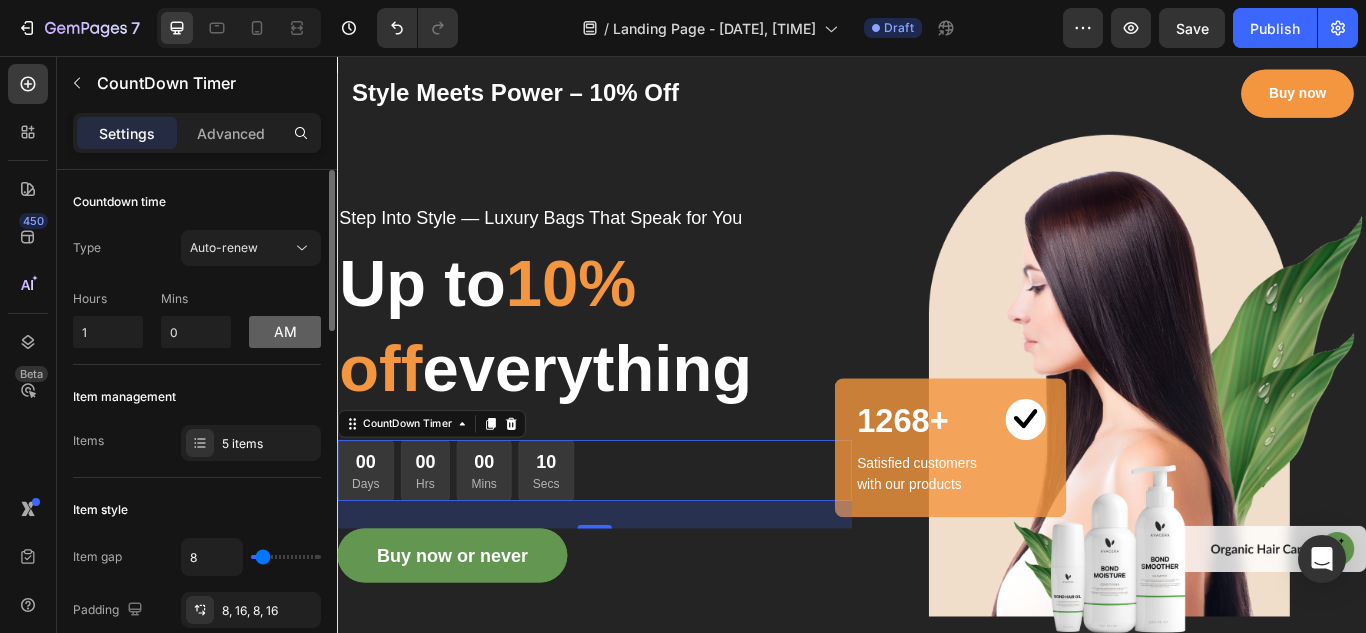 click on "am" at bounding box center (285, 332) 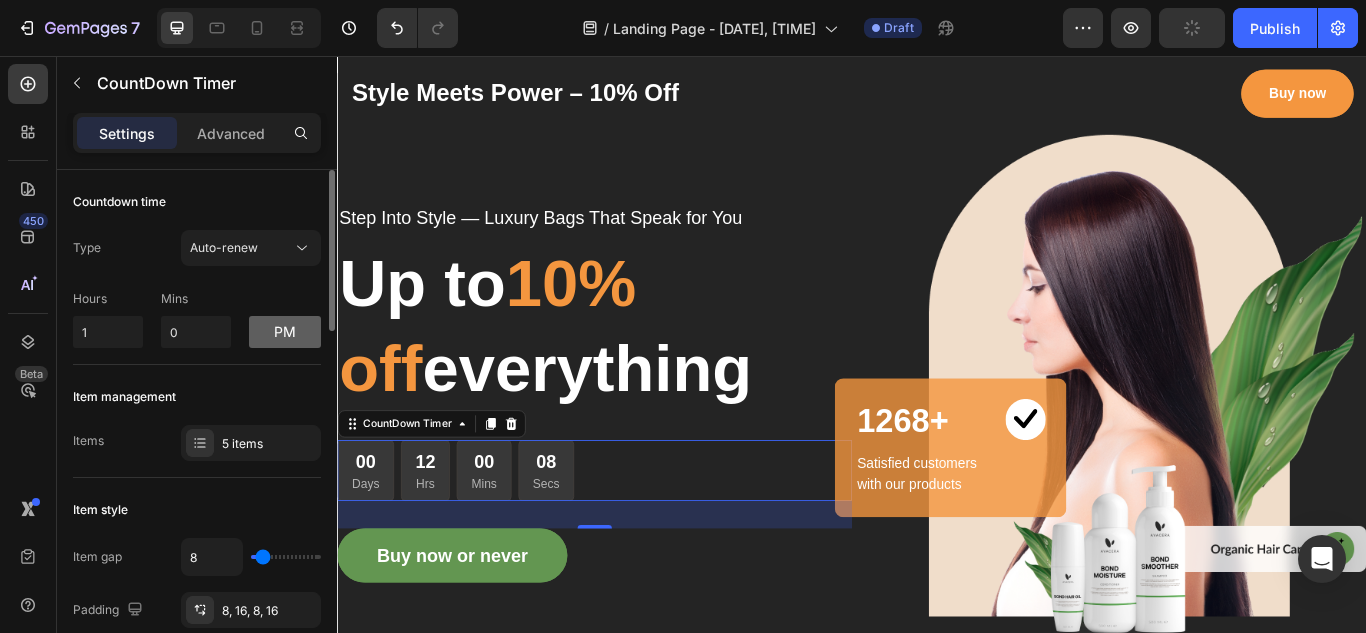 click on "pm" at bounding box center [285, 332] 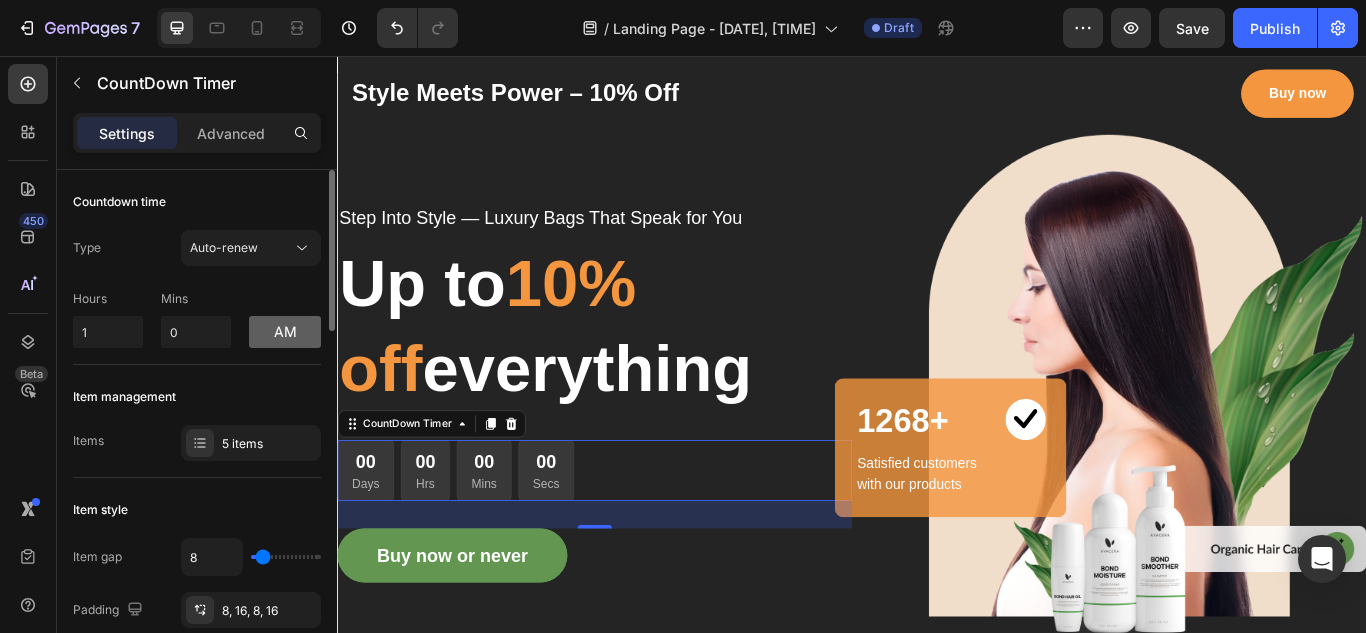 click on "am" at bounding box center (285, 332) 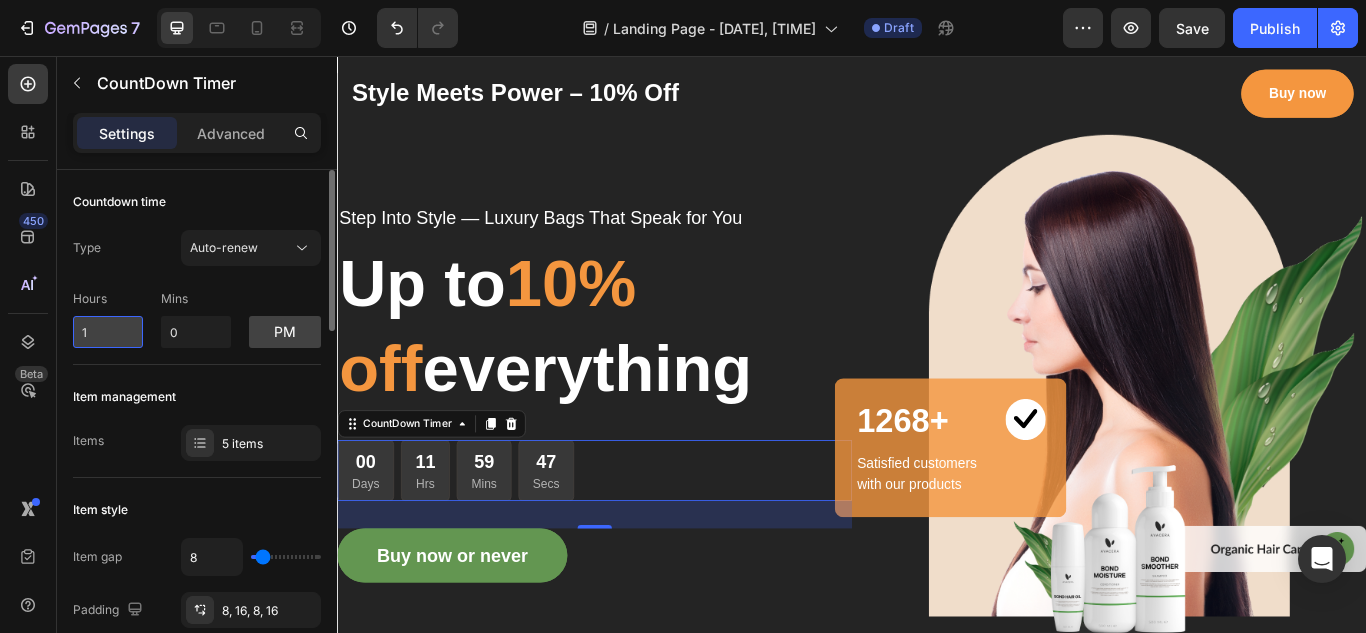 click on "1" at bounding box center (108, 332) 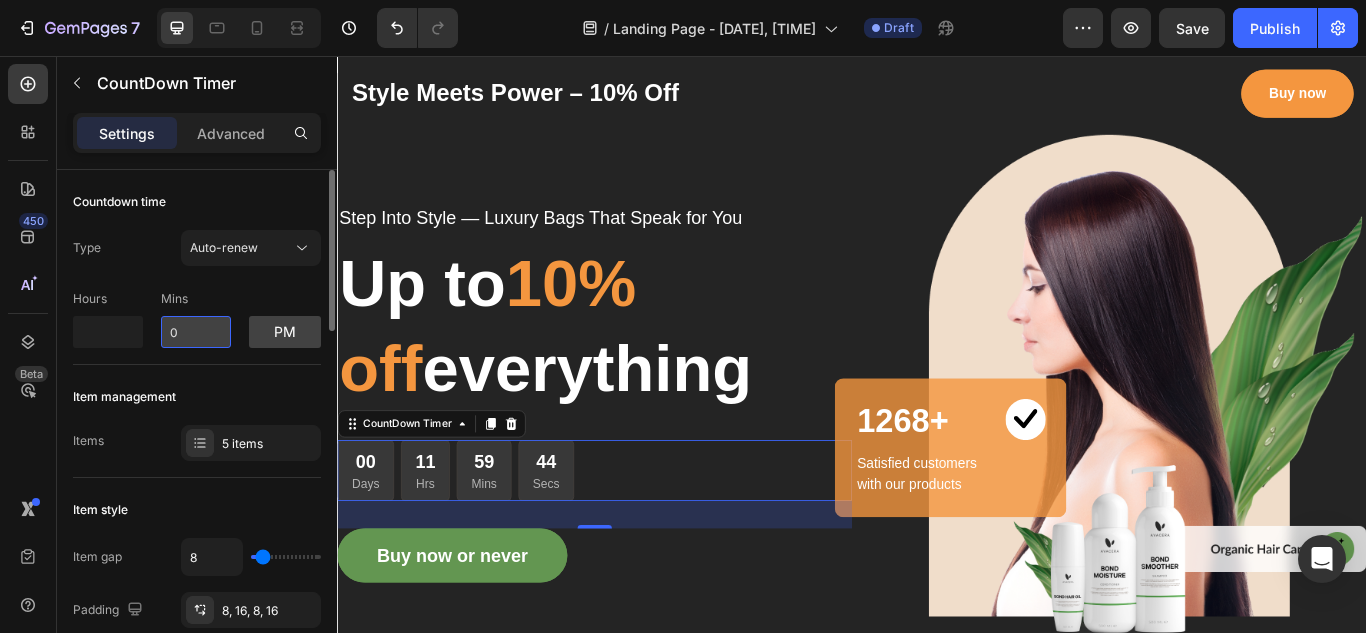 type on "0" 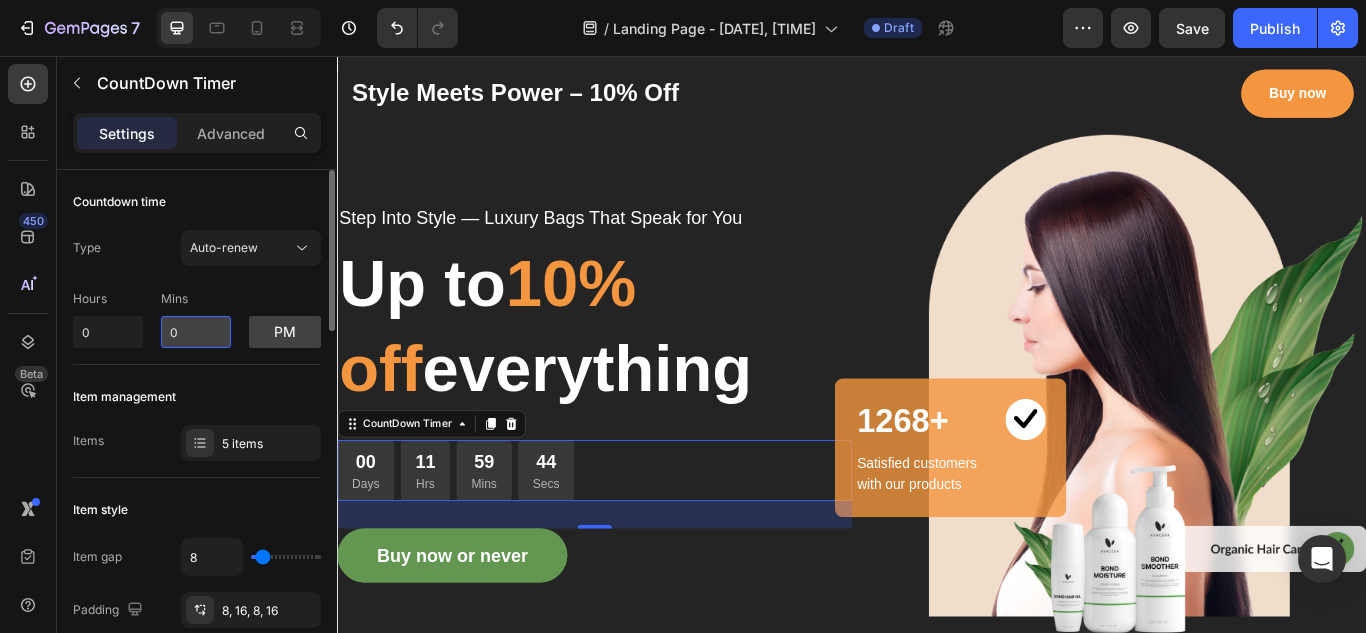 click on "0" at bounding box center (196, 332) 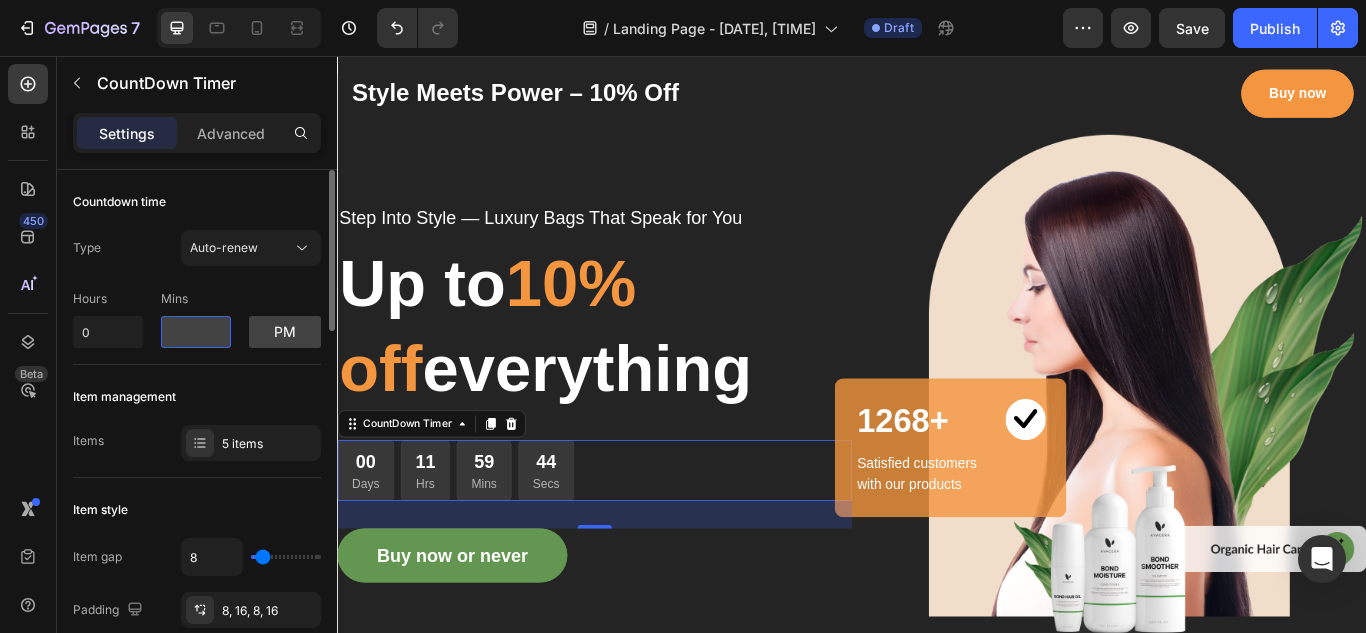 type on "1" 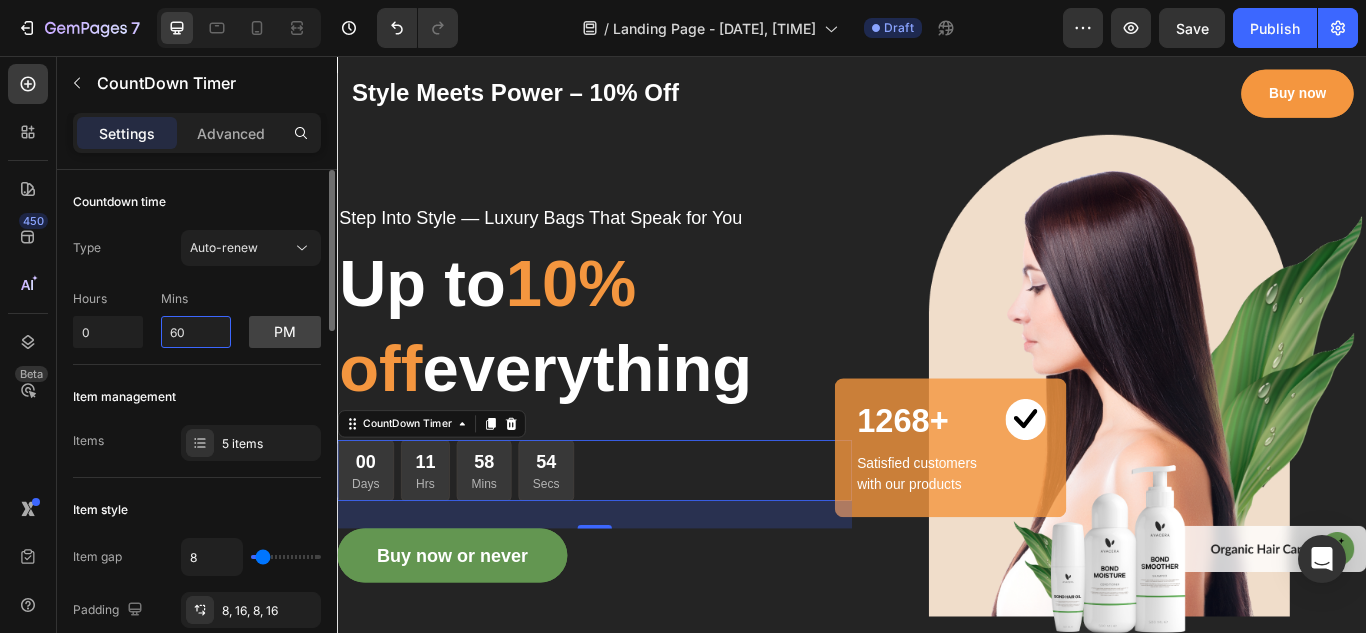 type on "60" 